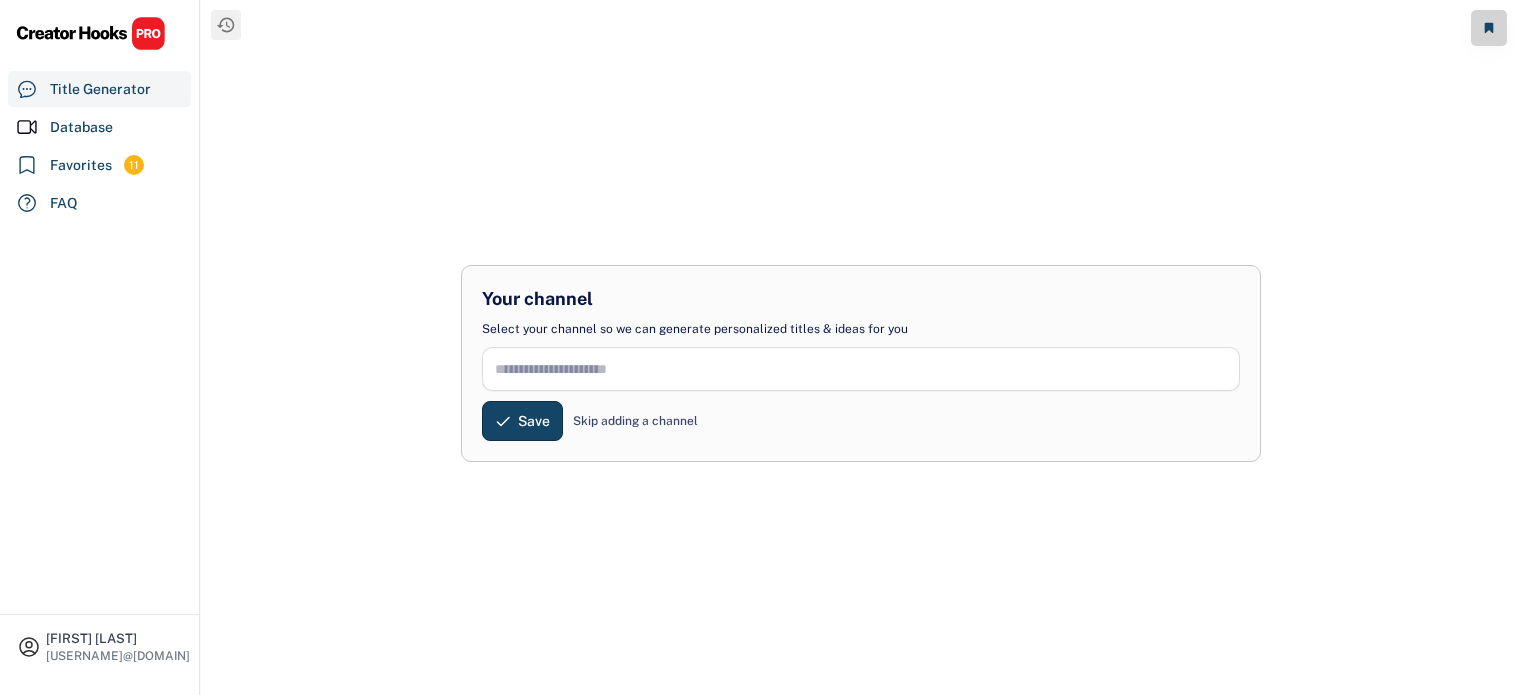 scroll, scrollTop: 0, scrollLeft: 0, axis: both 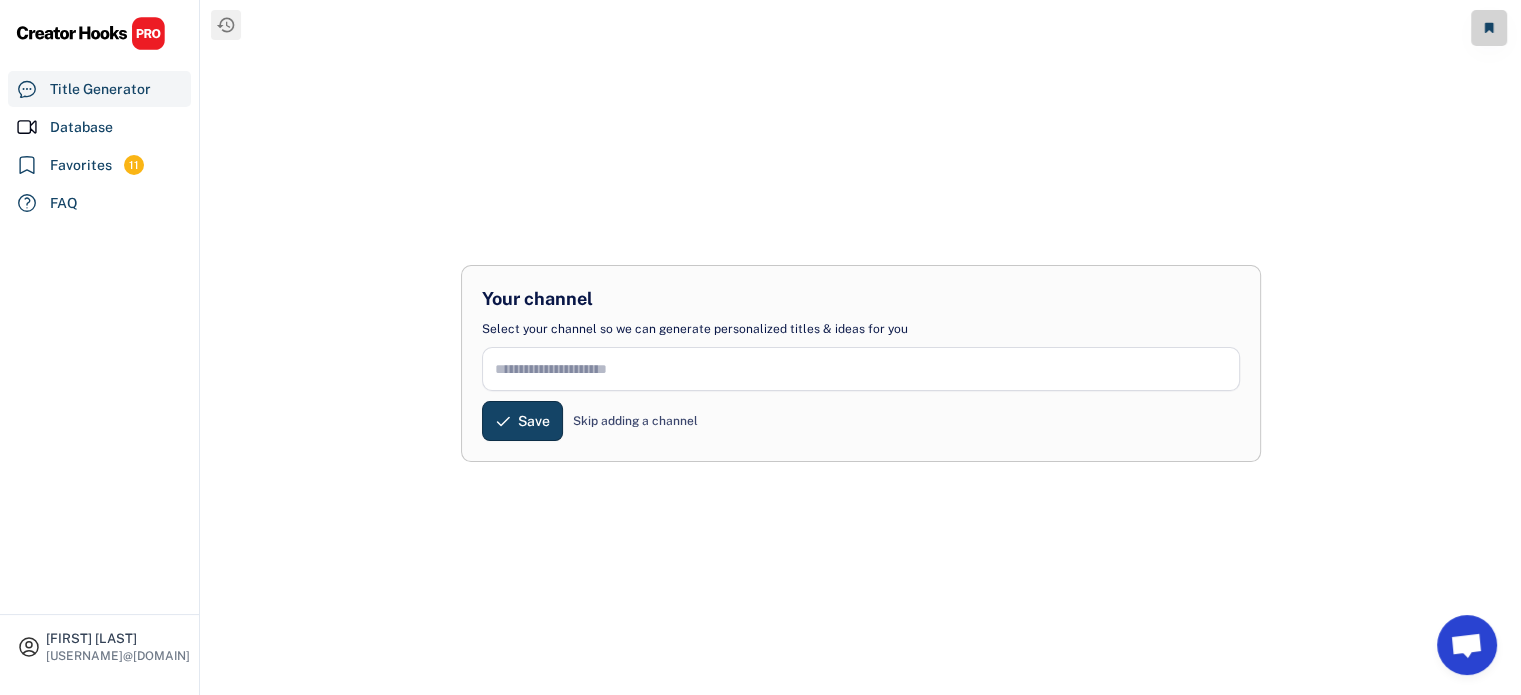 click on "Skip adding a channel" at bounding box center (635, 421) 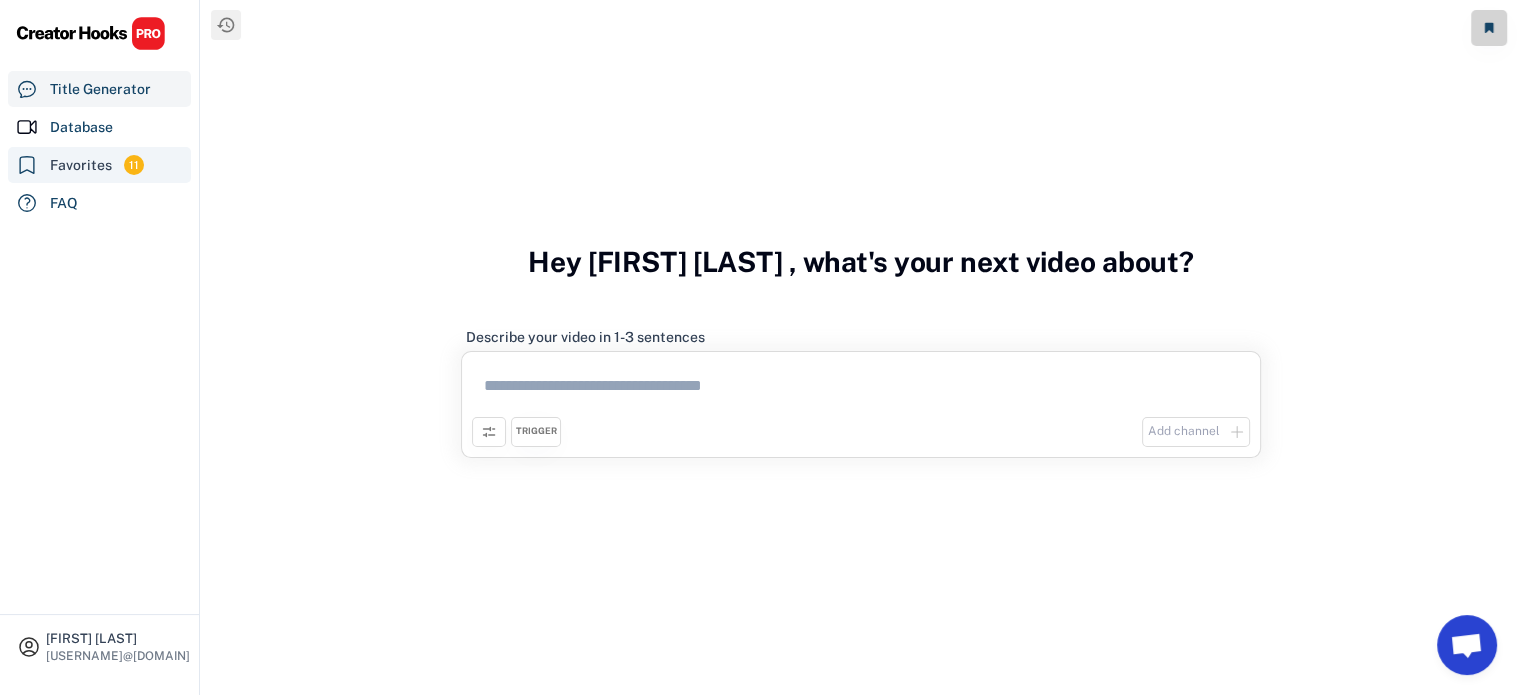 click on "Favorites" at bounding box center [81, 165] 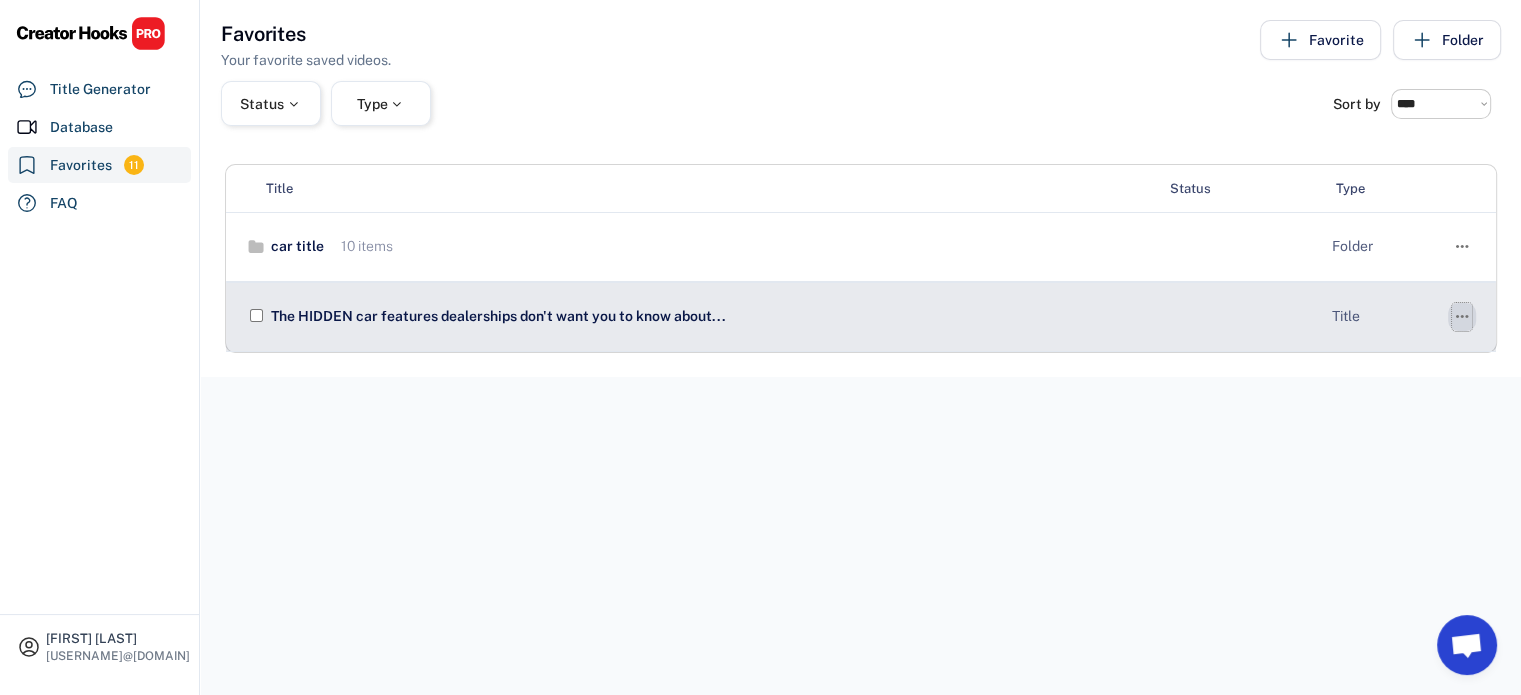click on "" 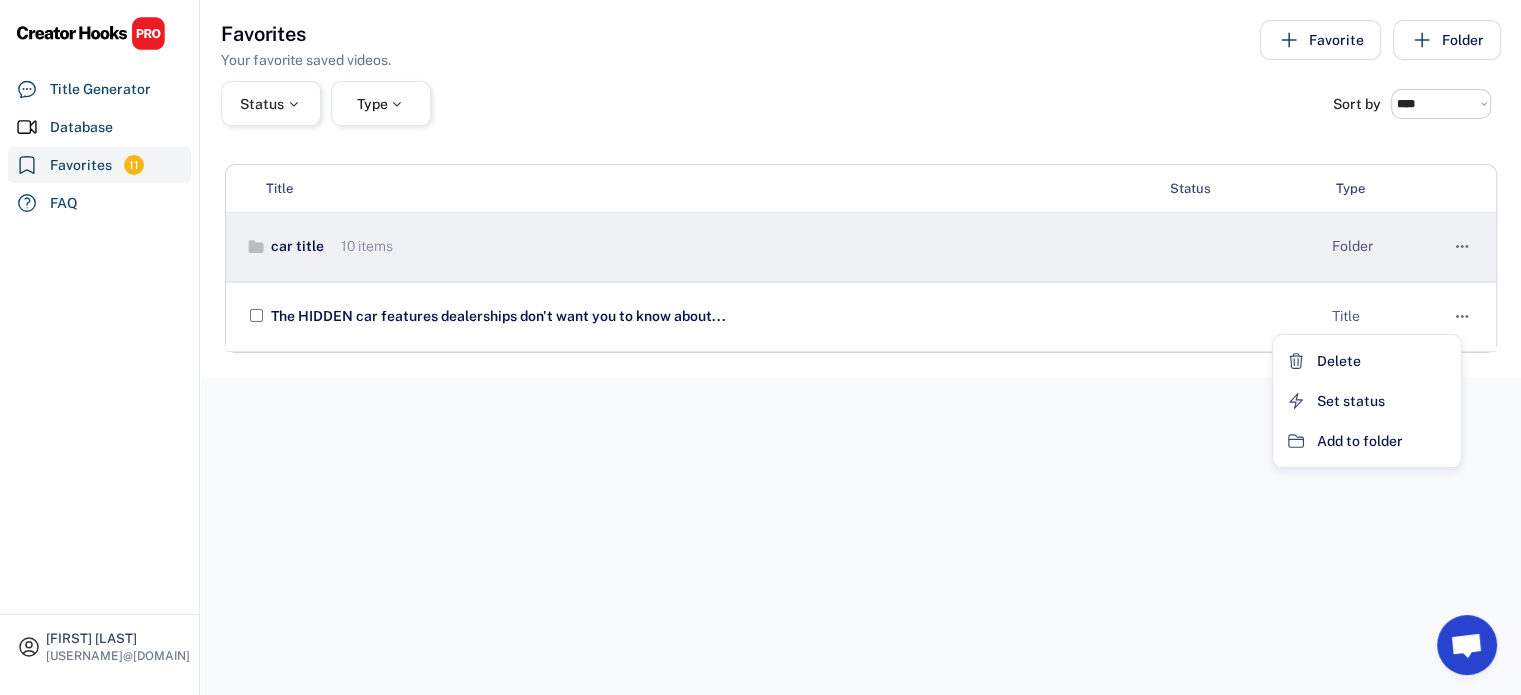 click on "car title" at bounding box center (295, 247) 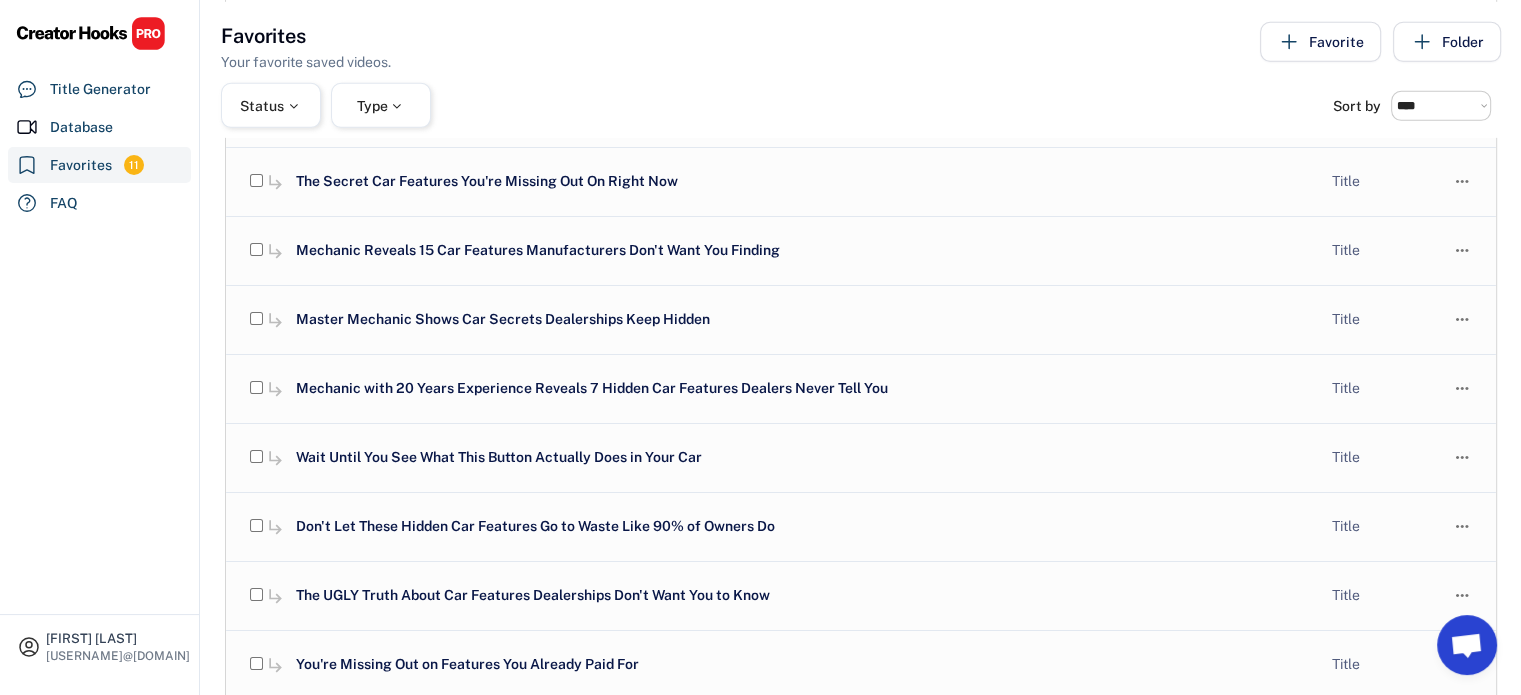 scroll, scrollTop: 204, scrollLeft: 0, axis: vertical 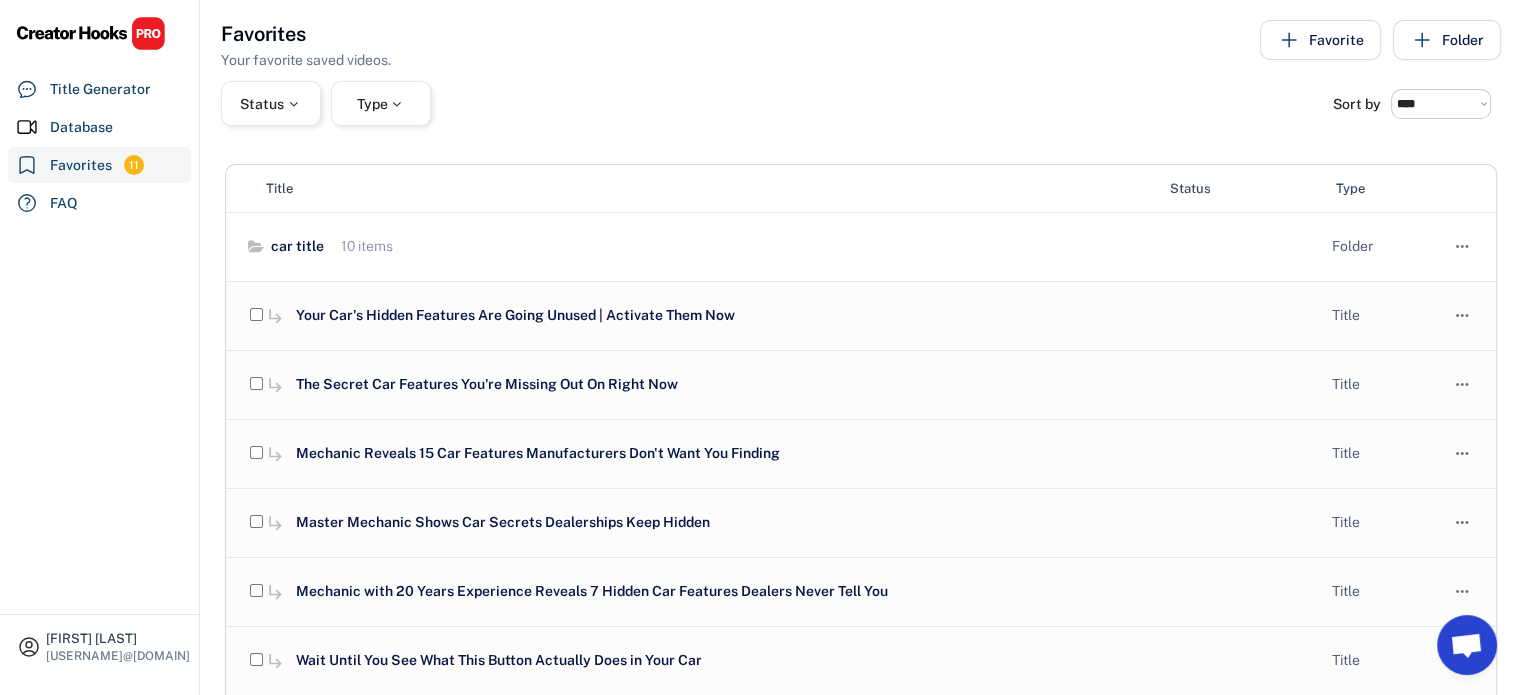 click on "Title" at bounding box center (700, 189) 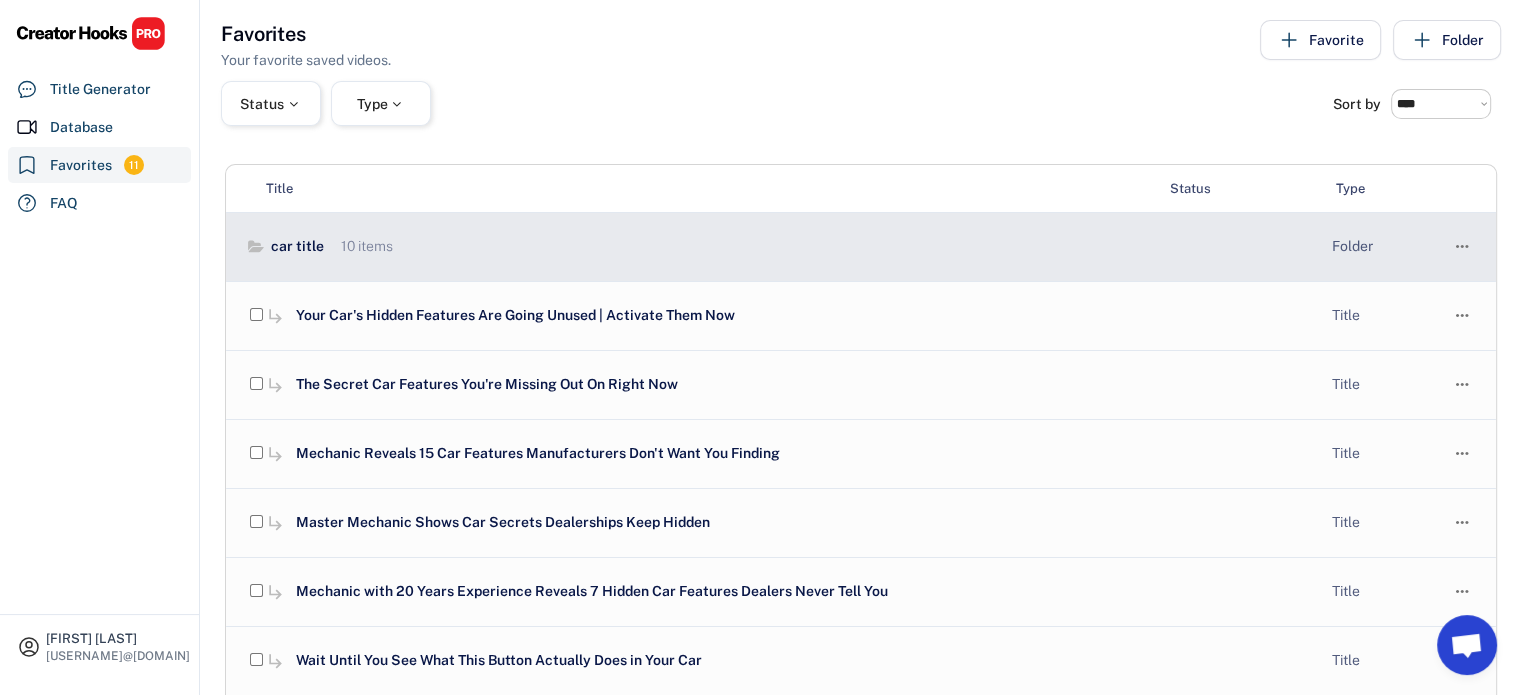 click on "car title 10 items  Folder
" at bounding box center [861, 247] 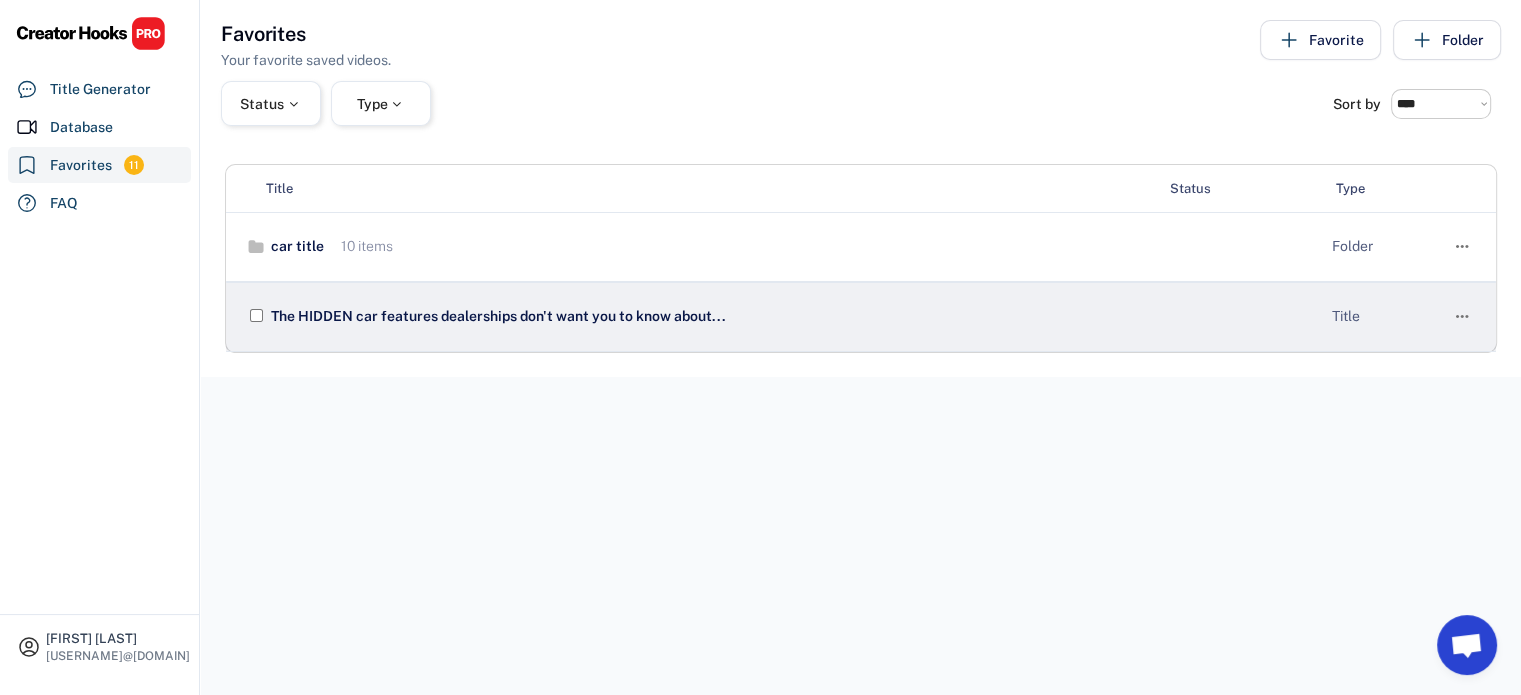 click on "The HIDDEN car features dealerships don't want you to know about..." at bounding box center [791, 317] 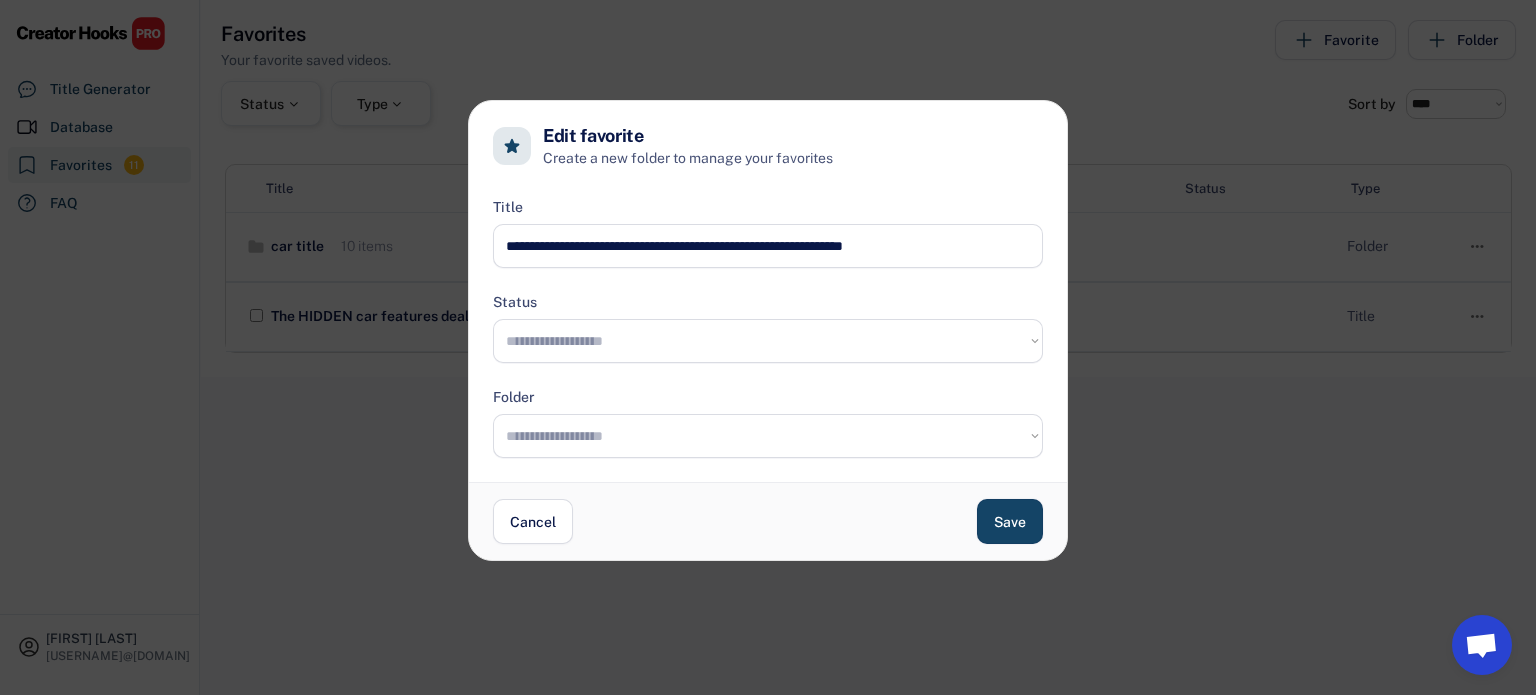 click at bounding box center (768, 246) 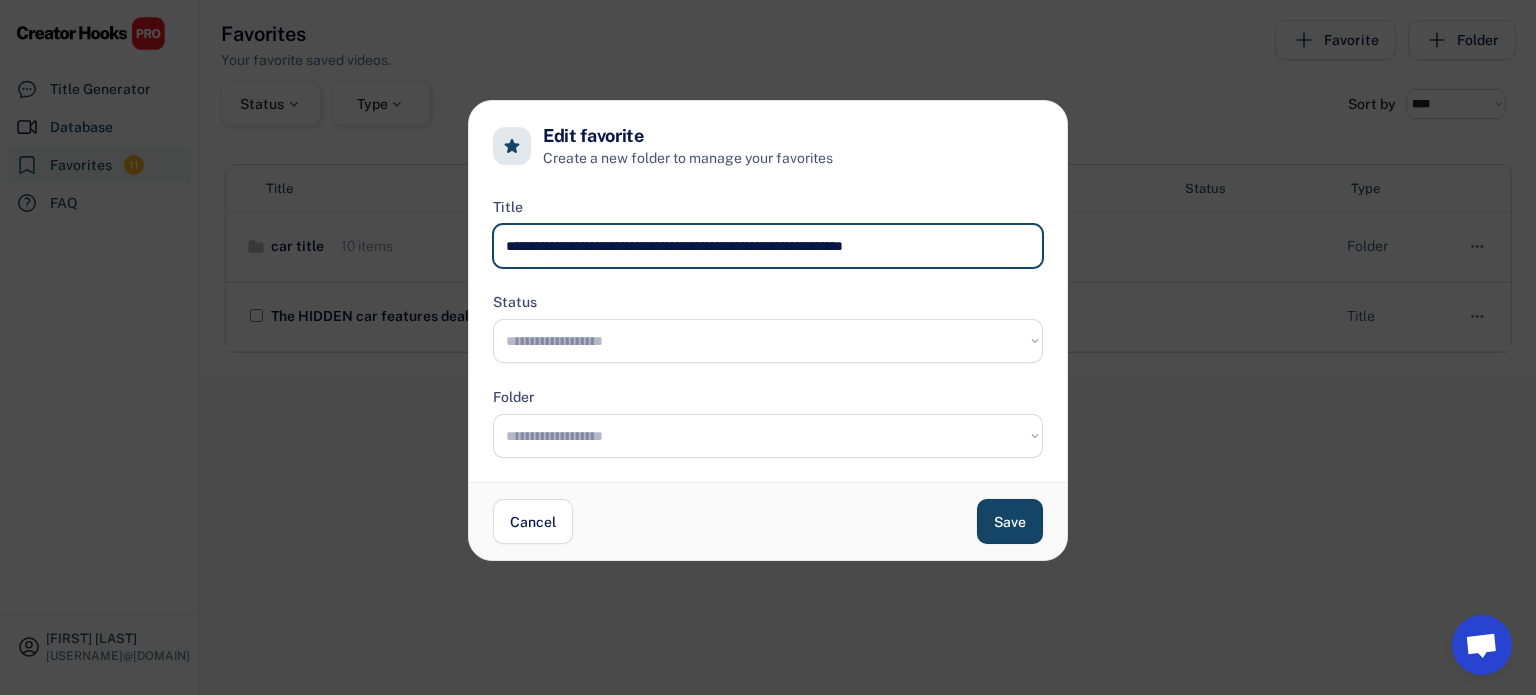 click at bounding box center [768, 246] 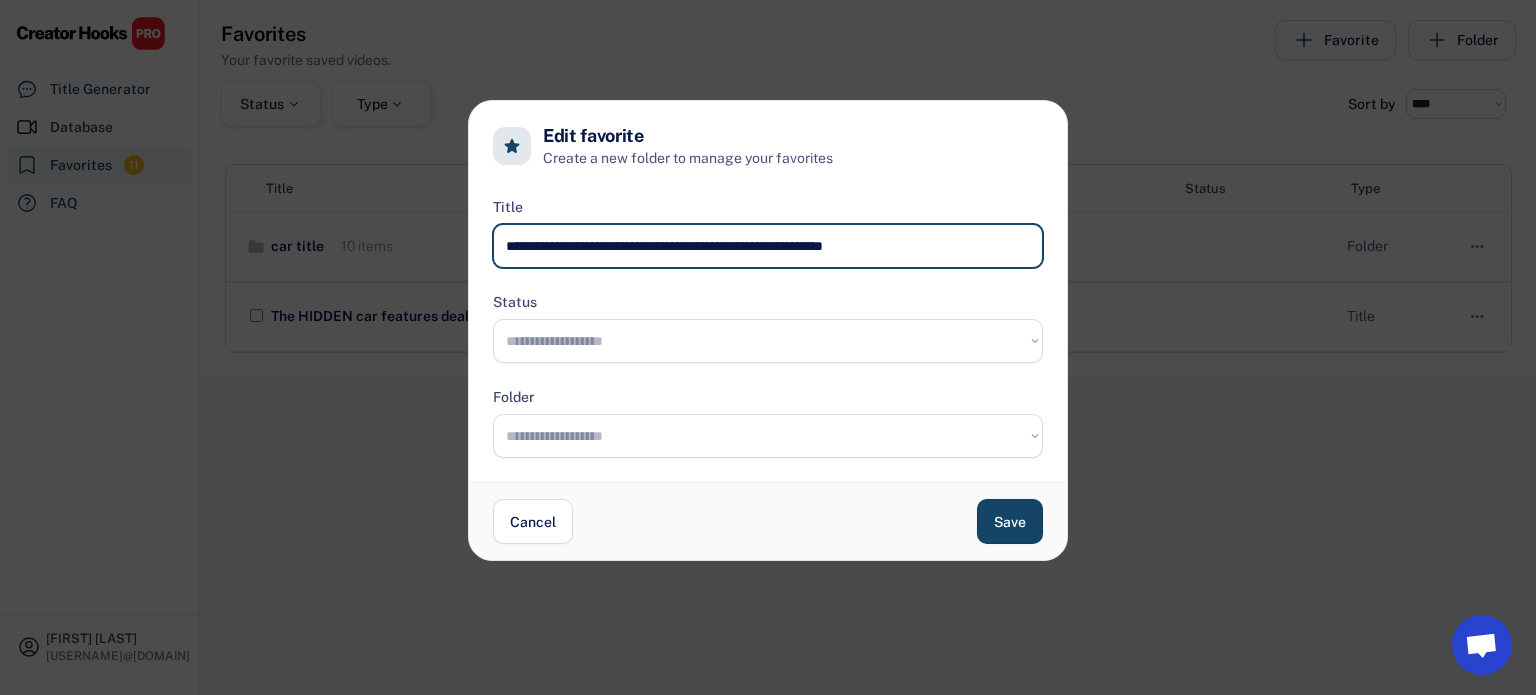 type on "**********" 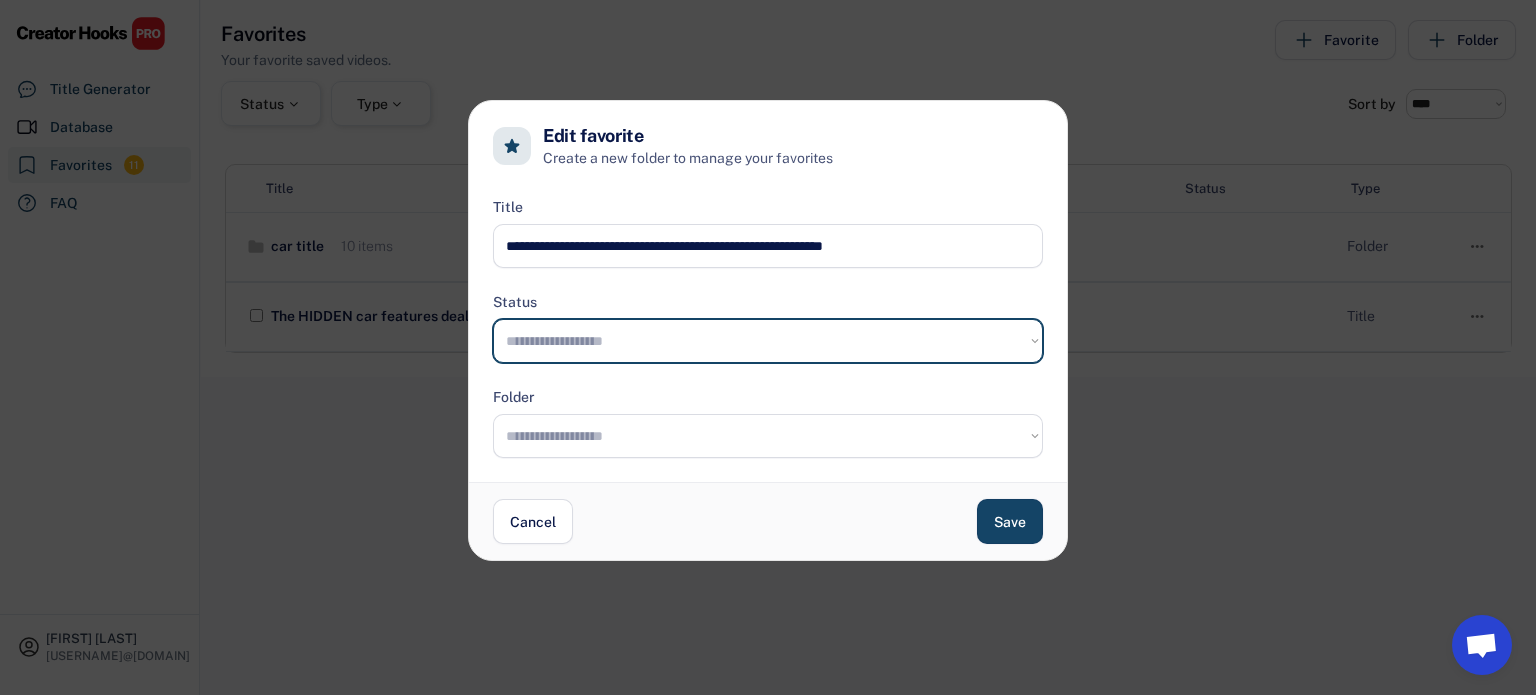 click on "**********" at bounding box center [768, 341] 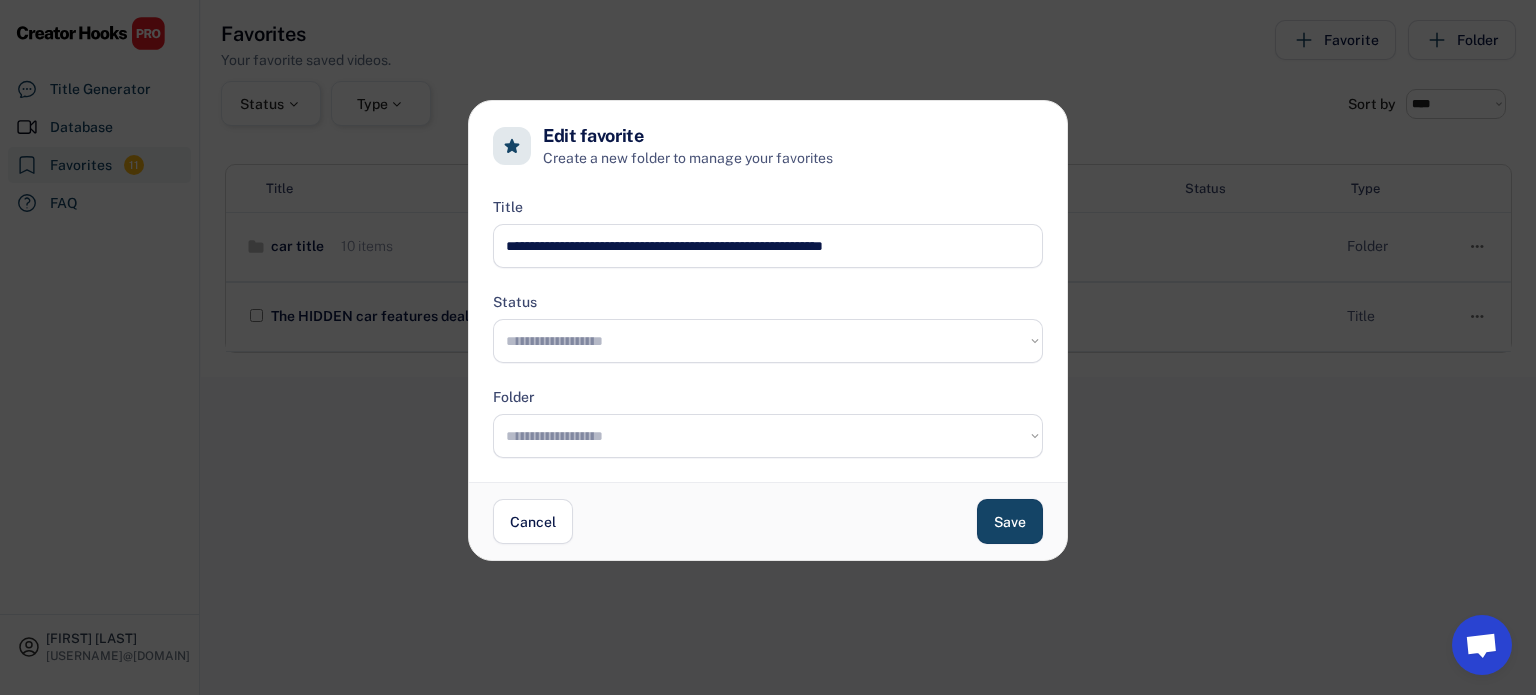 click on "**********" at bounding box center [768, 422] 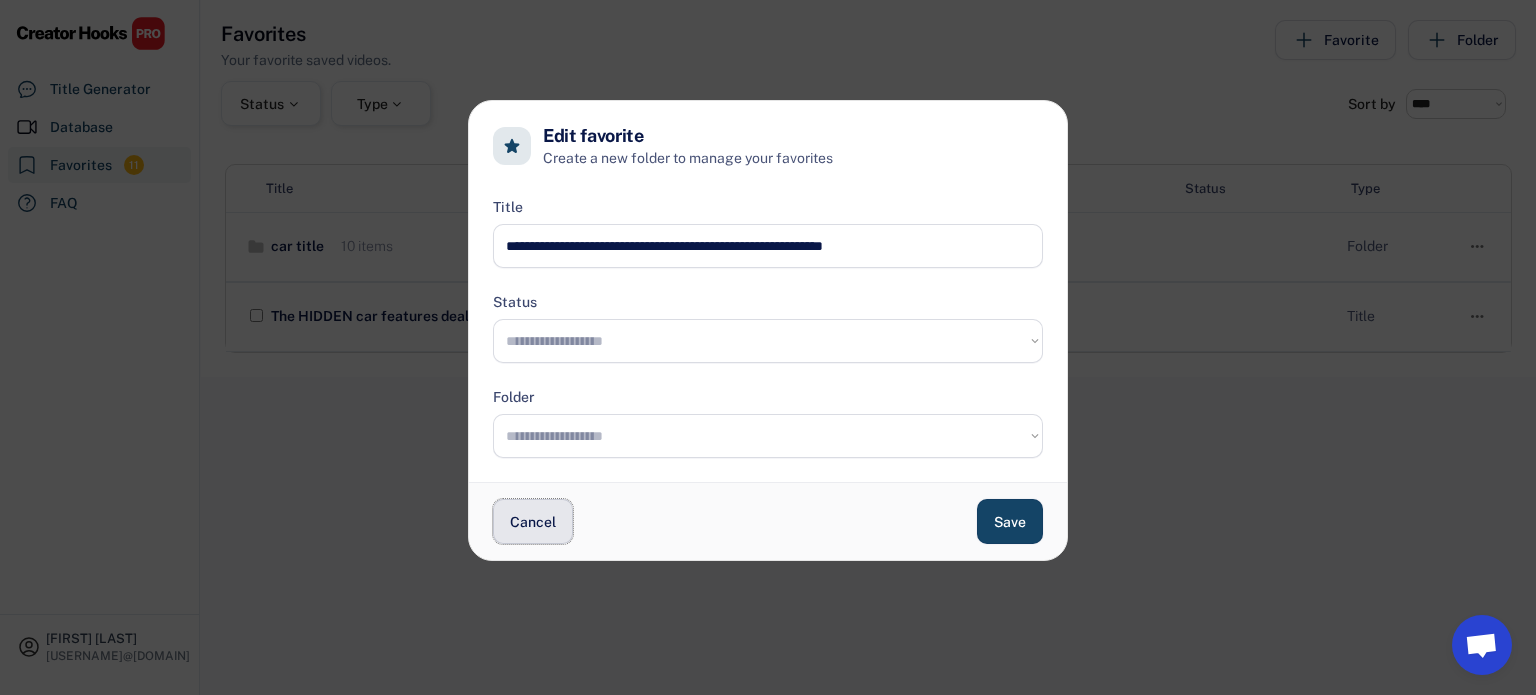 click on "Cancel" at bounding box center [533, 521] 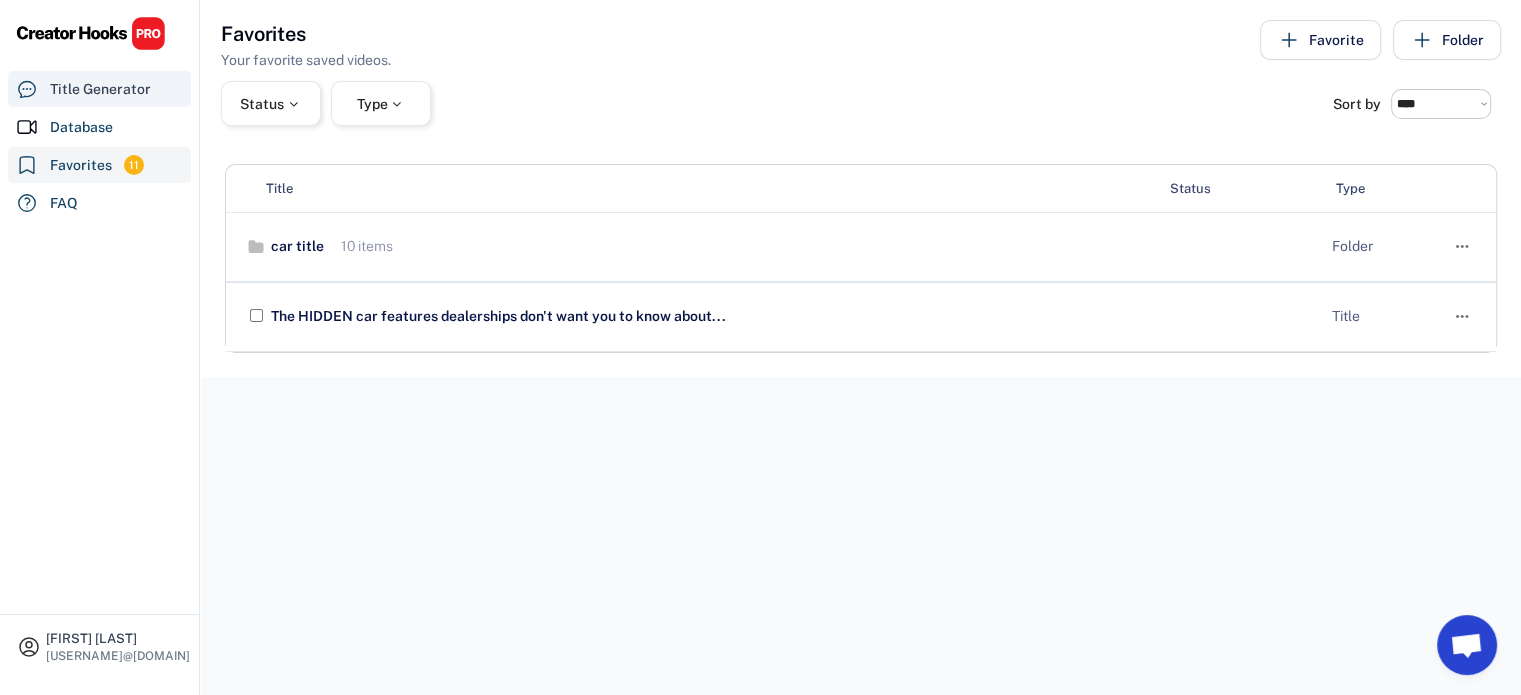 click on "Title Generator" at bounding box center [100, 89] 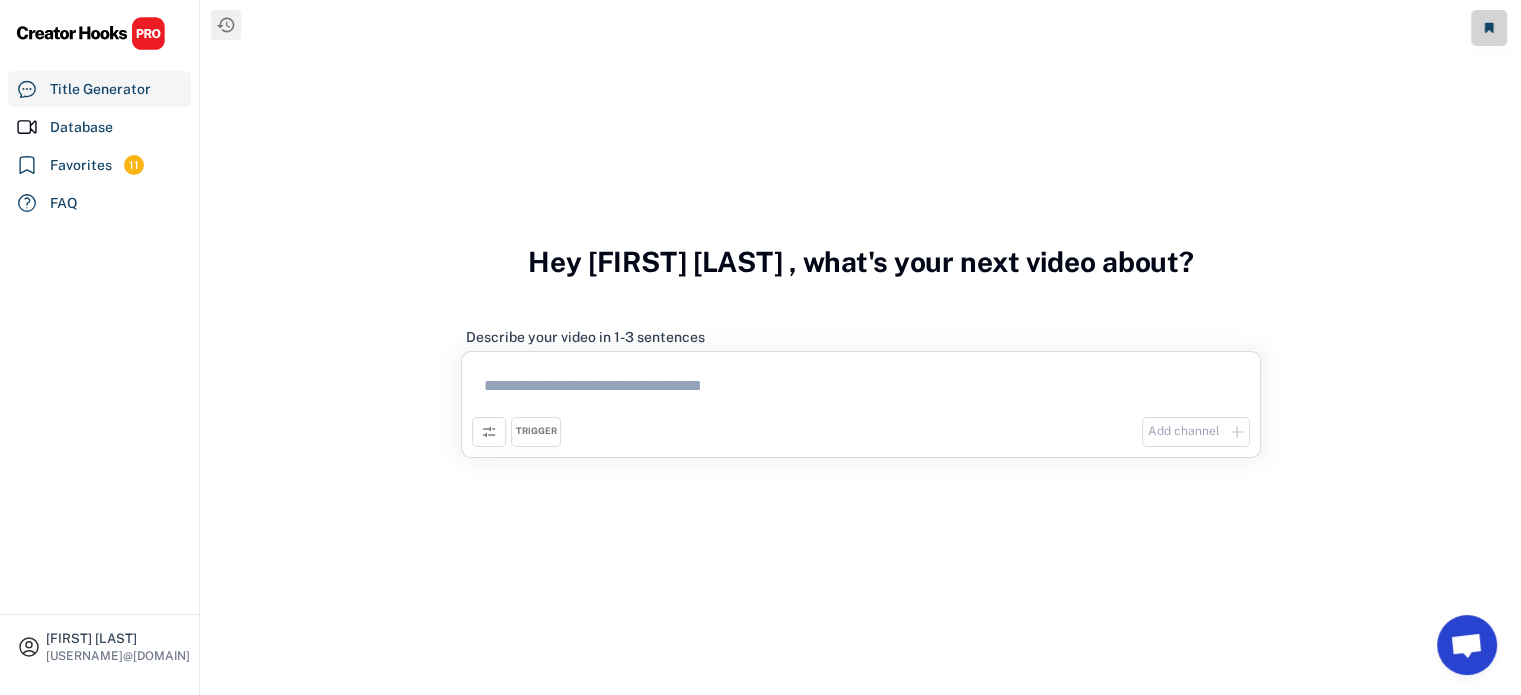 click at bounding box center [861, 389] 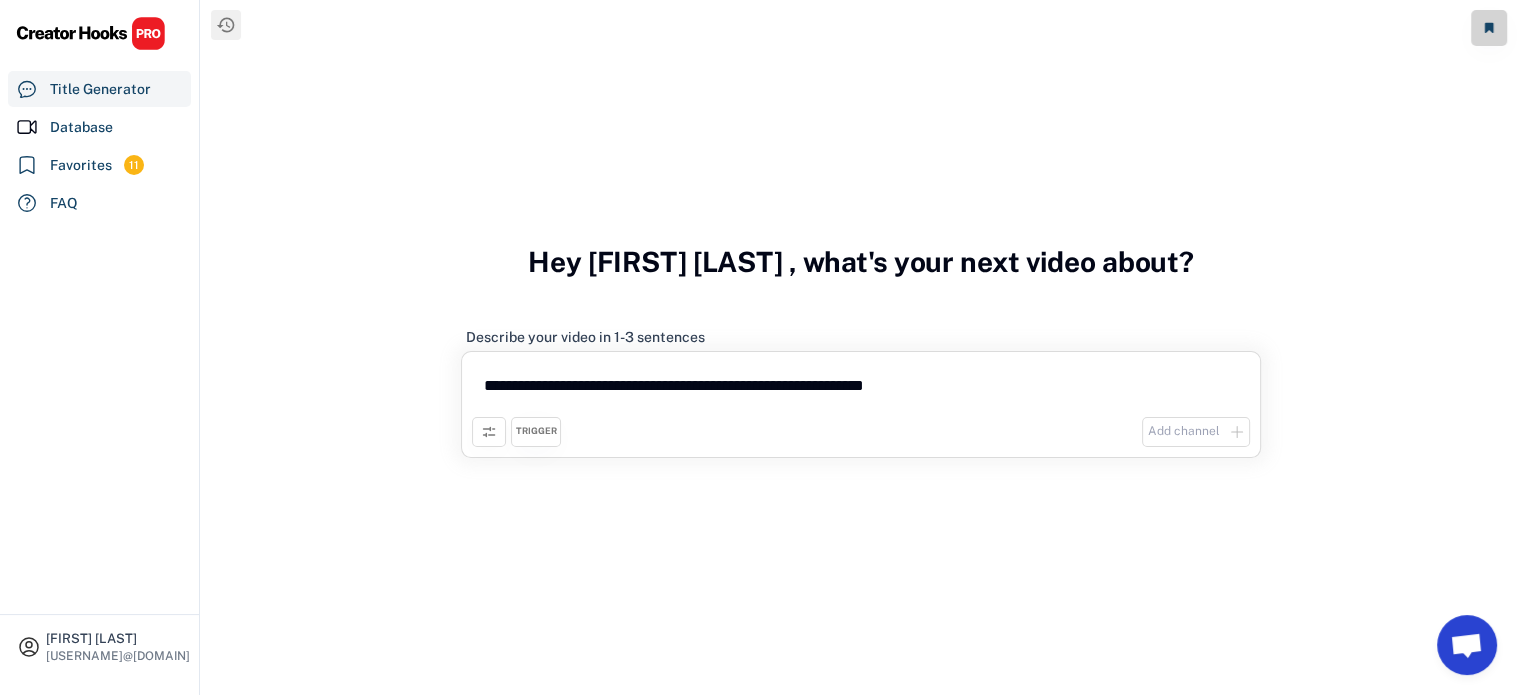 type on "**********" 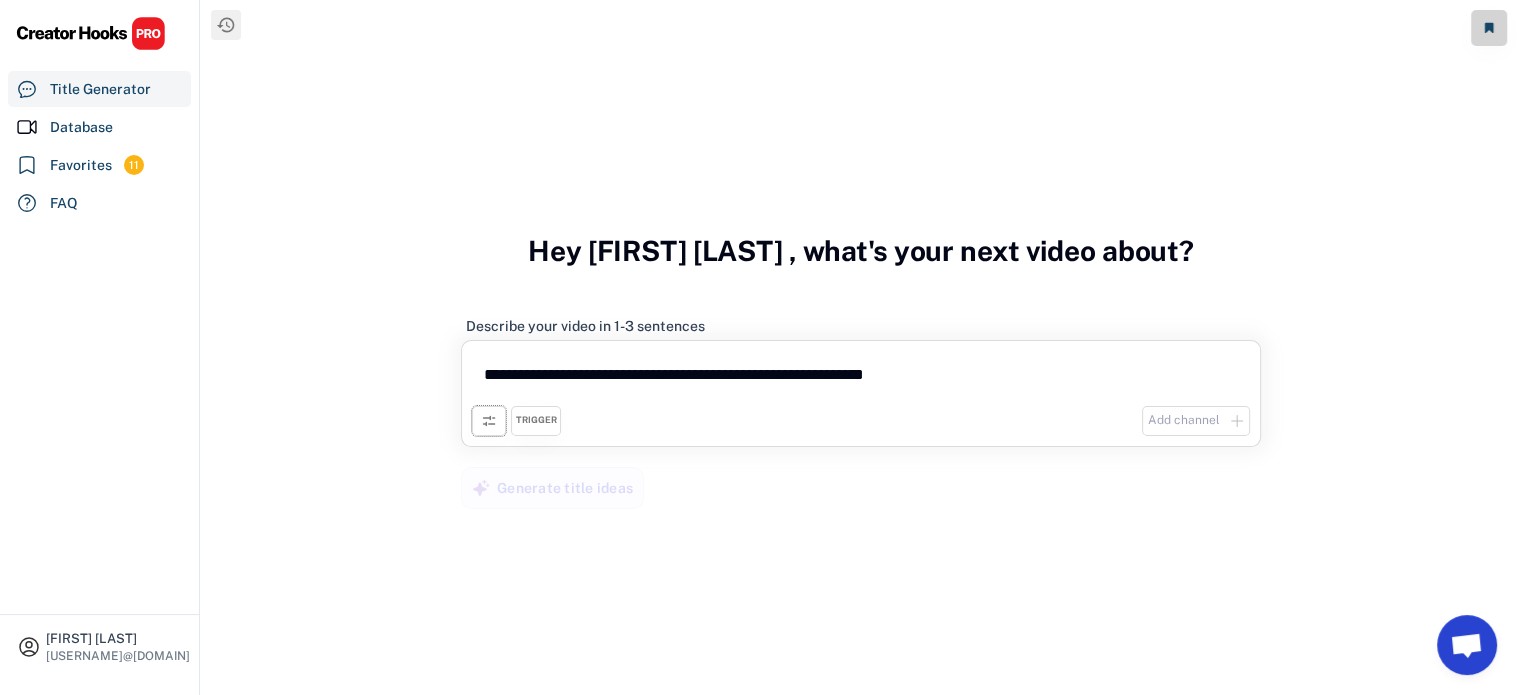 click 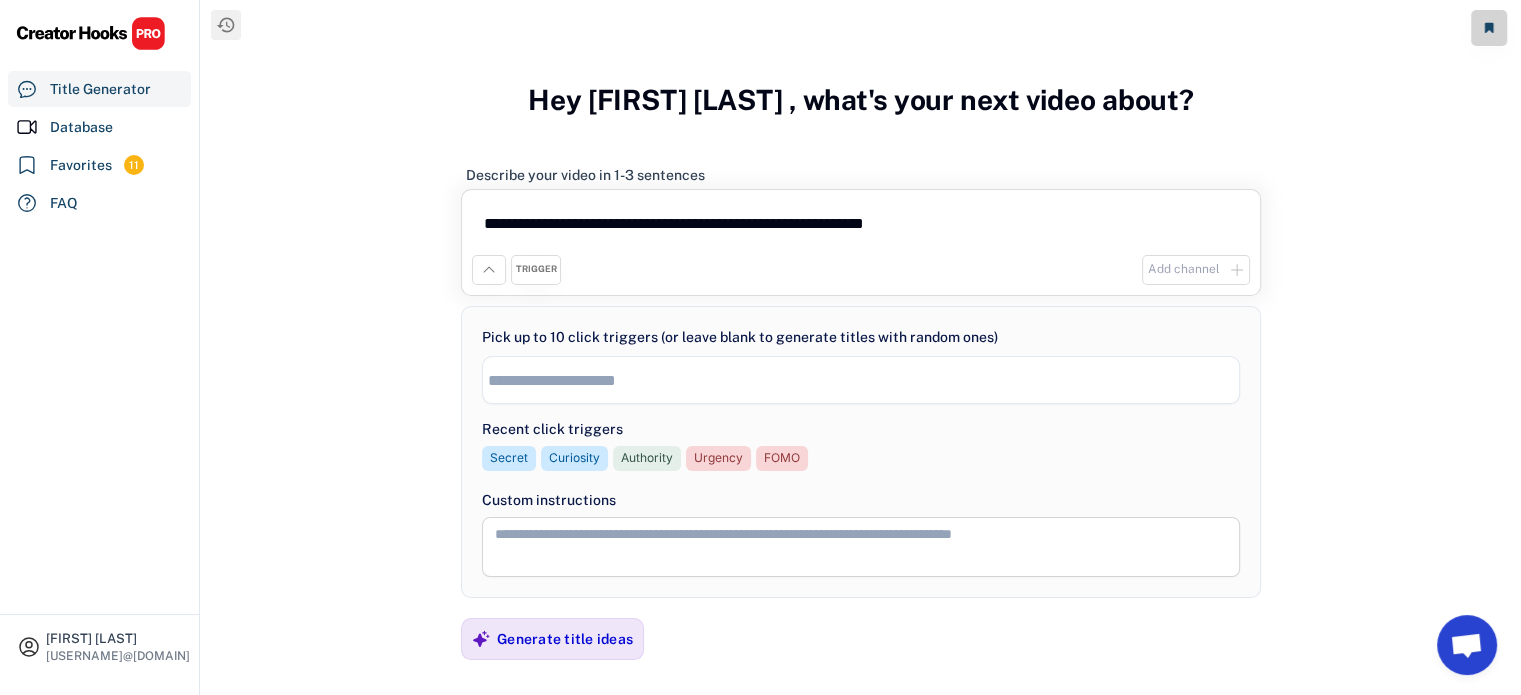 click at bounding box center [866, 380] 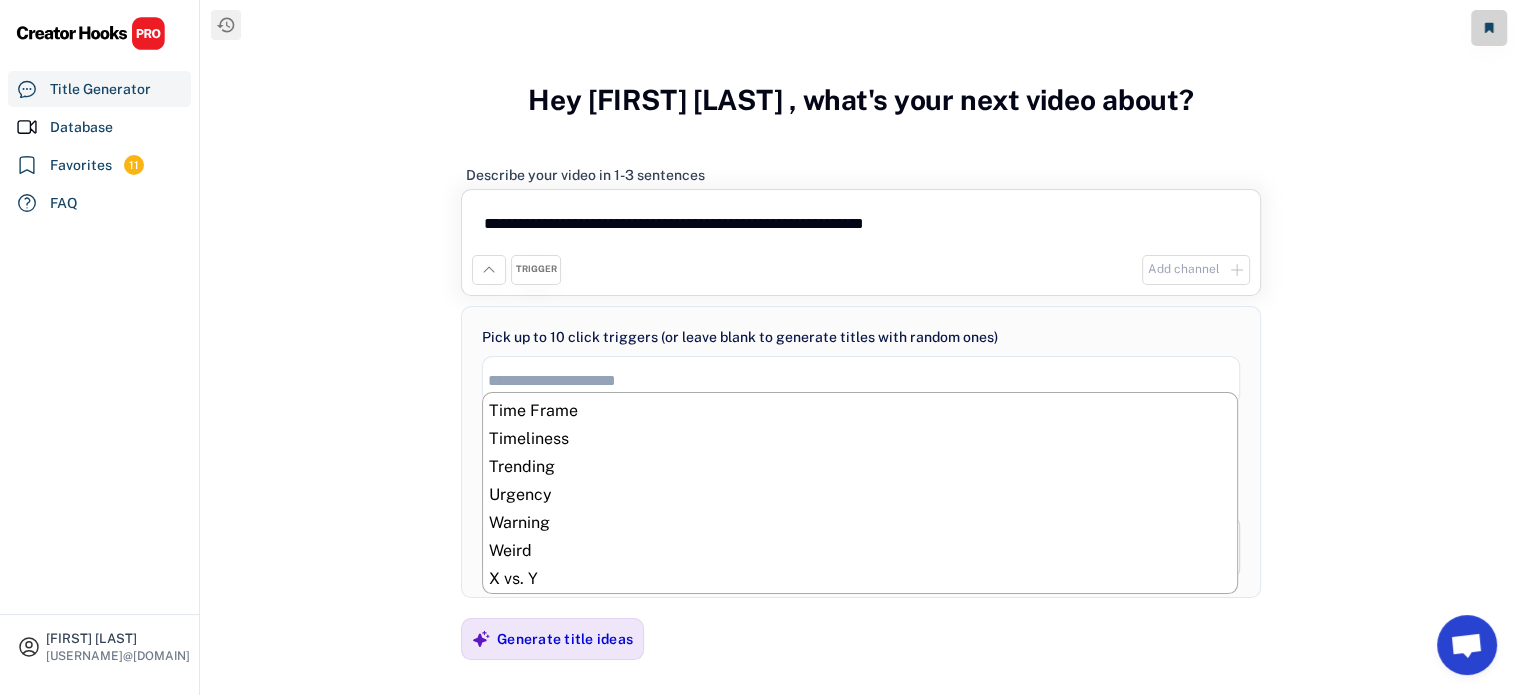 scroll, scrollTop: 0, scrollLeft: 0, axis: both 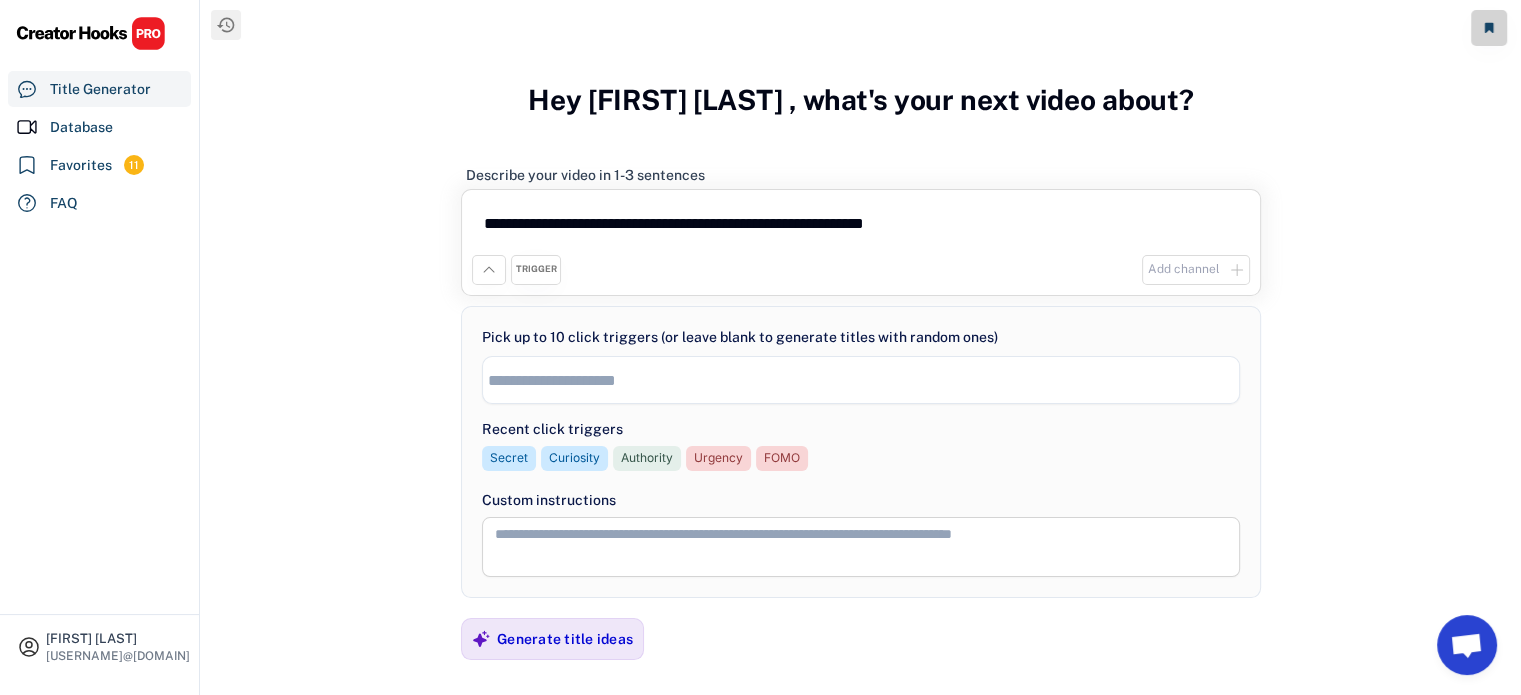 click on "**********" at bounding box center [861, 383] 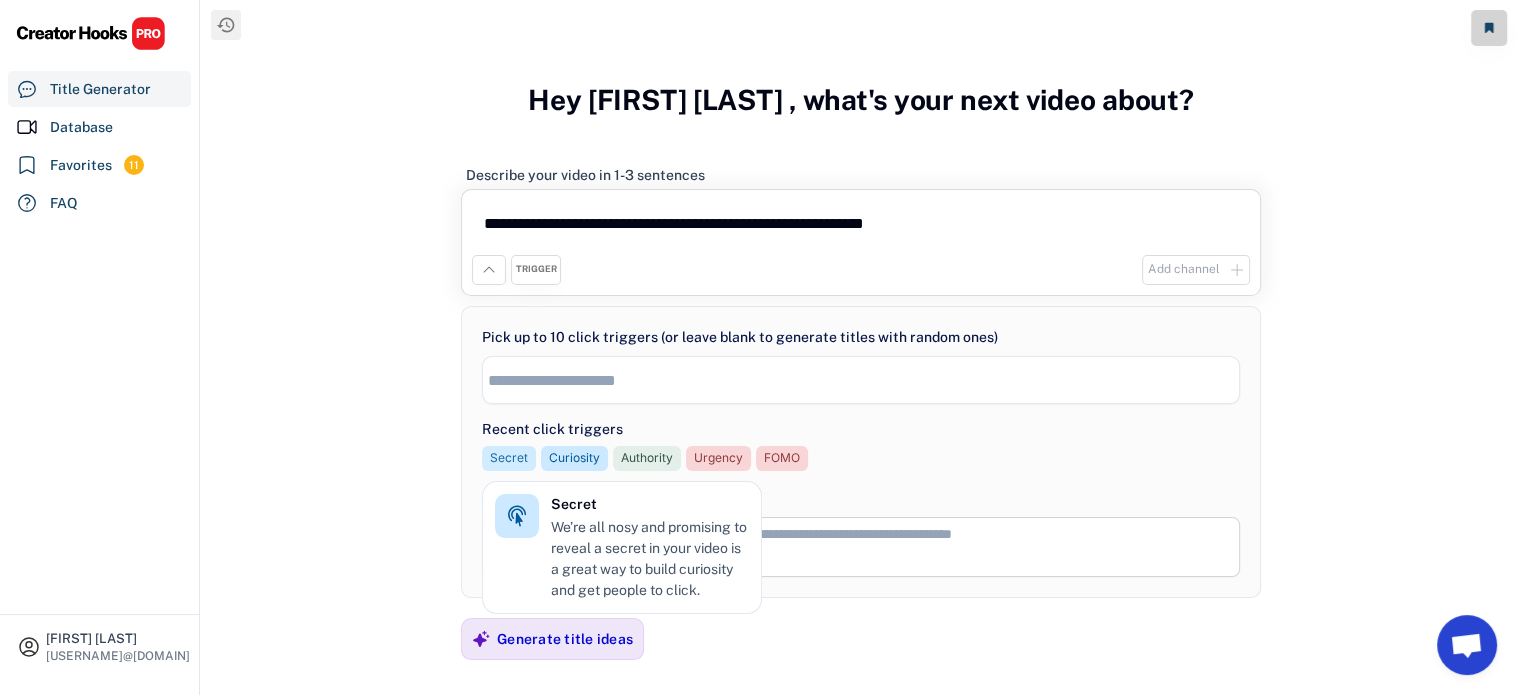 click on "Secret" at bounding box center (509, 458) 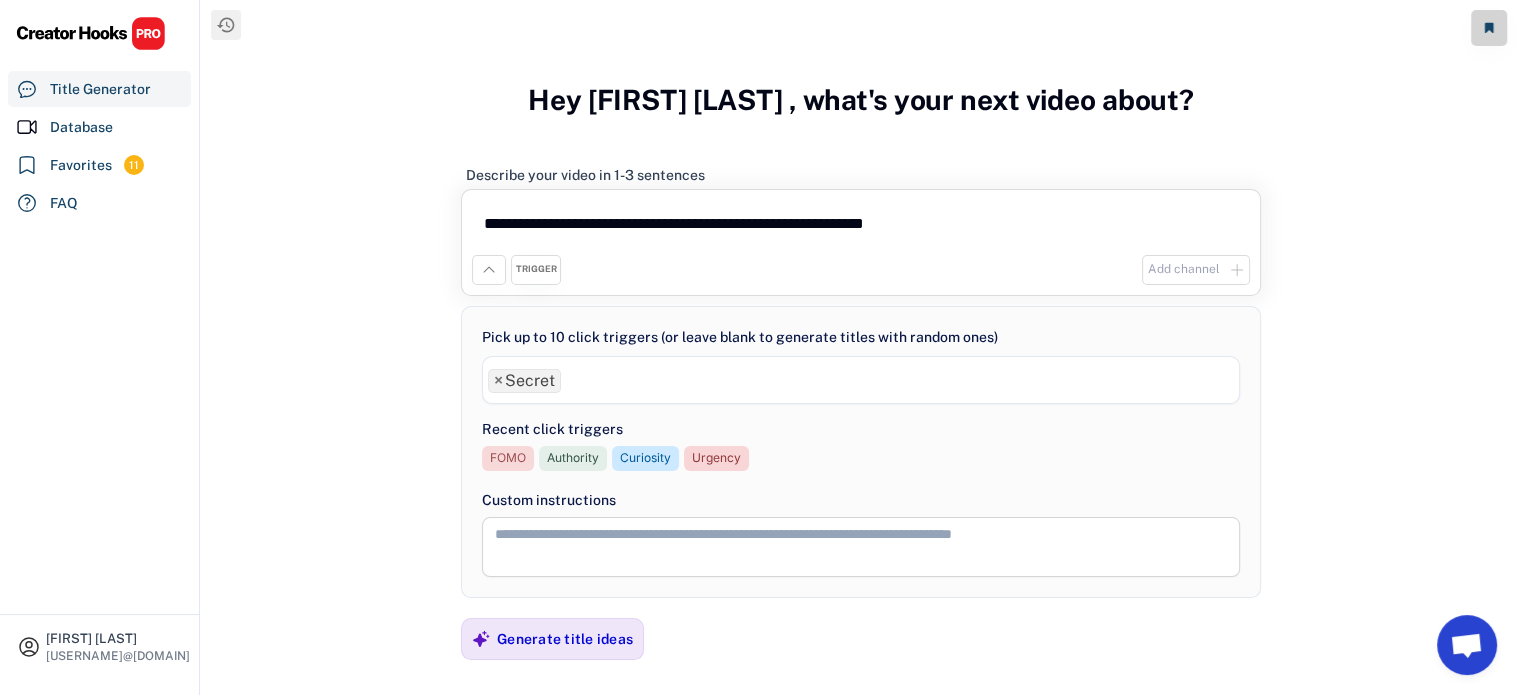 scroll, scrollTop: 544, scrollLeft: 0, axis: vertical 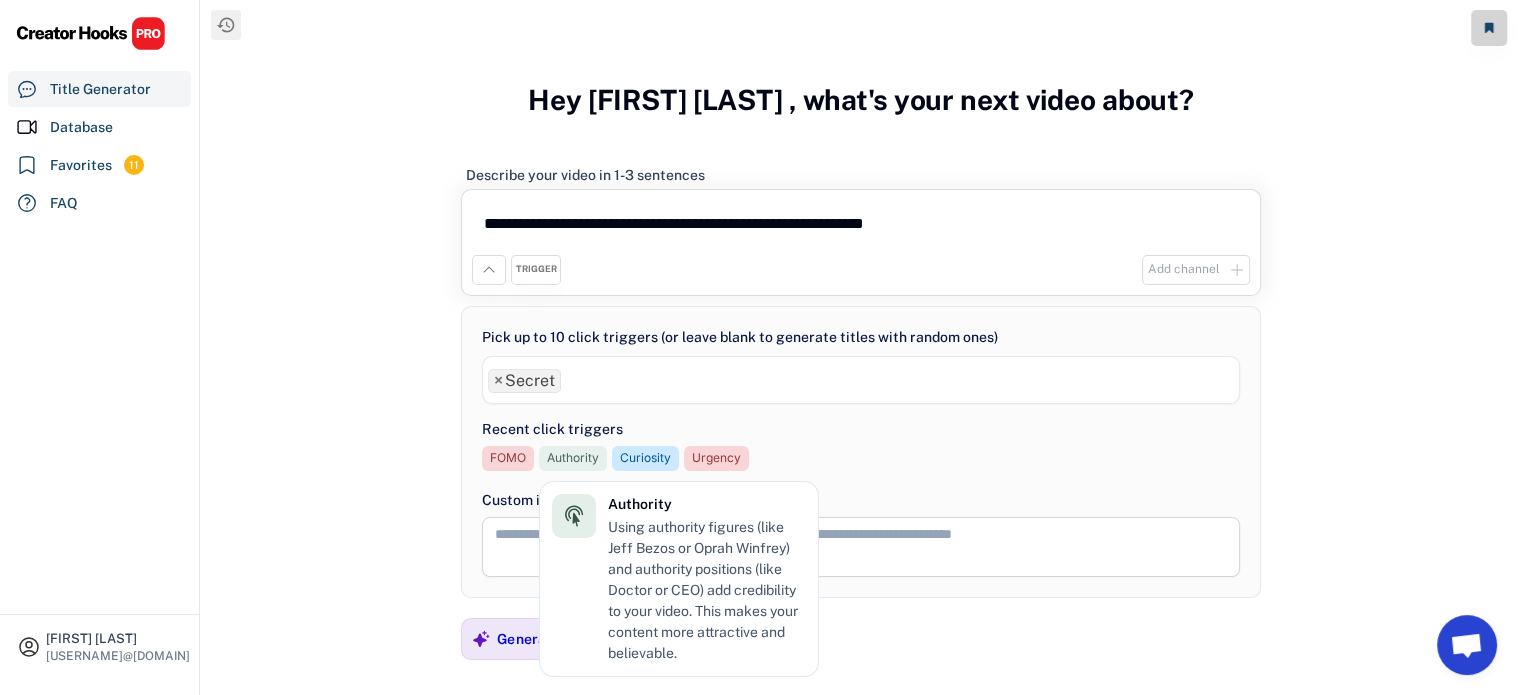 click on "Authority" at bounding box center (573, 458) 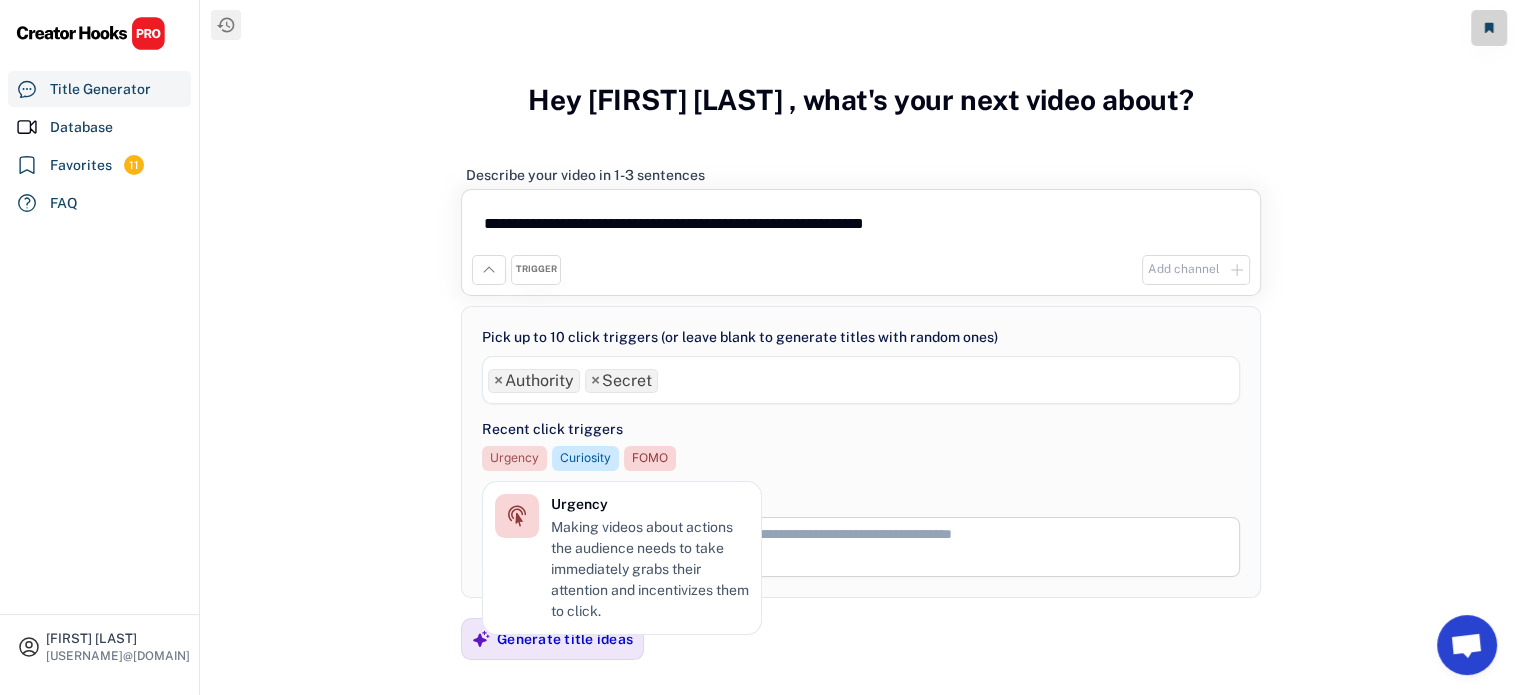 click on "Urgency" at bounding box center (514, 458) 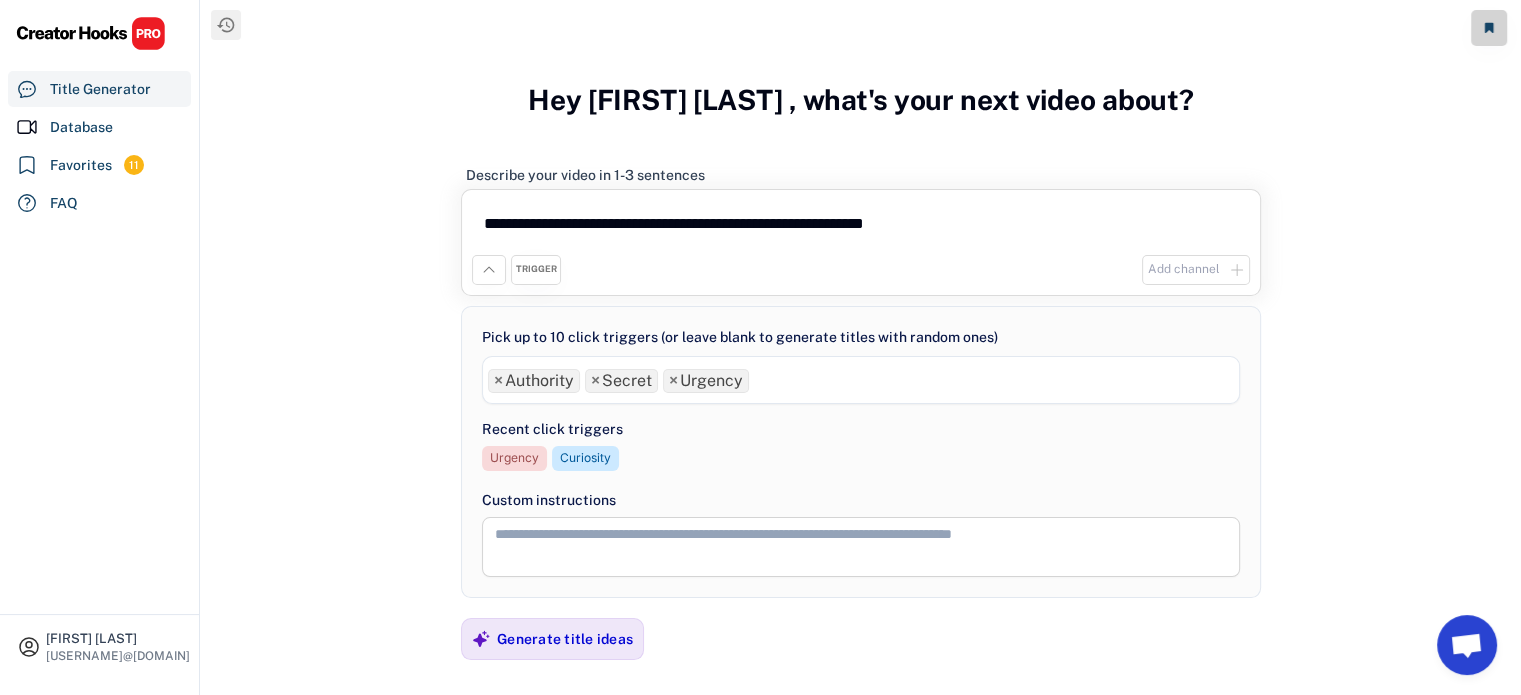 scroll, scrollTop: 680, scrollLeft: 0, axis: vertical 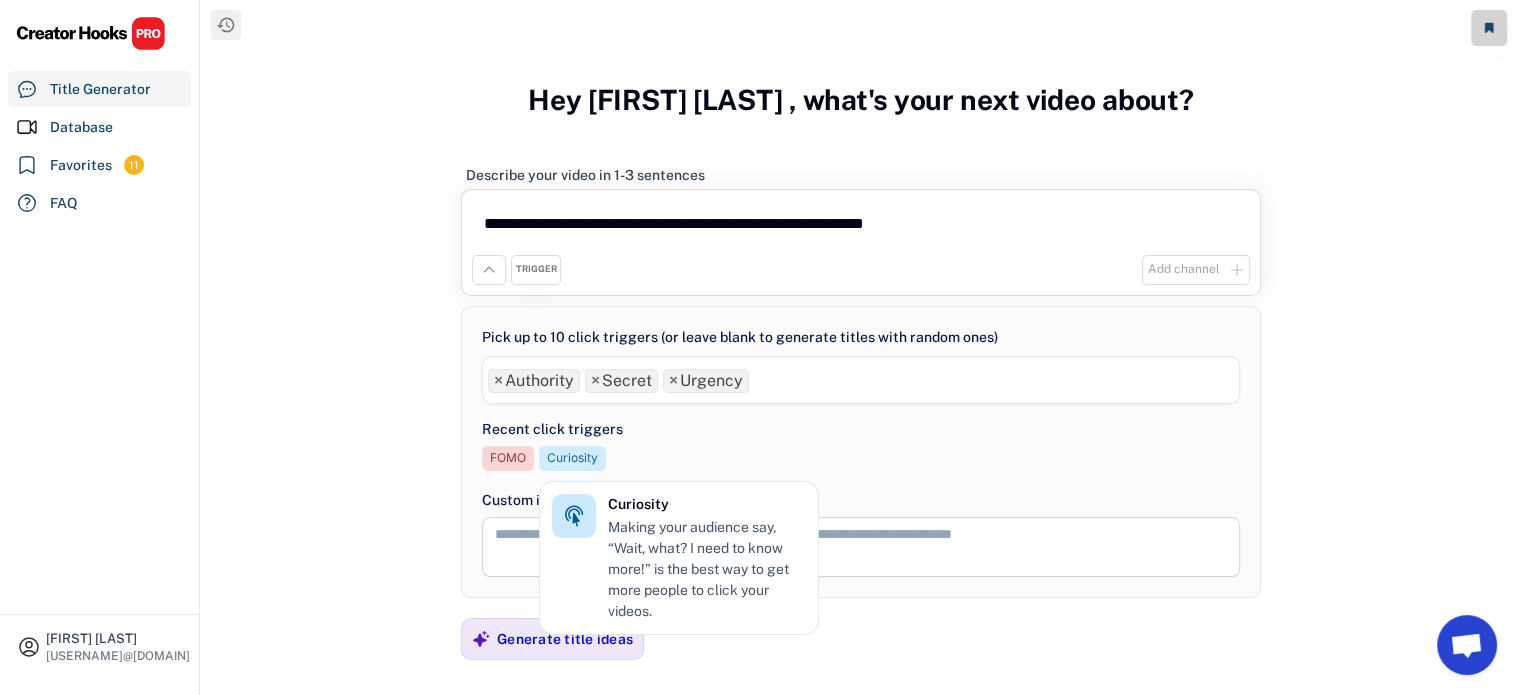 click on "Curiosity" at bounding box center (572, 458) 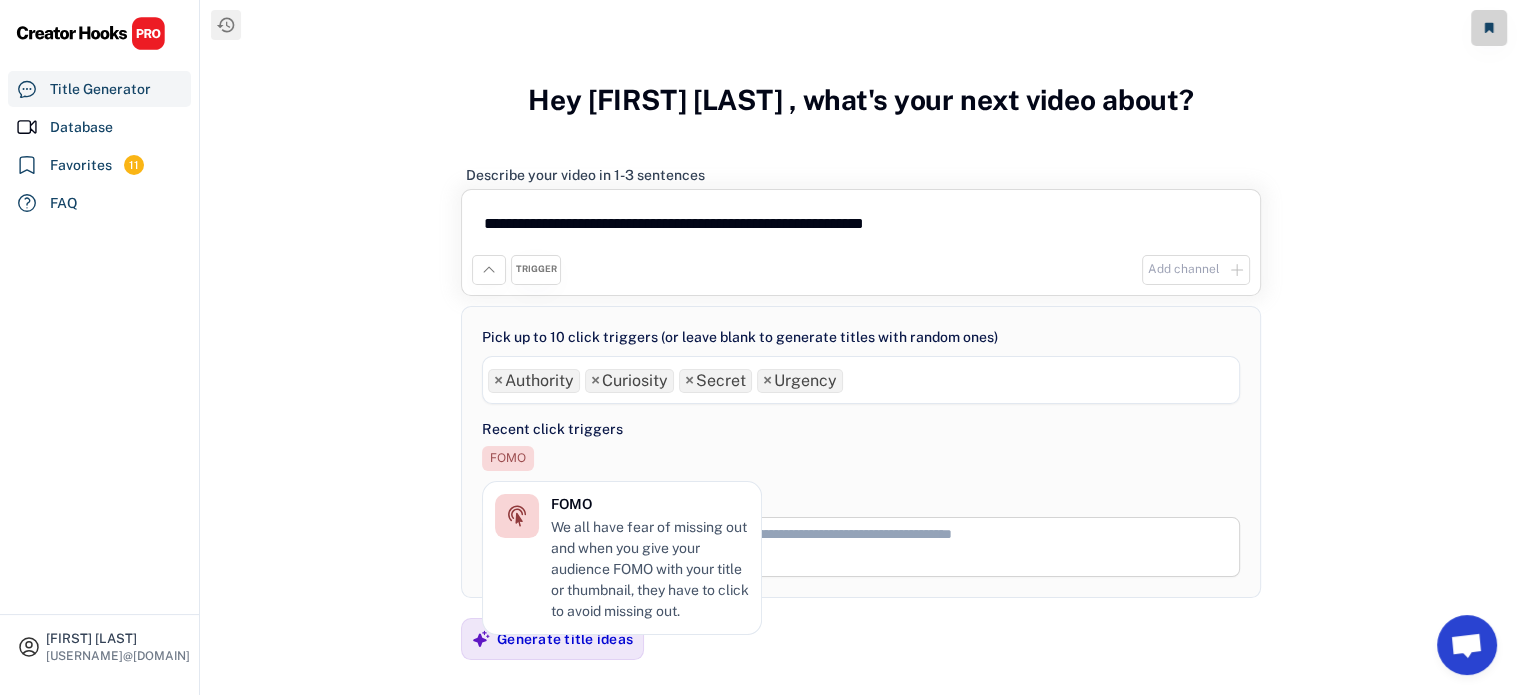 click on "FOMO" at bounding box center [508, 458] 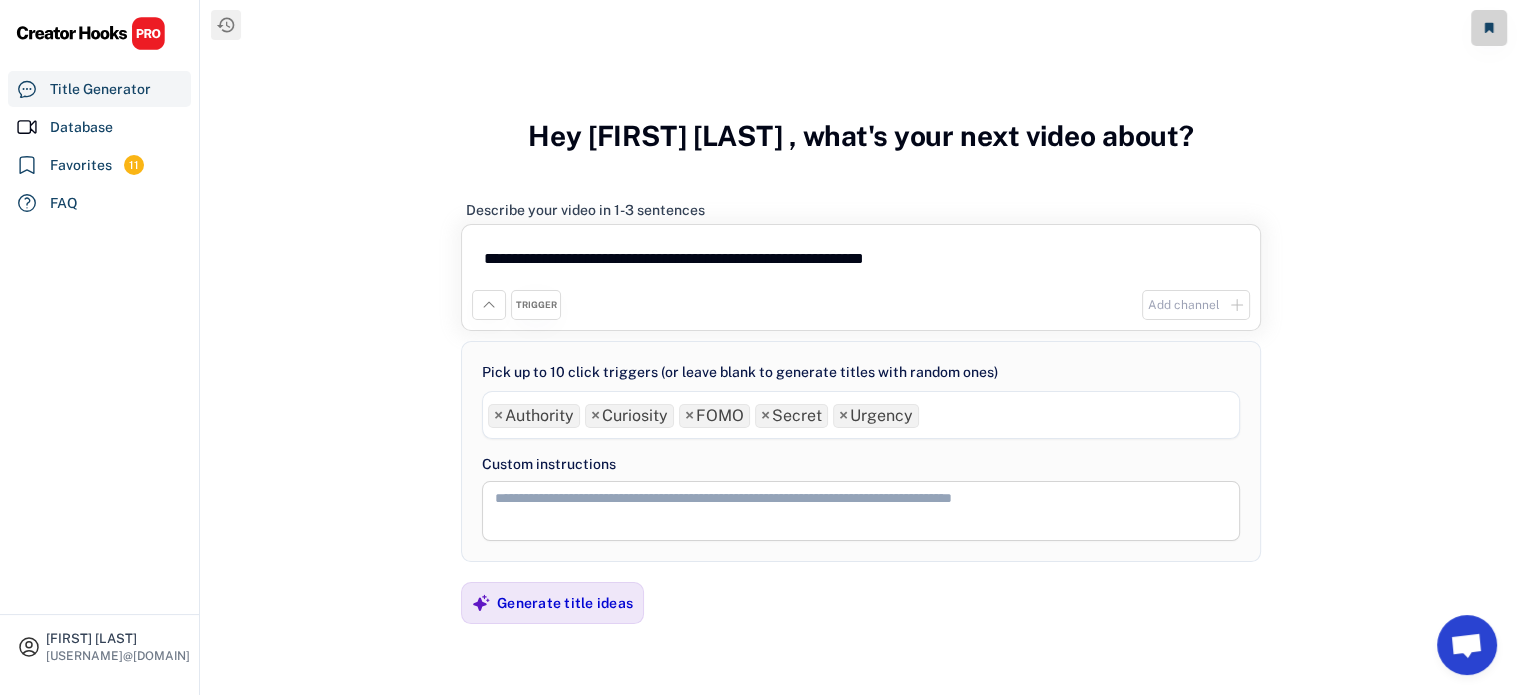 scroll, scrollTop: 72, scrollLeft: 0, axis: vertical 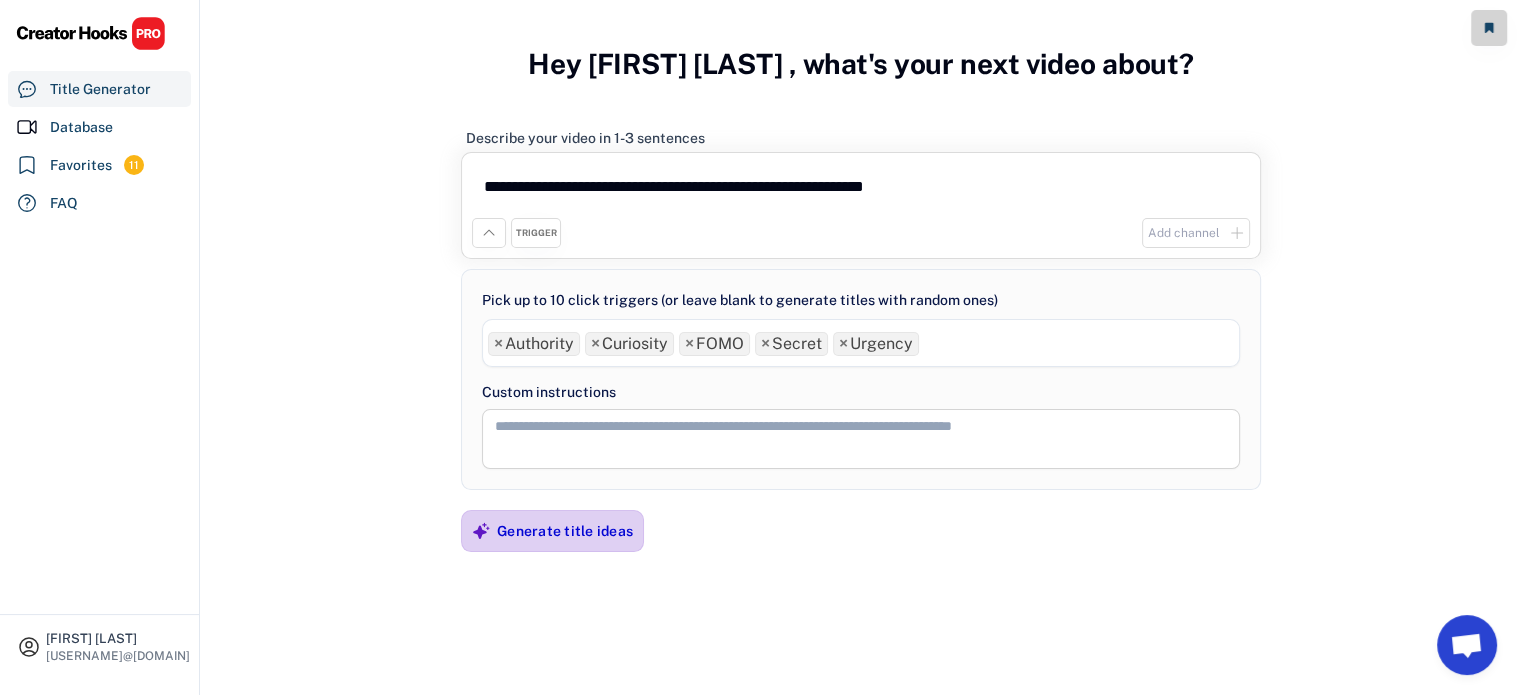 click on "Generate title ideas" at bounding box center (565, 531) 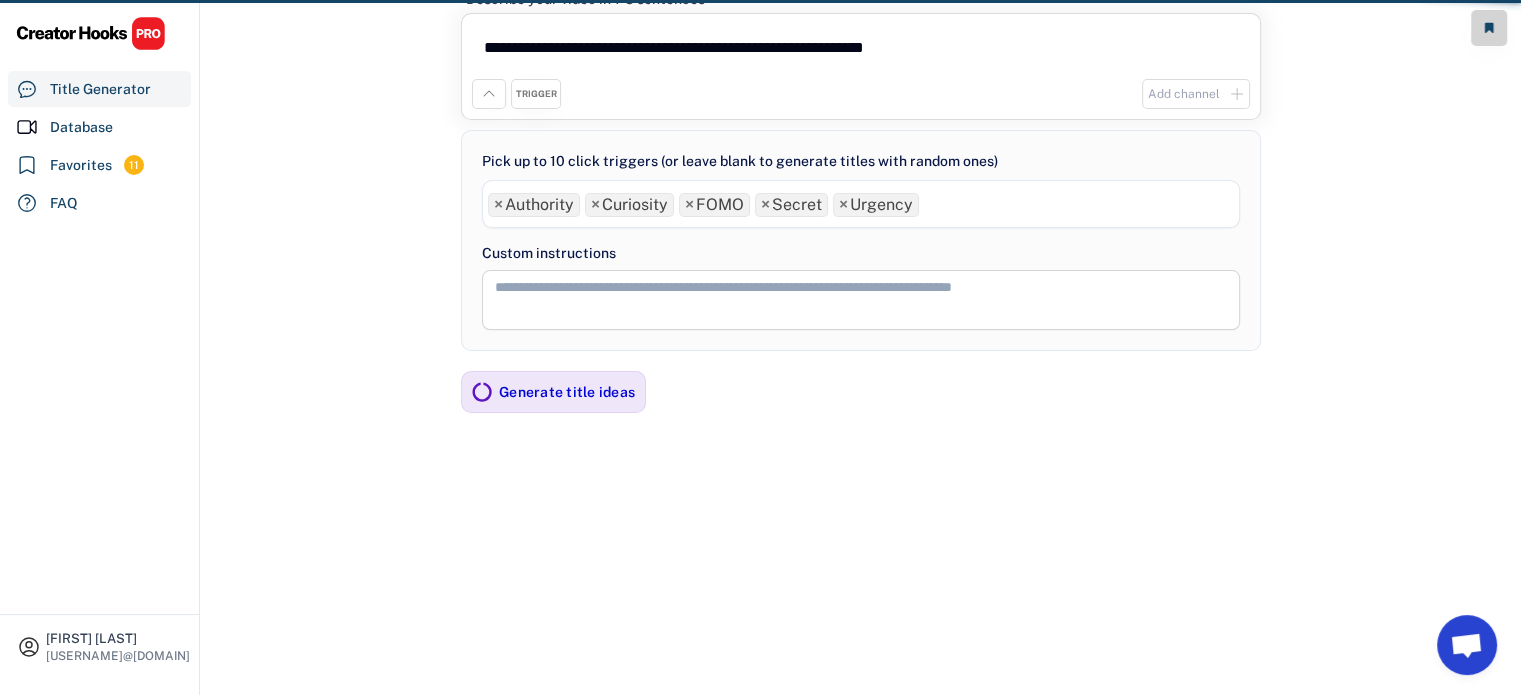 scroll, scrollTop: 18, scrollLeft: 0, axis: vertical 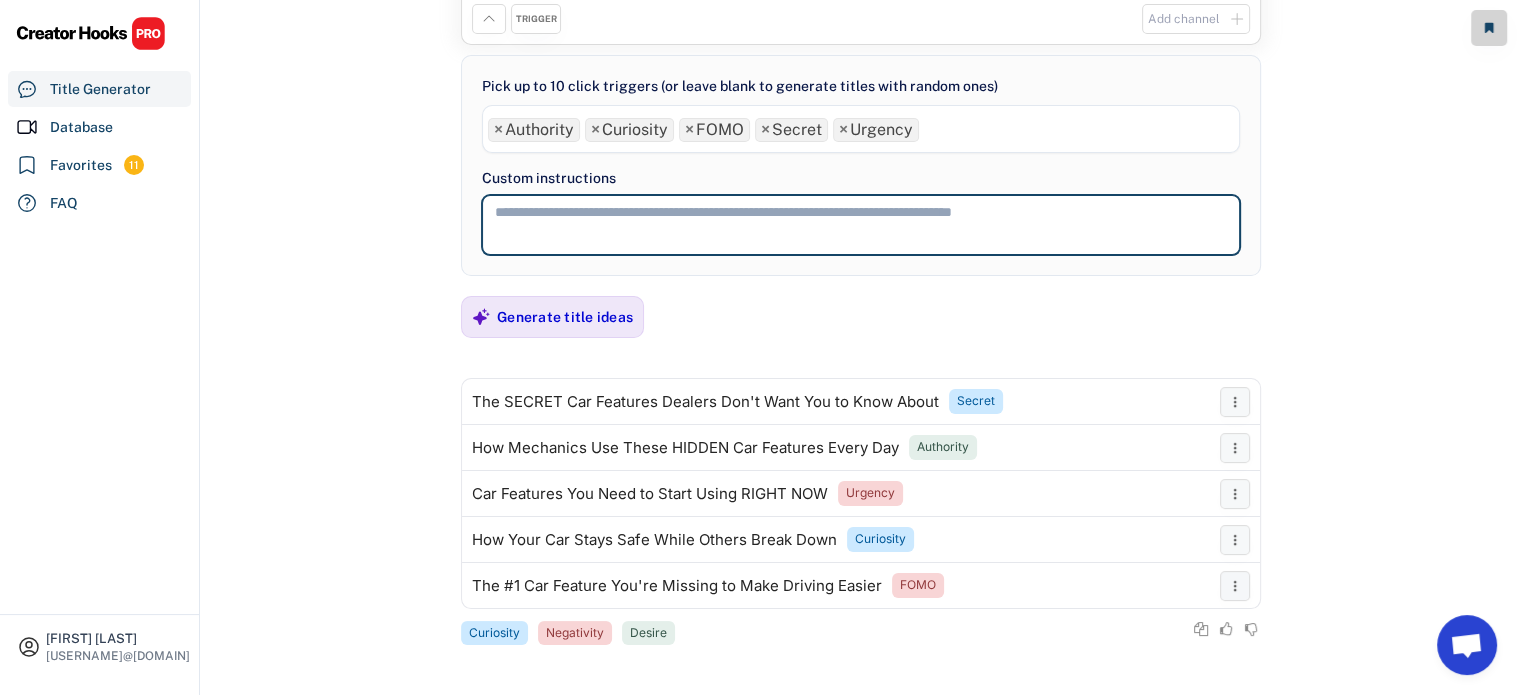 click at bounding box center (861, 225) 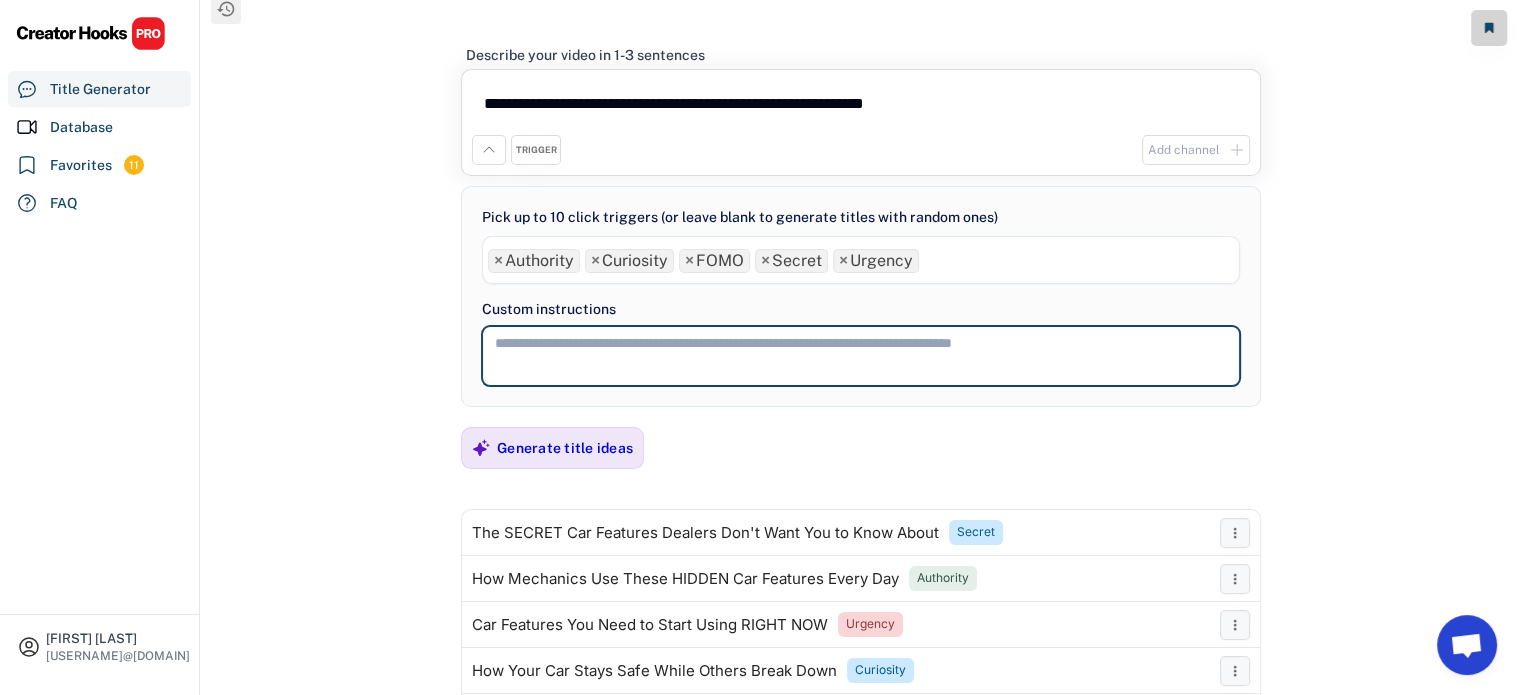 scroll, scrollTop: 8, scrollLeft: 0, axis: vertical 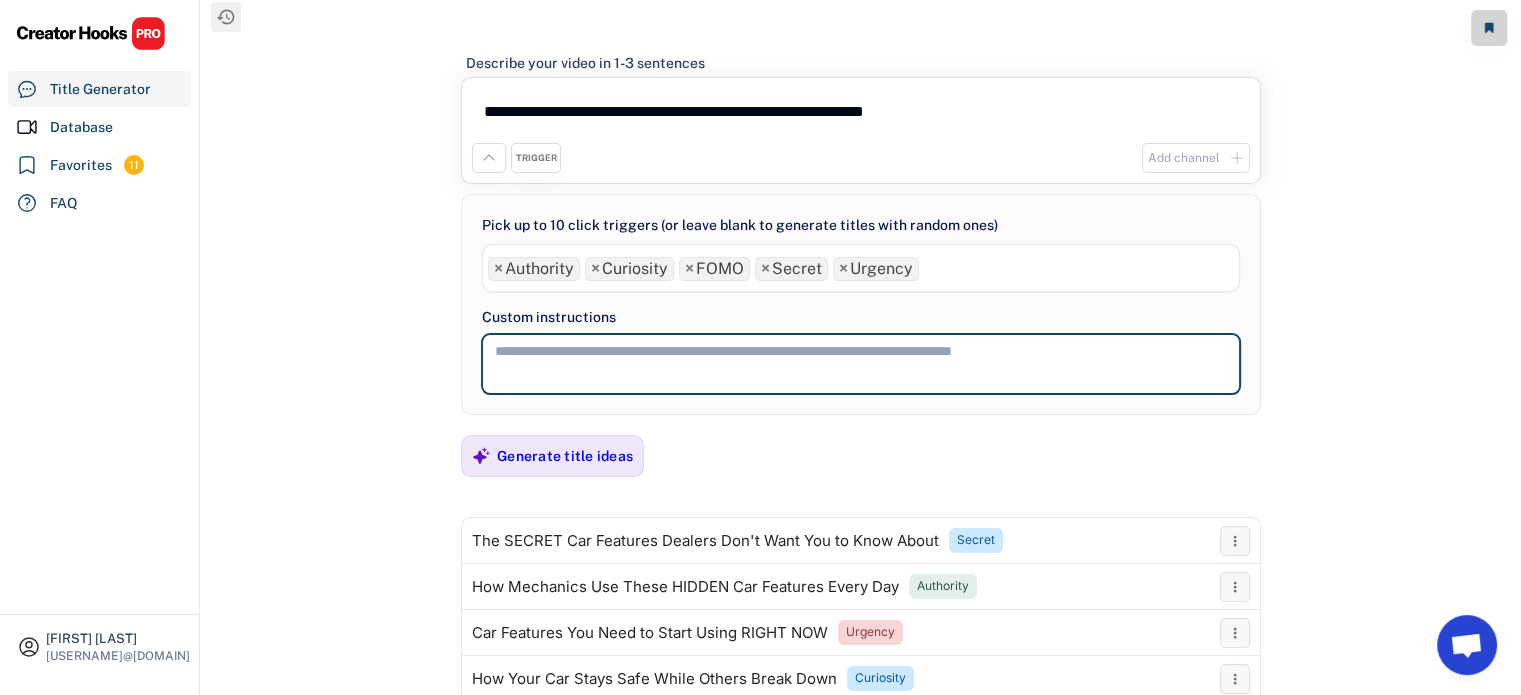 click at bounding box center [861, 364] 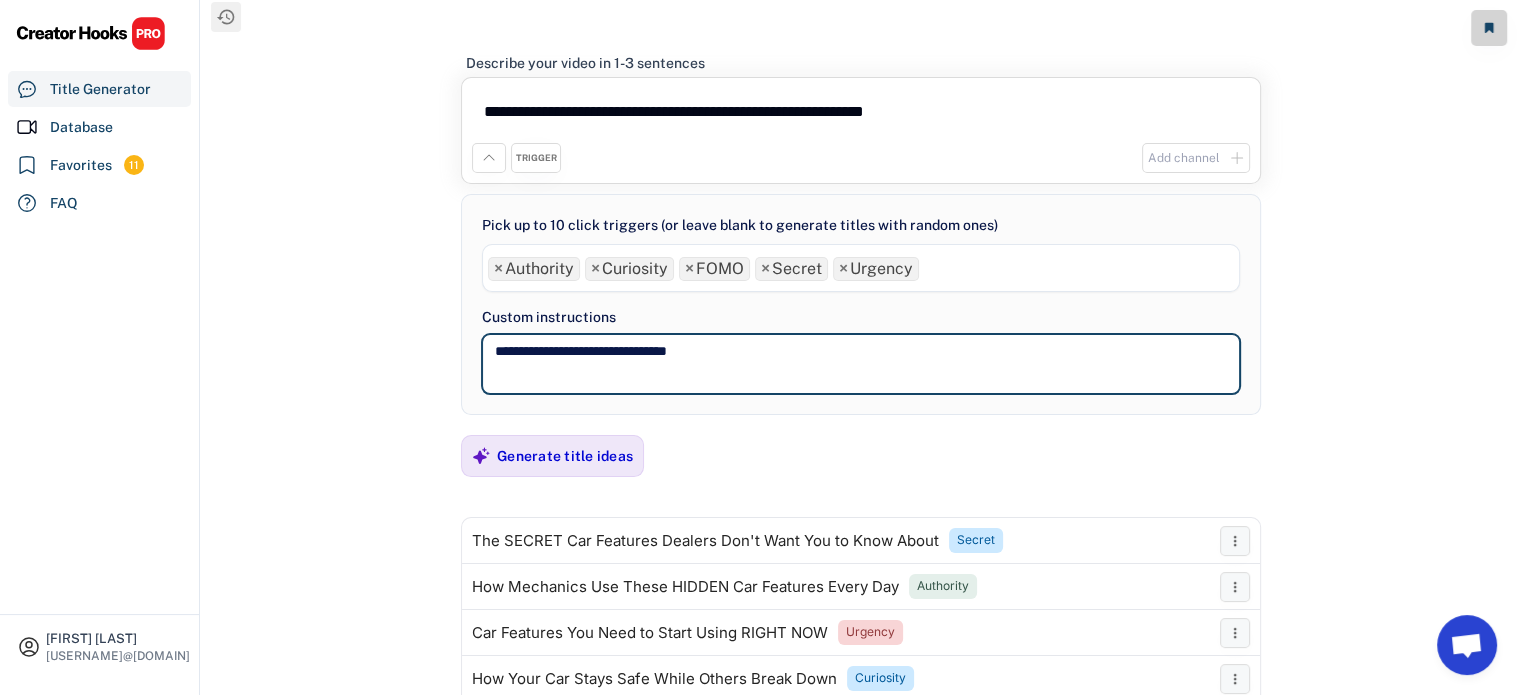 drag, startPoint x: 609, startPoint y: 344, endPoint x: 819, endPoint y: 341, distance: 210.02142 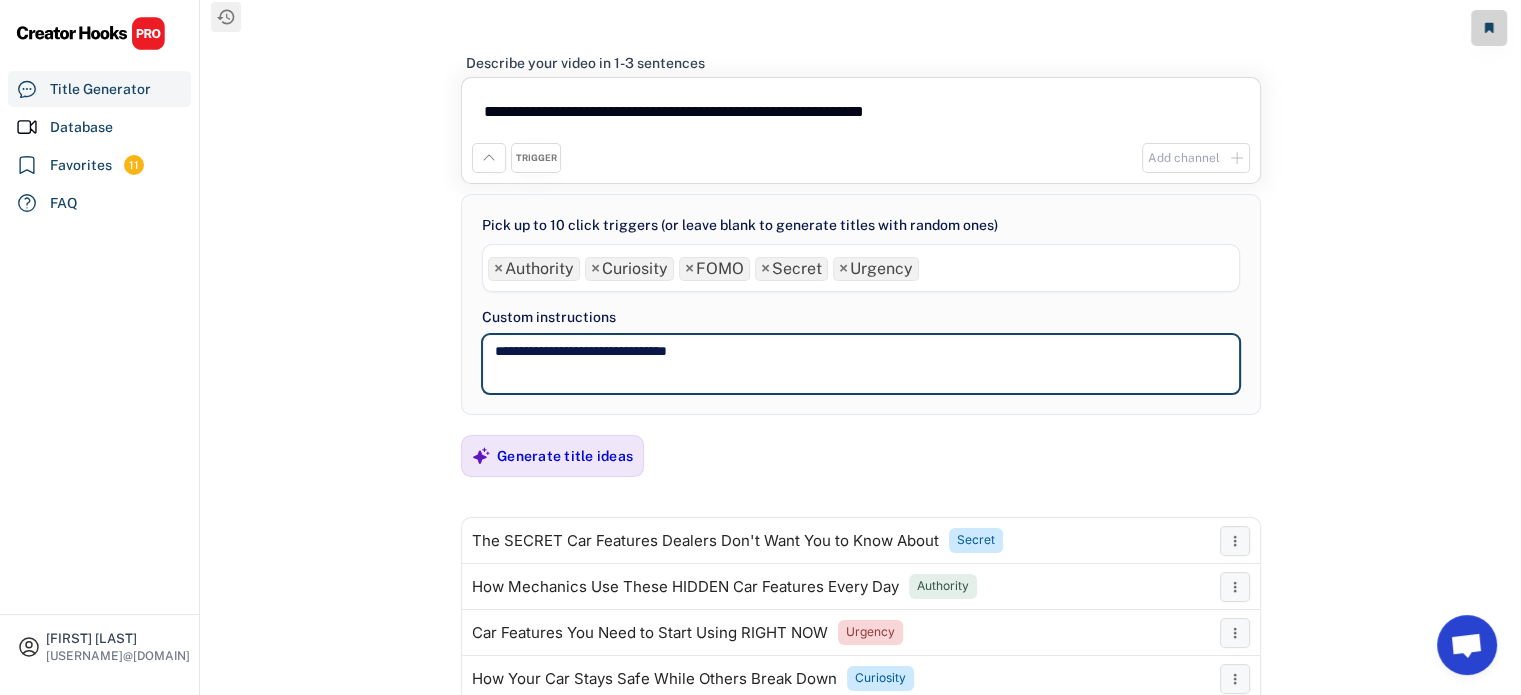 paste on "**********" 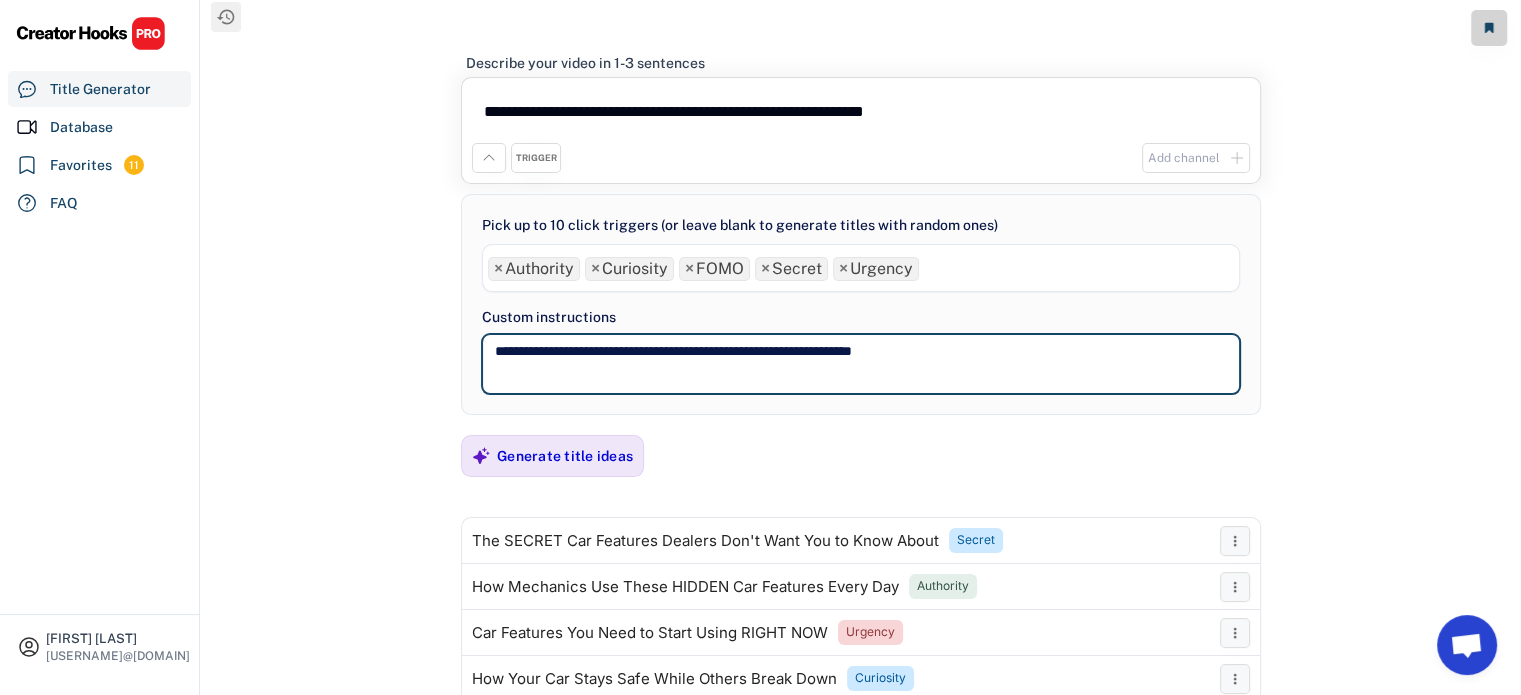 click on "**********" at bounding box center (861, 364) 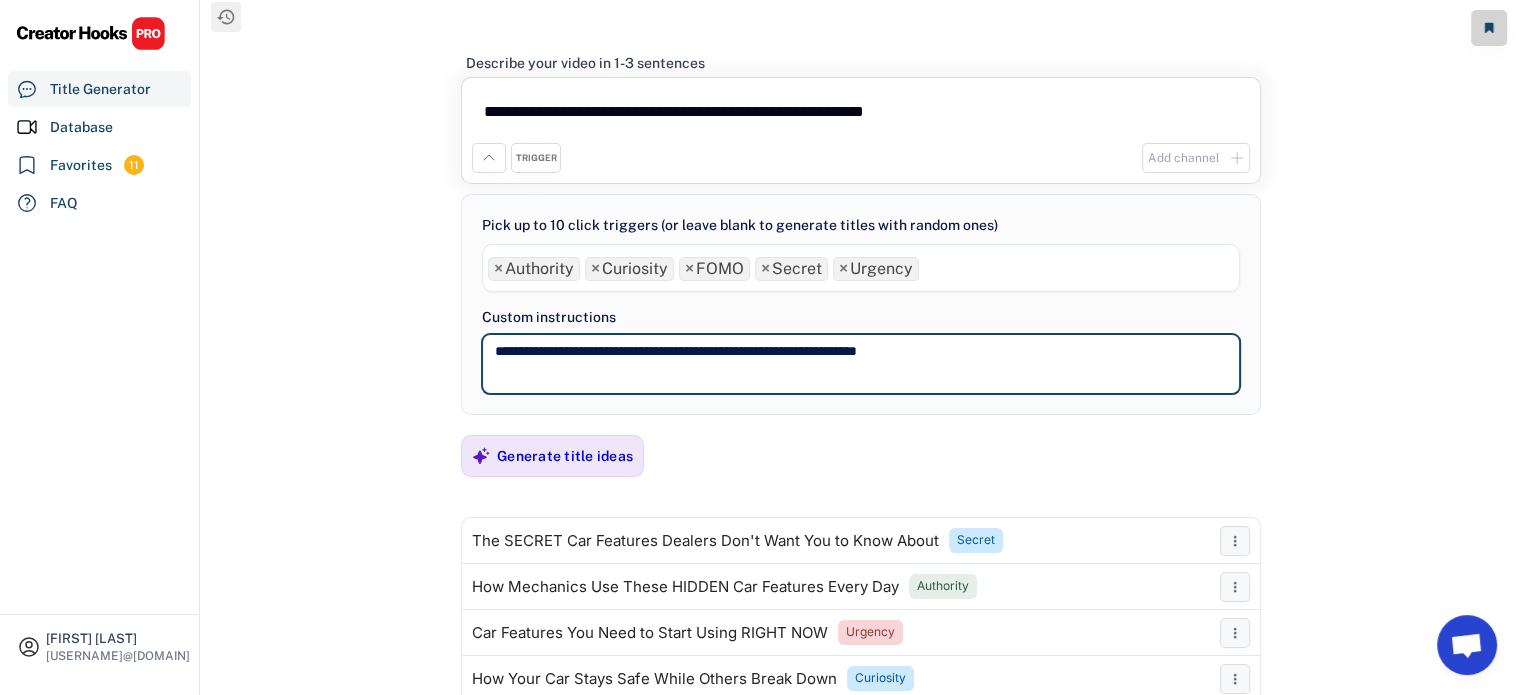 click on "**********" at bounding box center [861, 364] 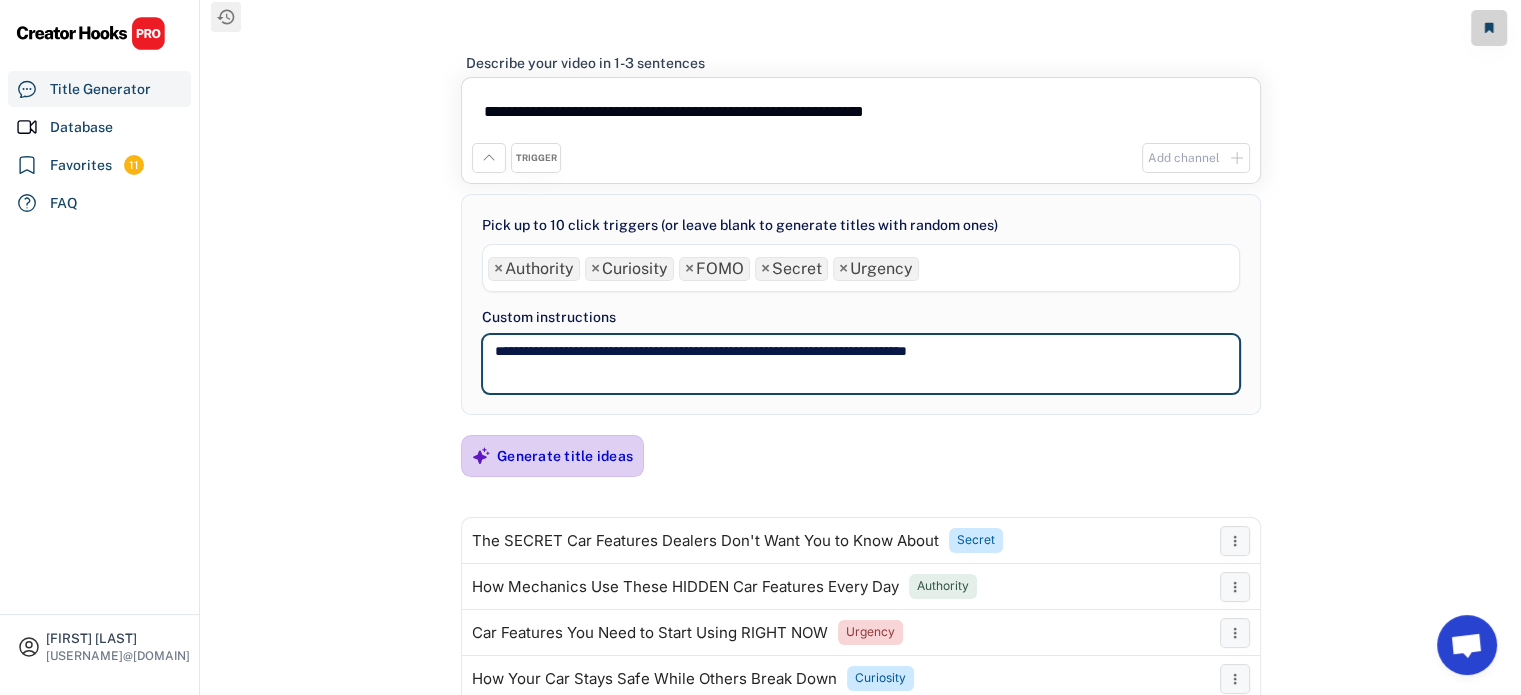 type on "**********" 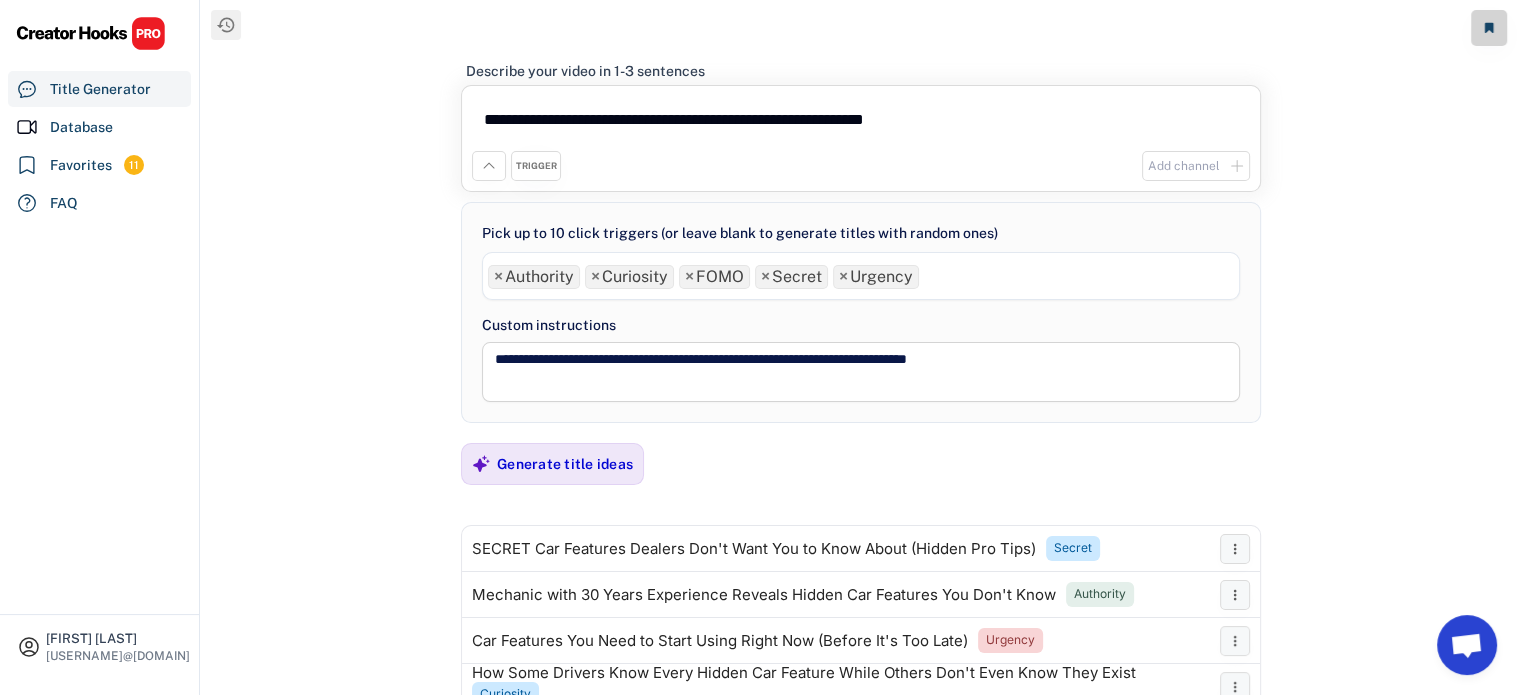 scroll, scrollTop: 147, scrollLeft: 0, axis: vertical 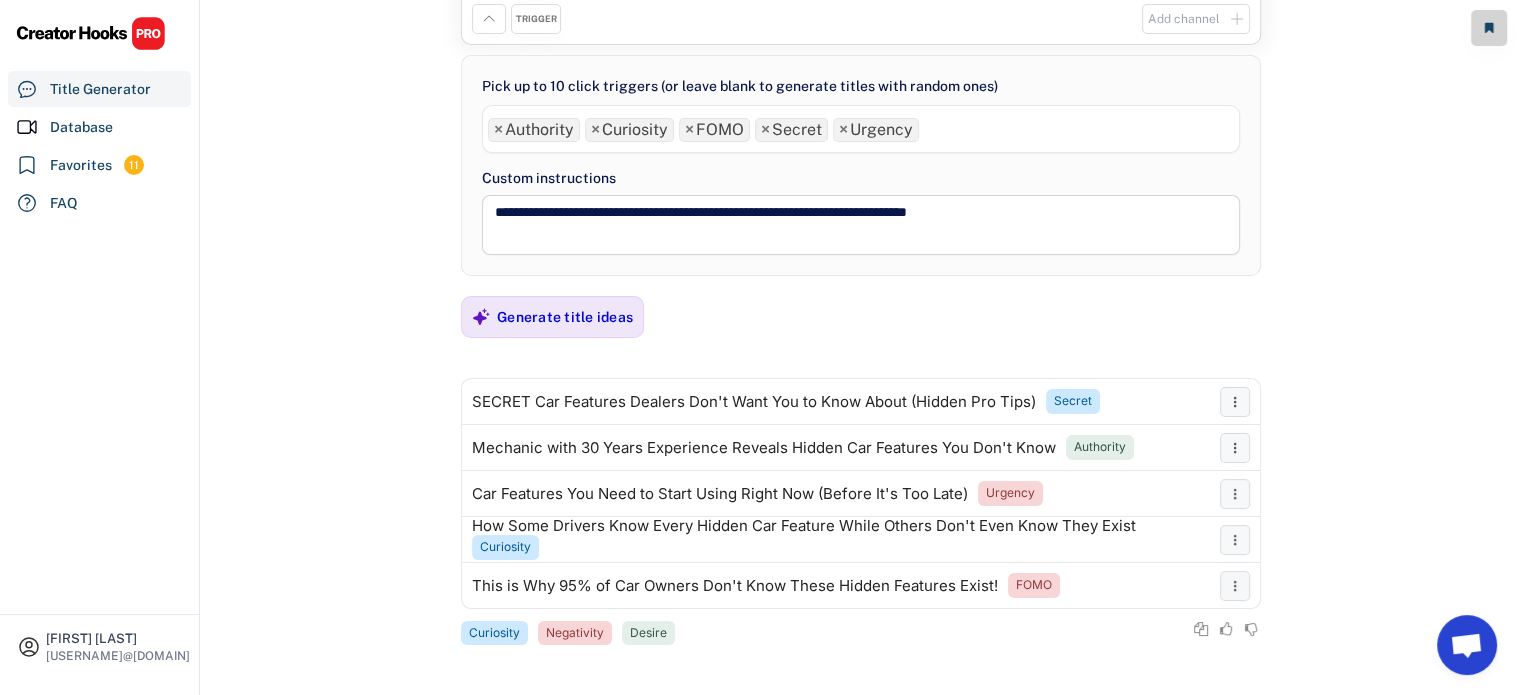 click on "×" at bounding box center [498, 130] 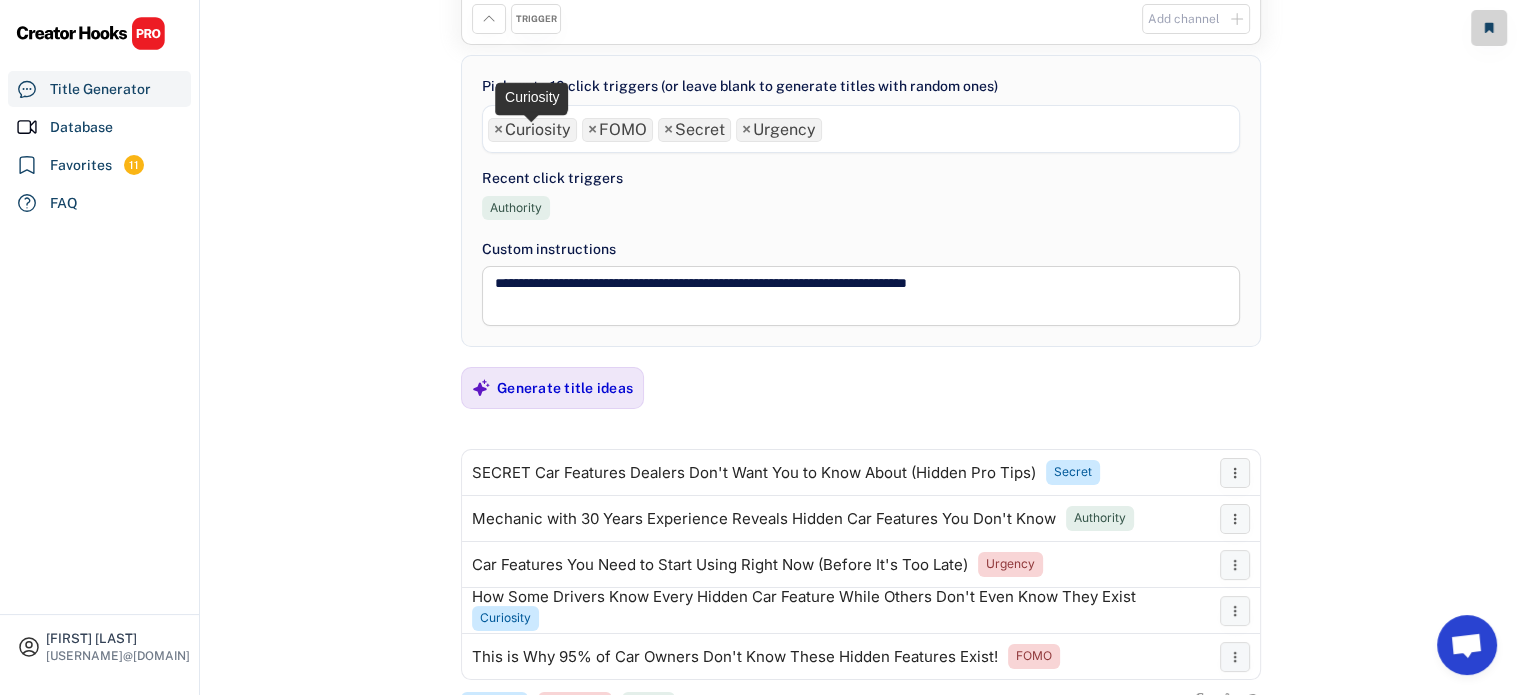 click on "× Curiosity" at bounding box center [532, 130] 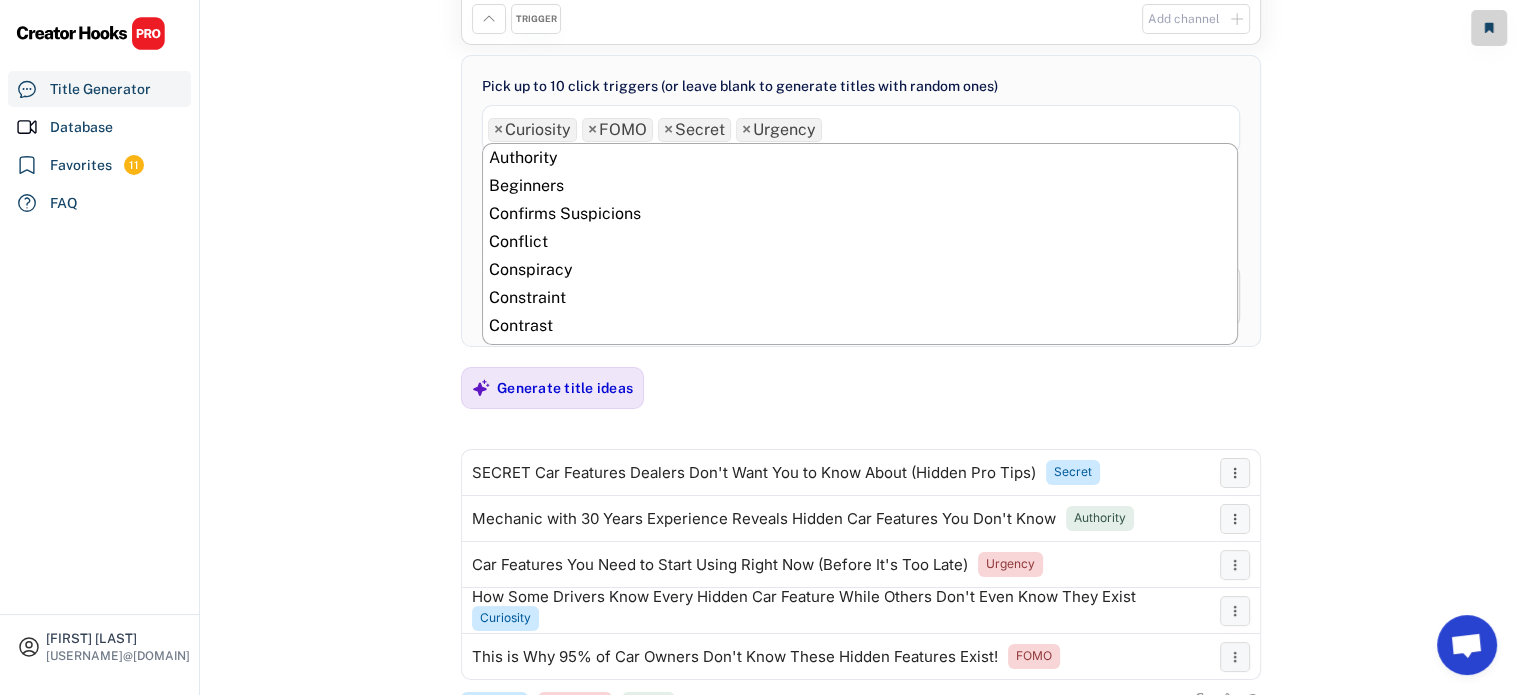 scroll, scrollTop: 224, scrollLeft: 0, axis: vertical 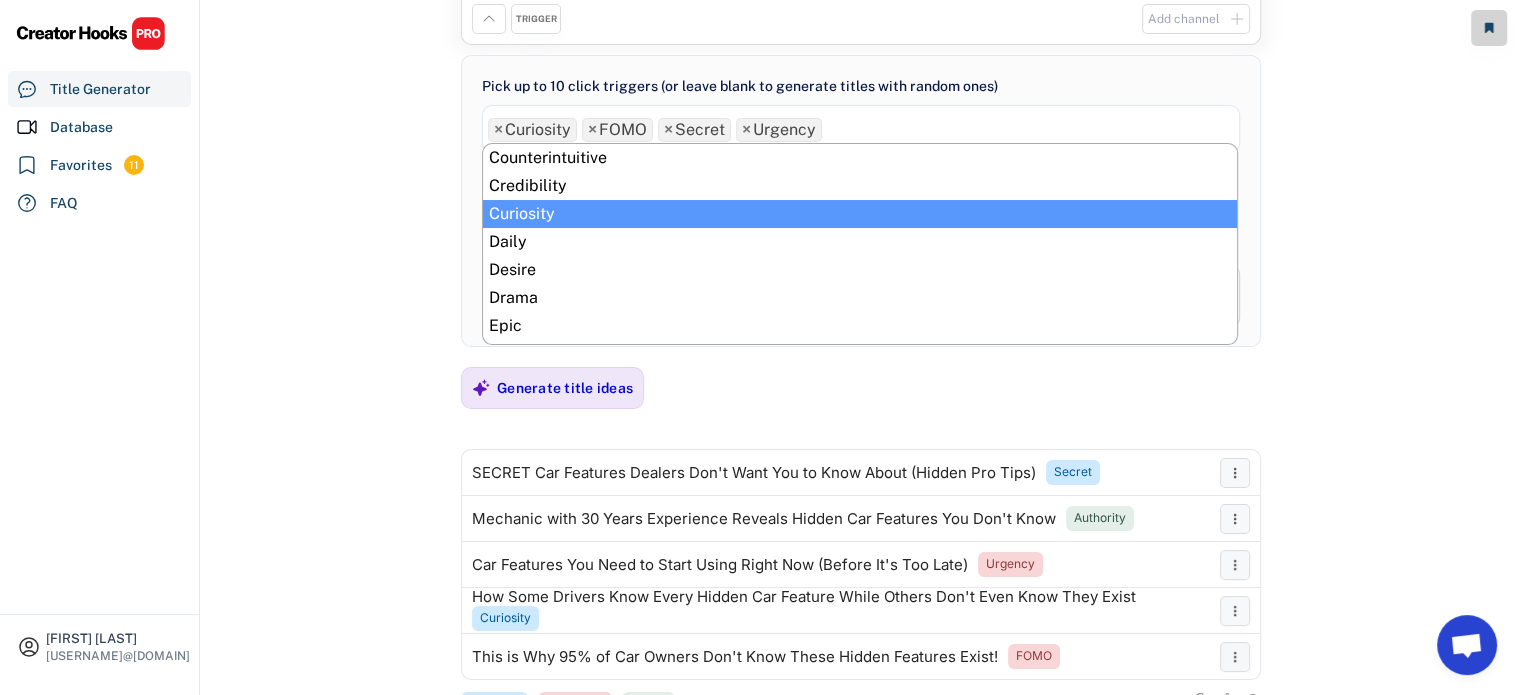 click on "×" at bounding box center [498, 130] 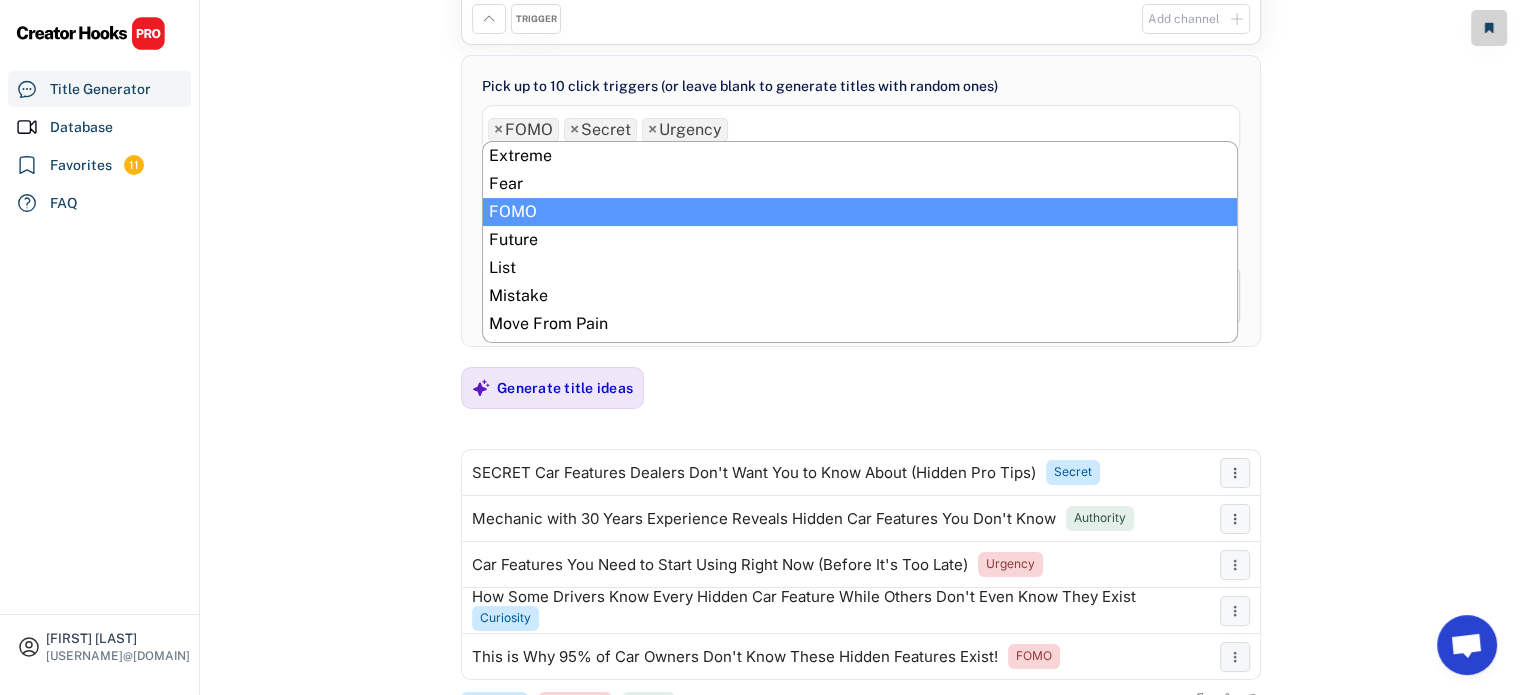 click on "×" at bounding box center [498, 130] 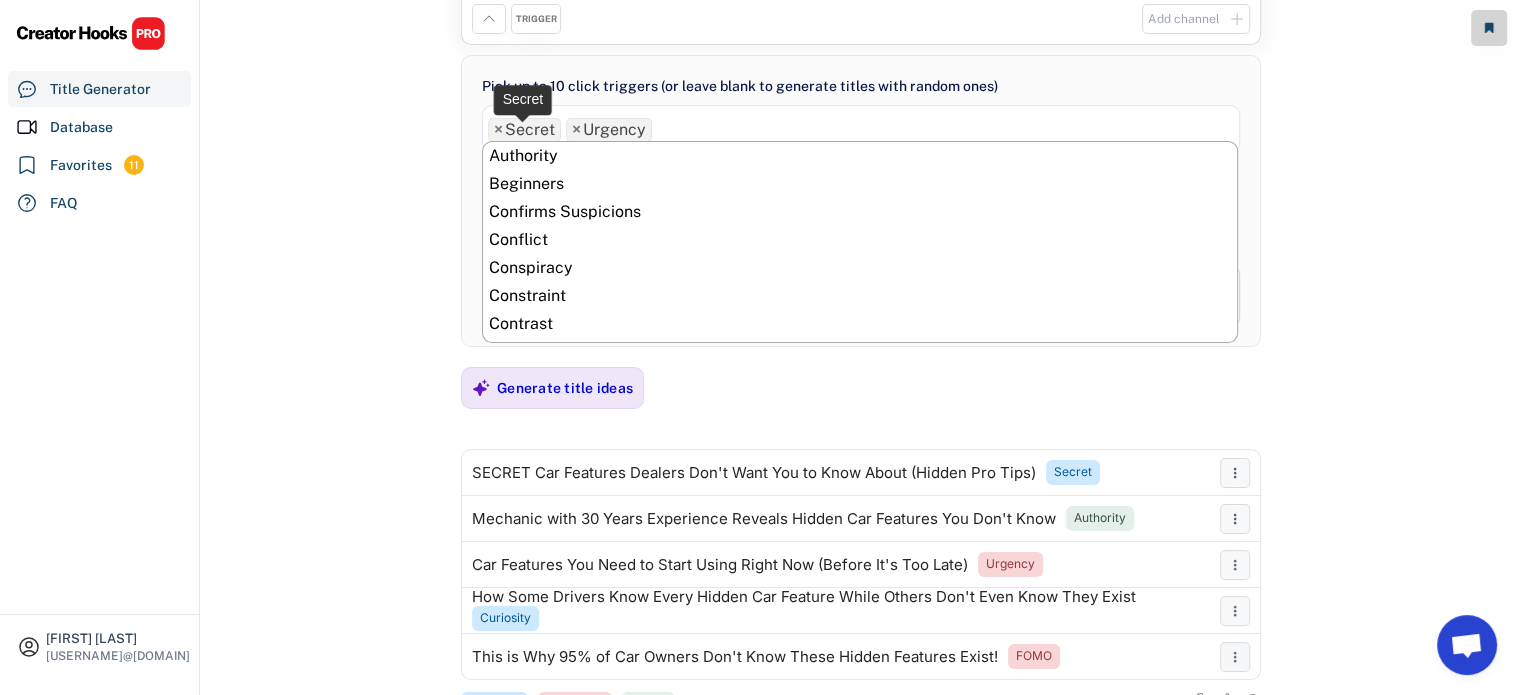 scroll, scrollTop: 840, scrollLeft: 0, axis: vertical 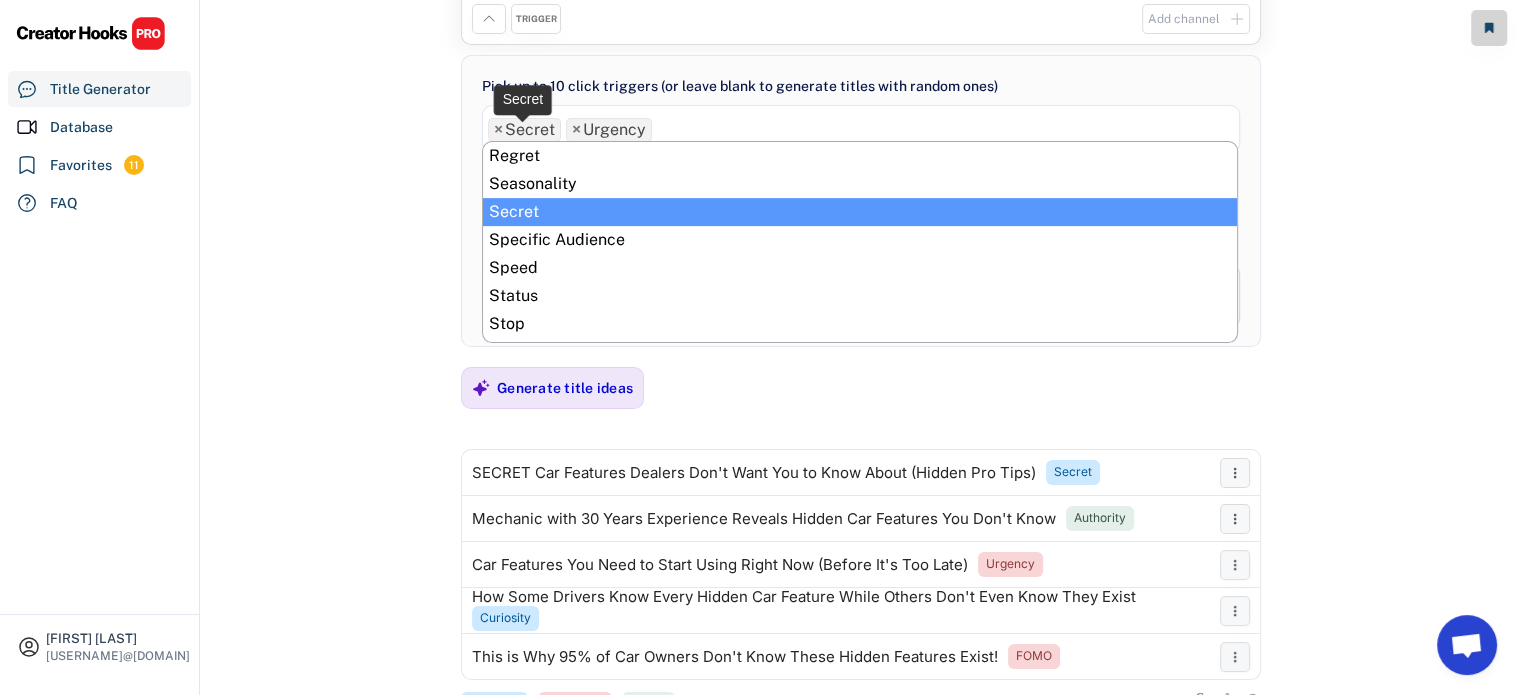 click on "×" at bounding box center (498, 130) 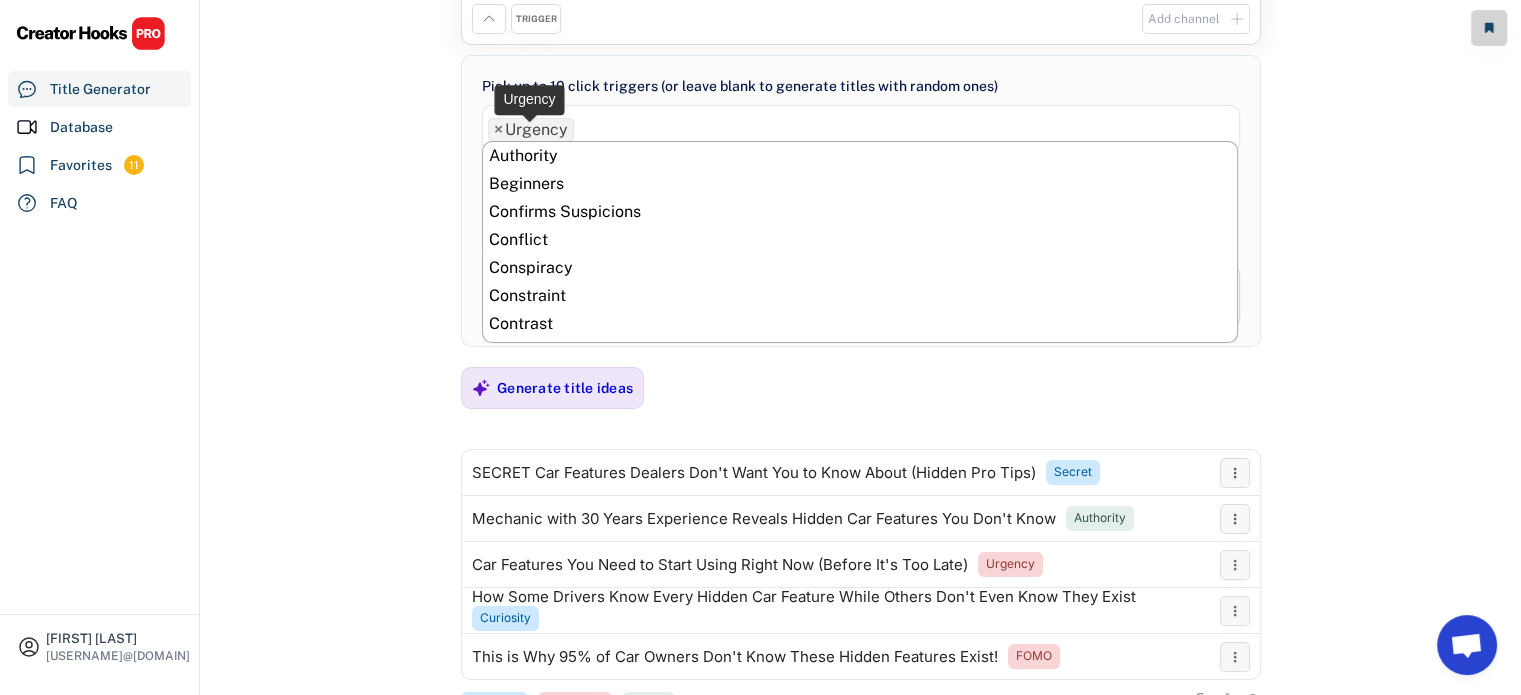 scroll, scrollTop: 1032, scrollLeft: 0, axis: vertical 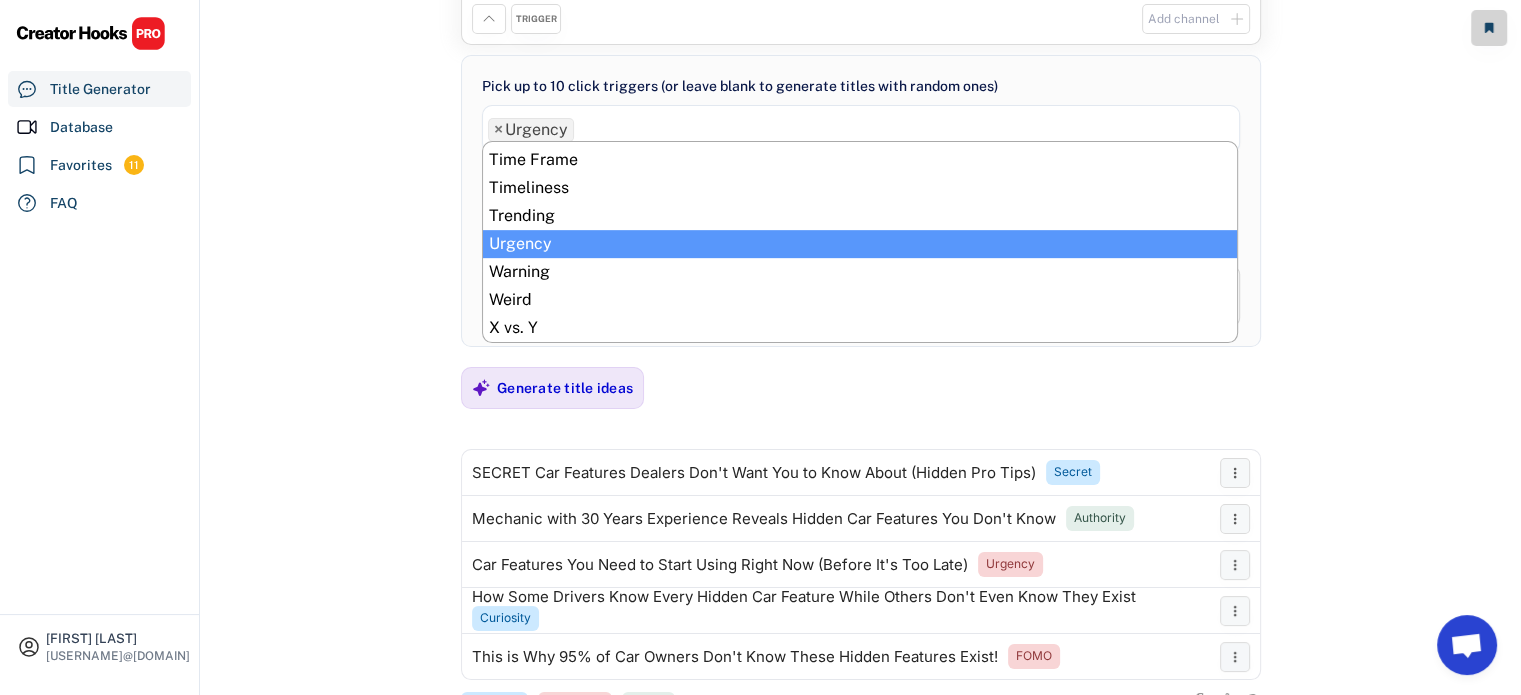 click on "×" at bounding box center [498, 130] 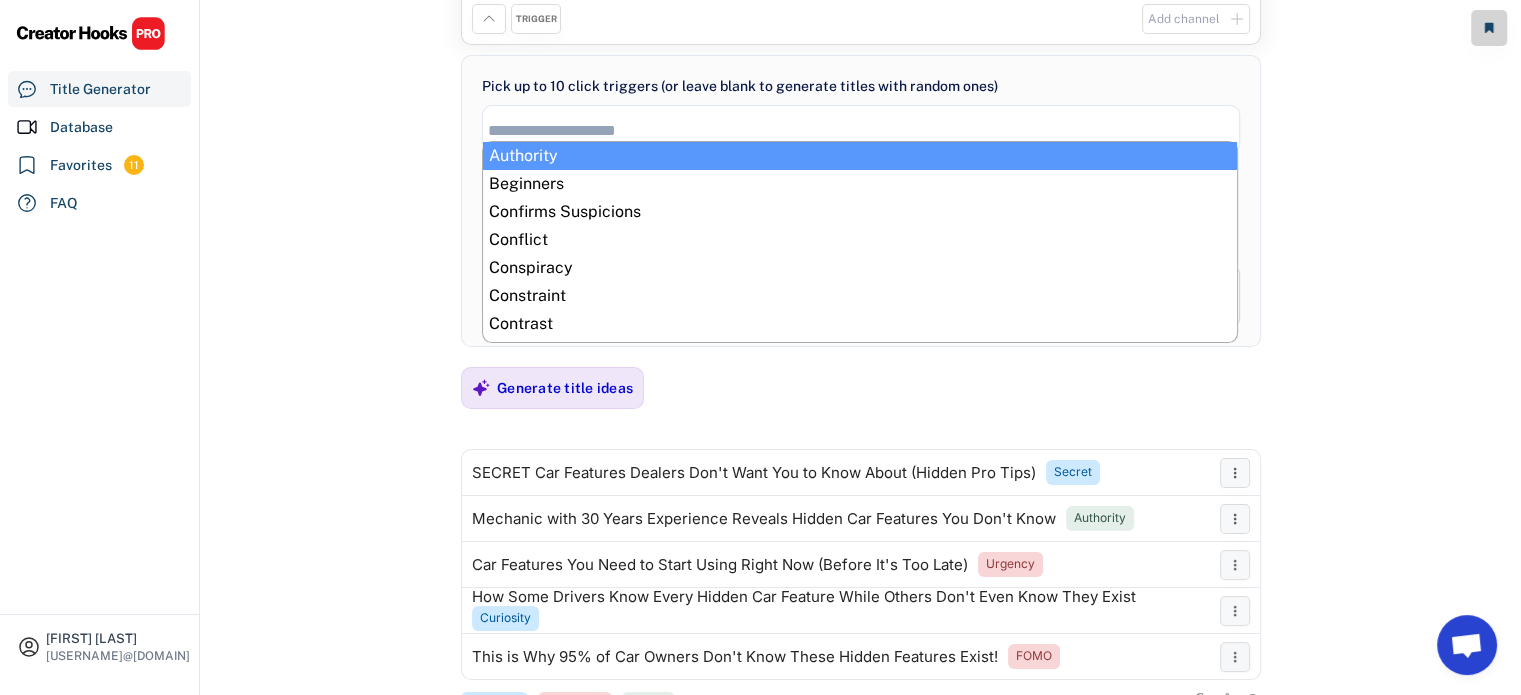 click on "**********" at bounding box center (861, 236) 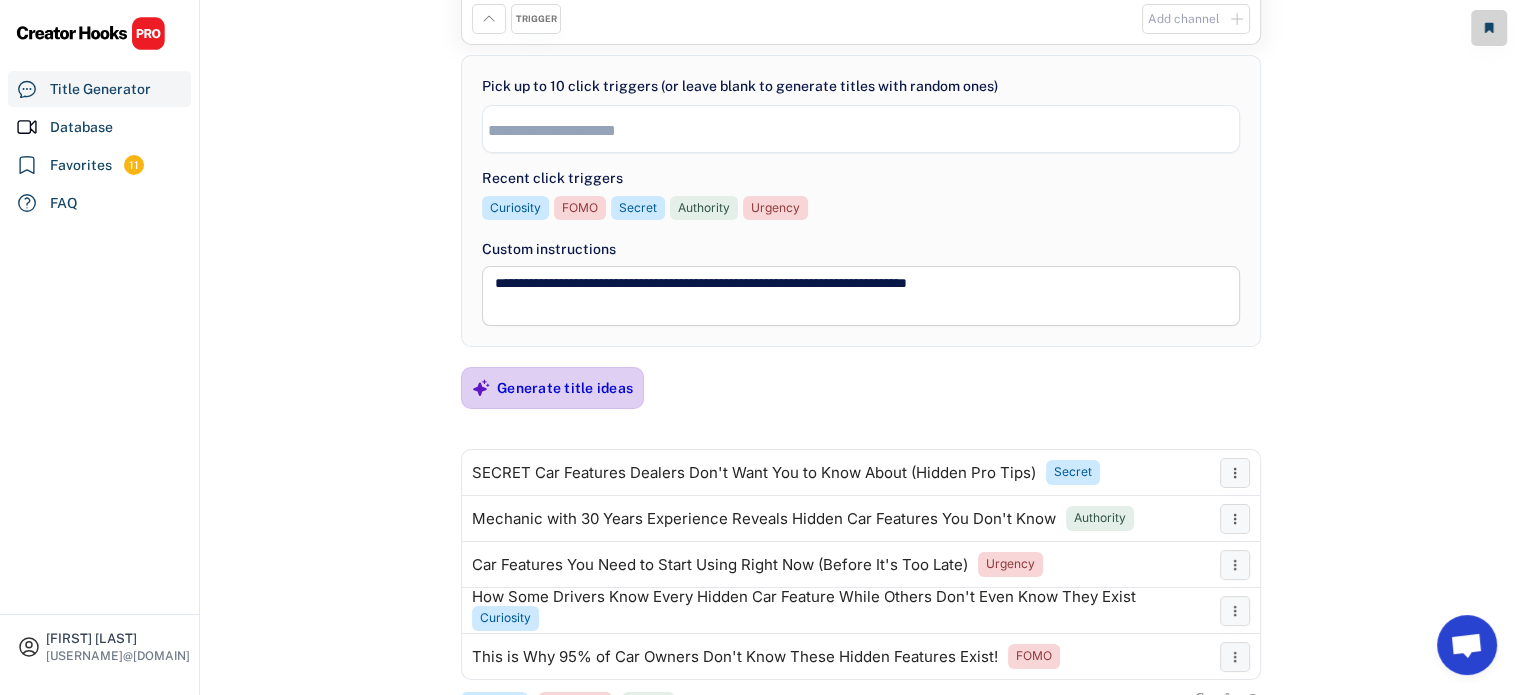 click on "Generate title ideas" at bounding box center (565, 388) 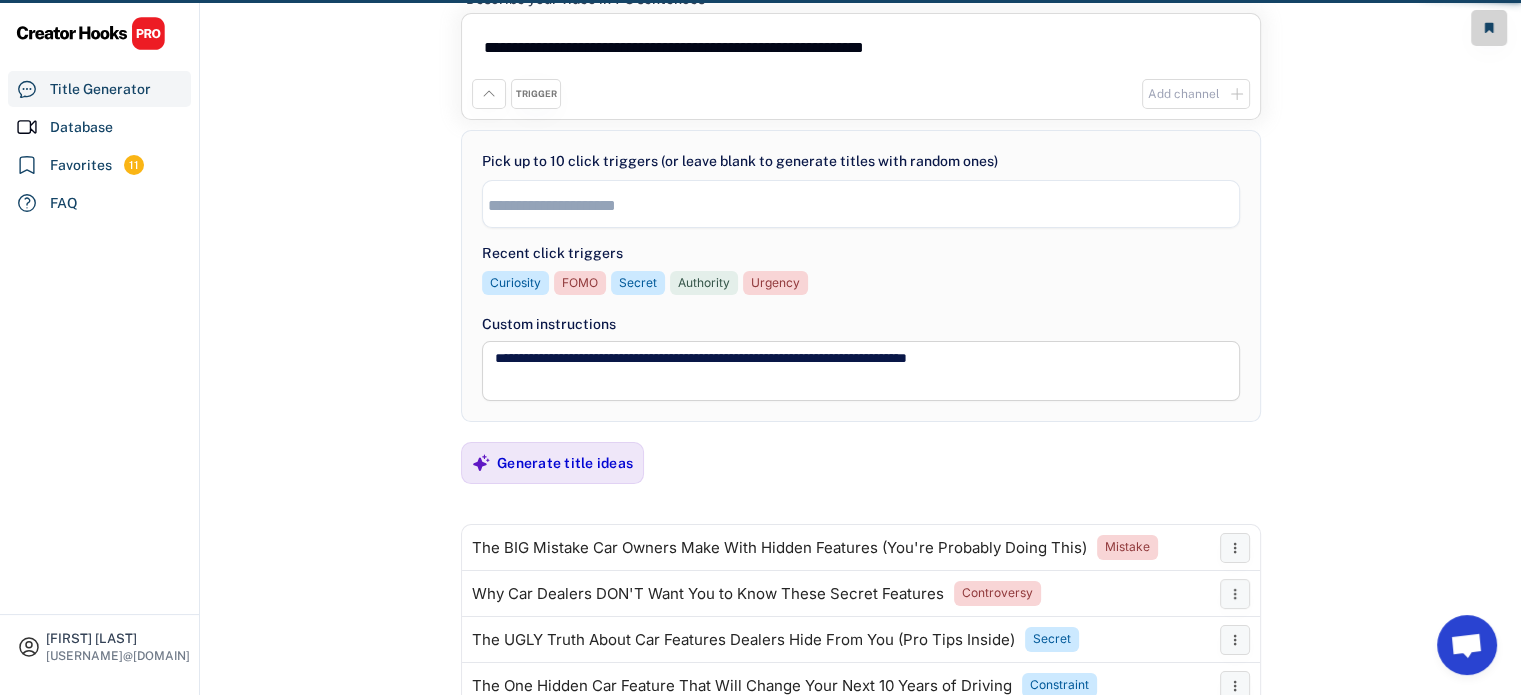 scroll, scrollTop: 147, scrollLeft: 0, axis: vertical 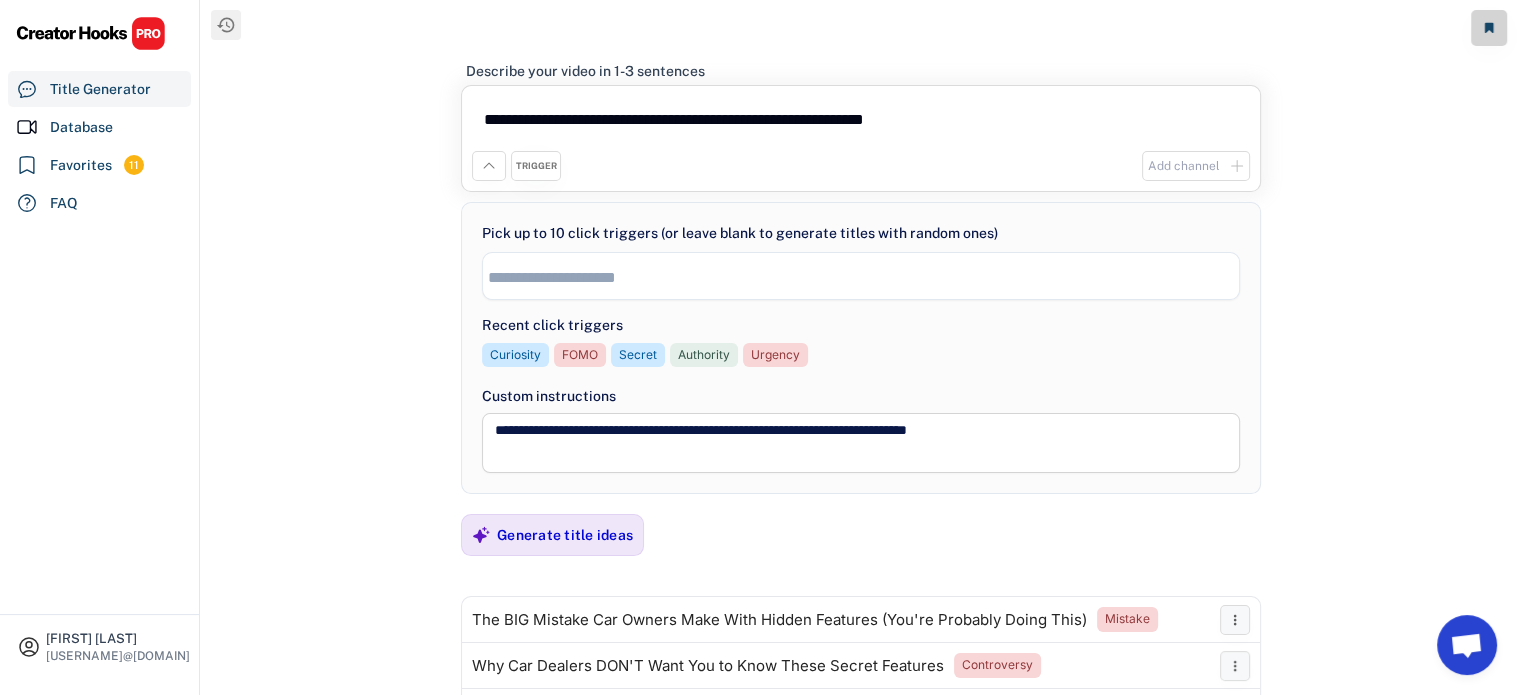 click on "**********" at bounding box center [861, 123] 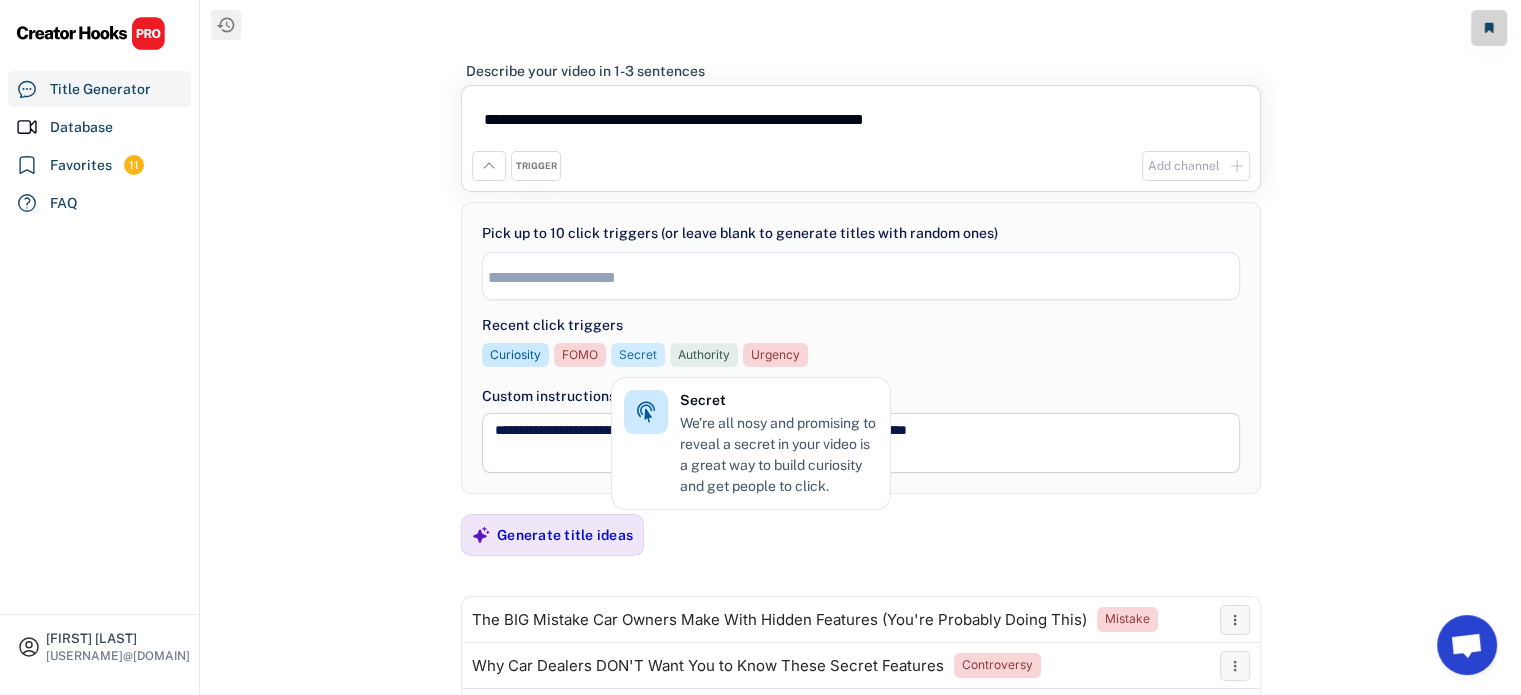 click on "Secret" at bounding box center [638, 355] 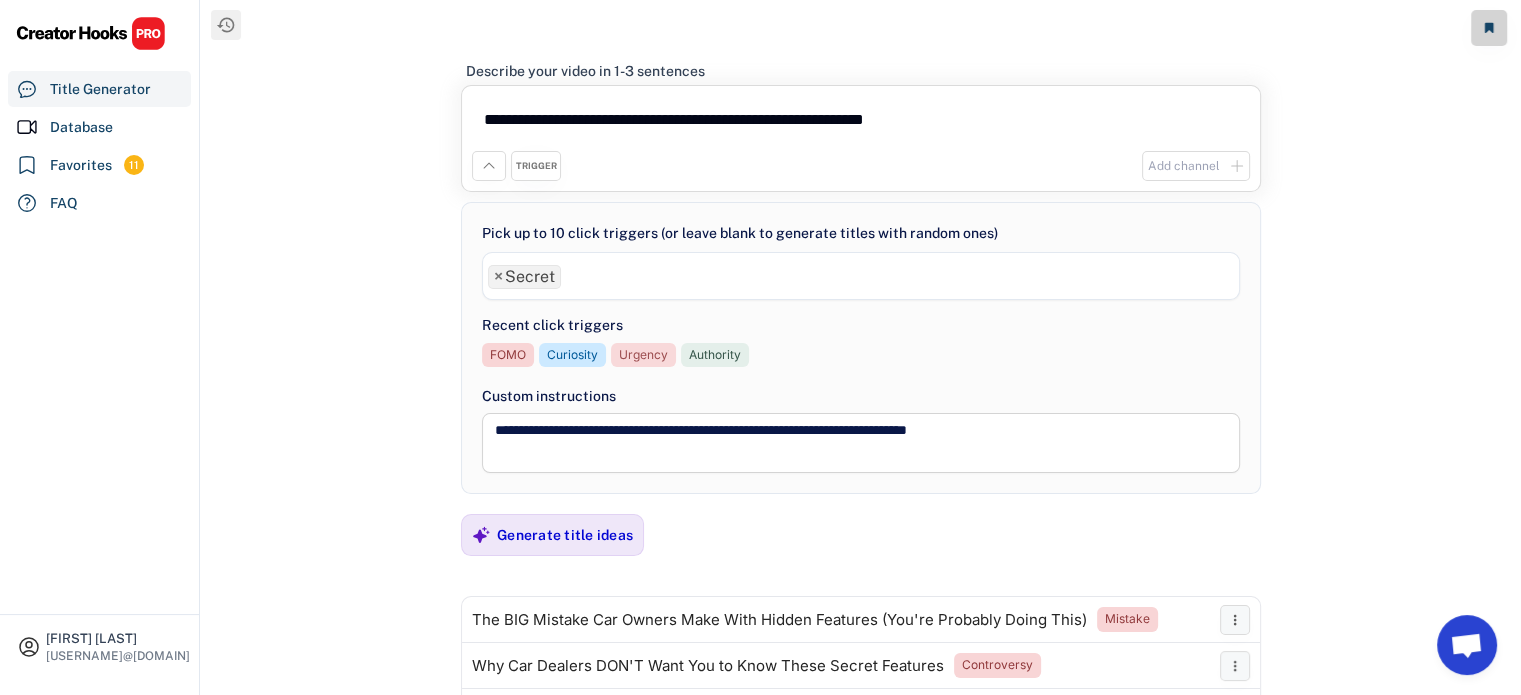 scroll, scrollTop: 560, scrollLeft: 0, axis: vertical 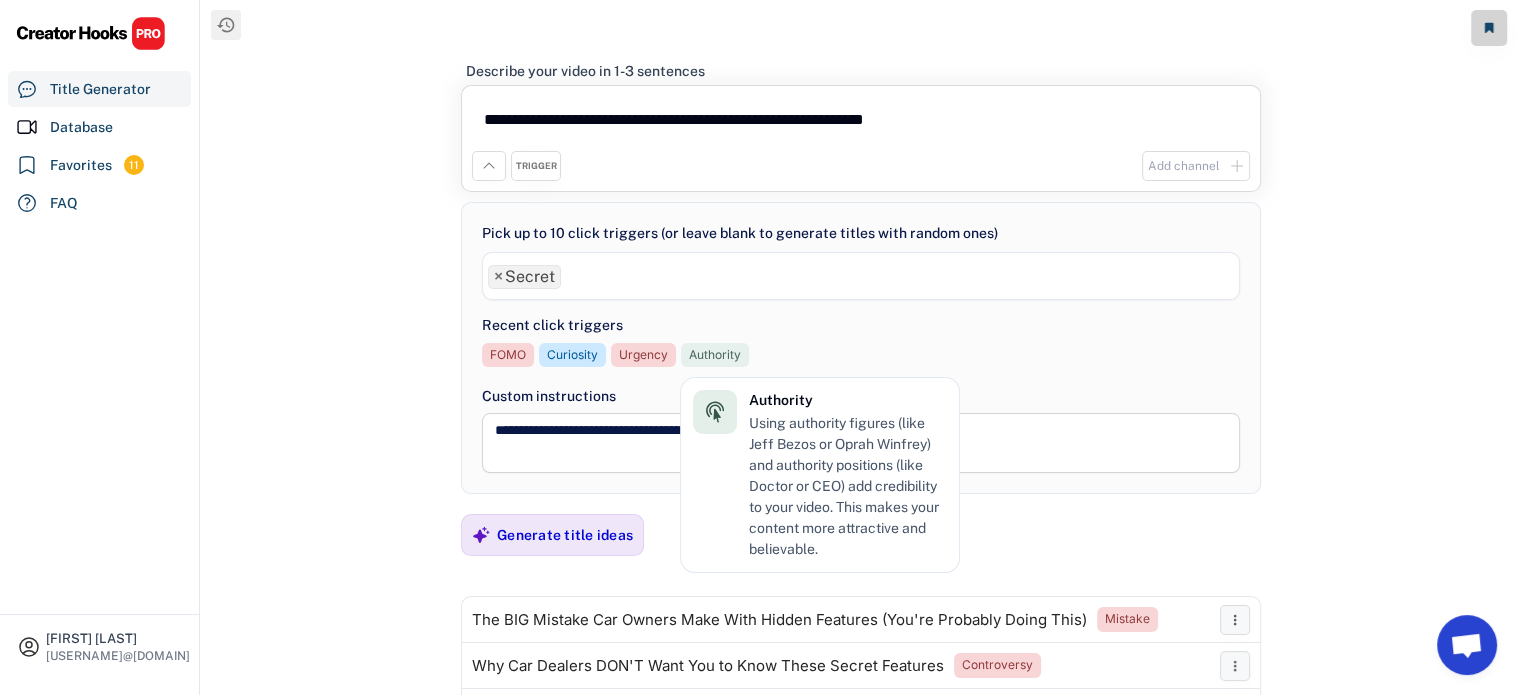 click on "Authority" at bounding box center [715, 355] 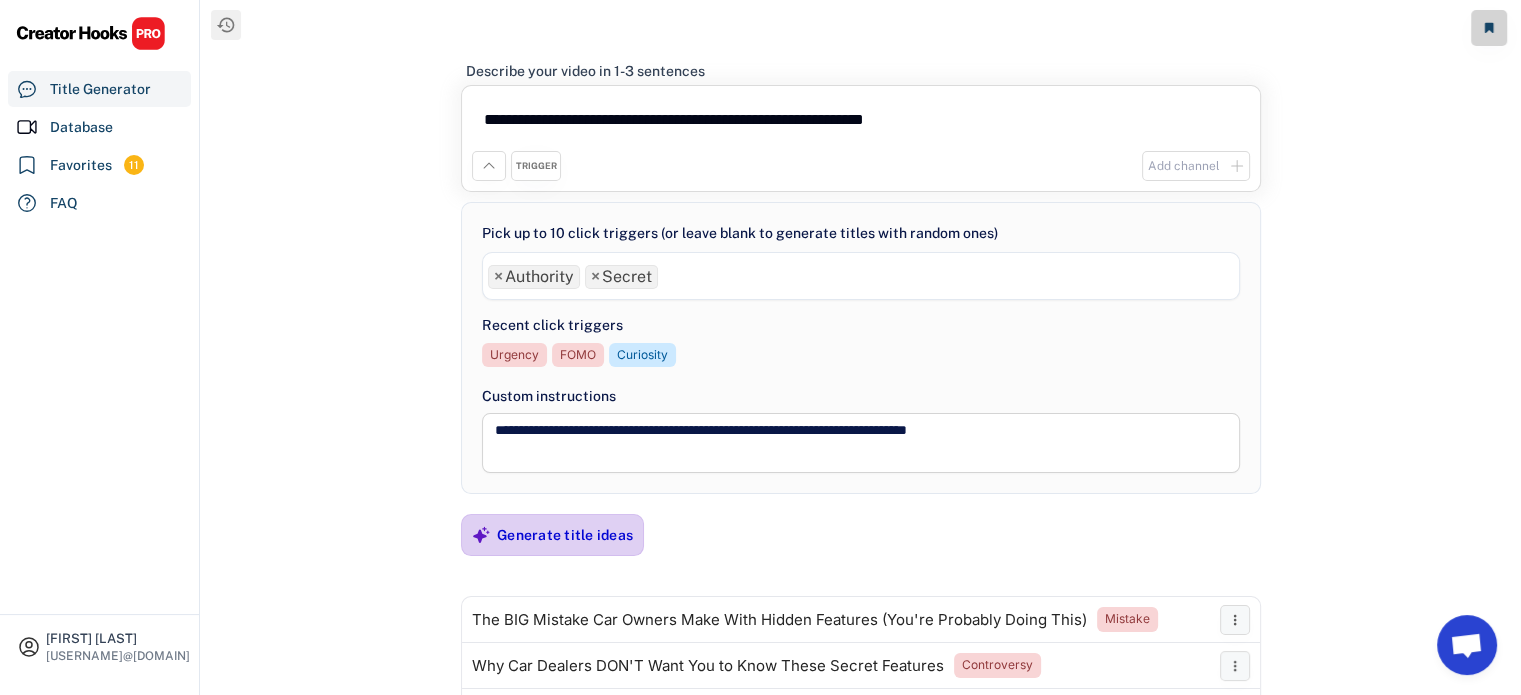 click on "Generate title ideas" at bounding box center [565, 535] 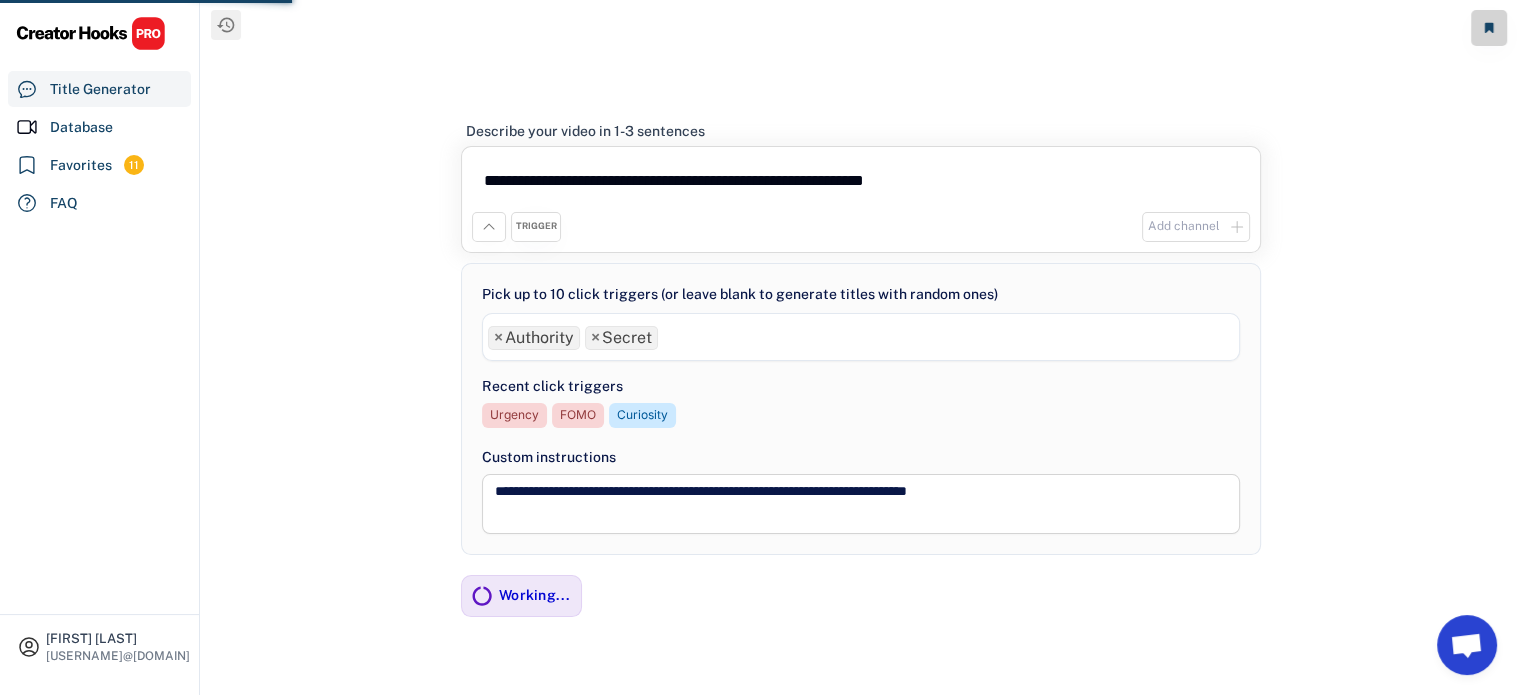 click on "**********" at bounding box center (861, 184) 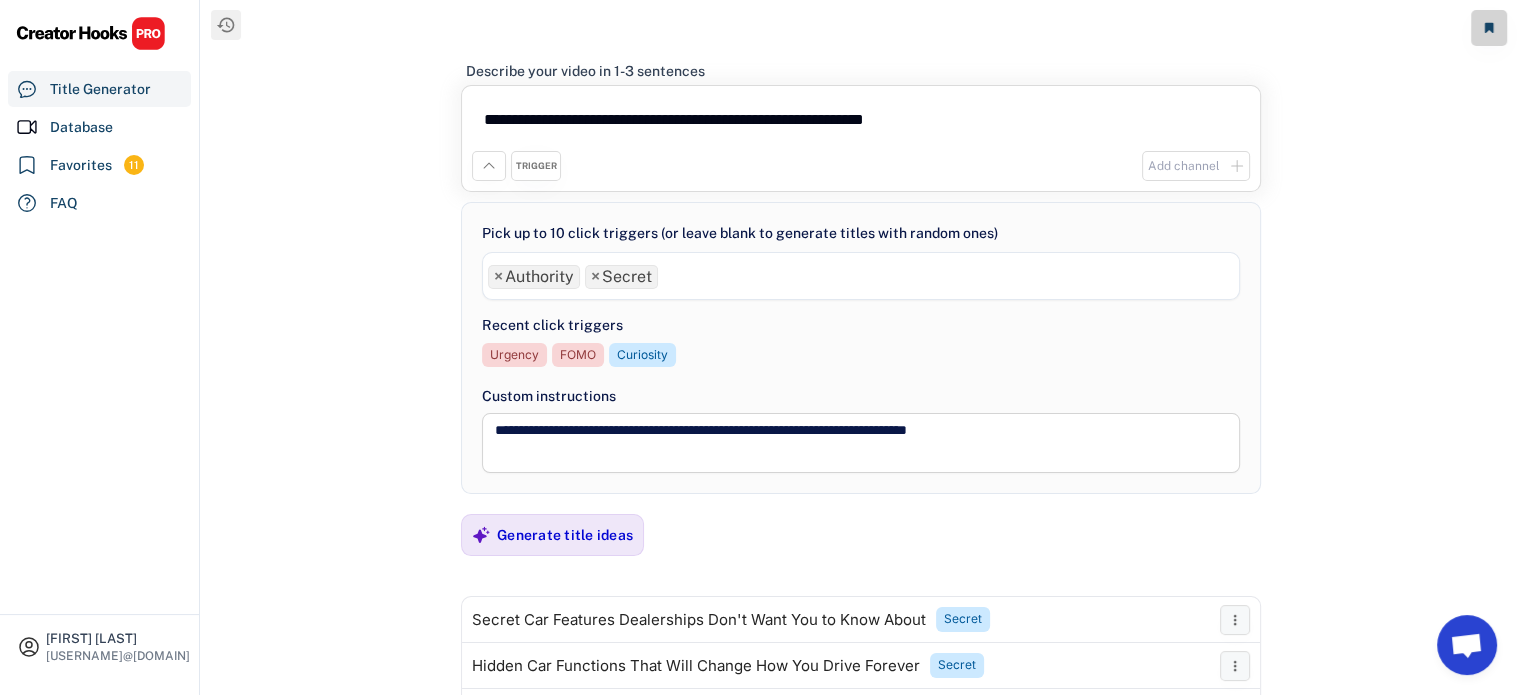 click on "**********" at bounding box center (861, 123) 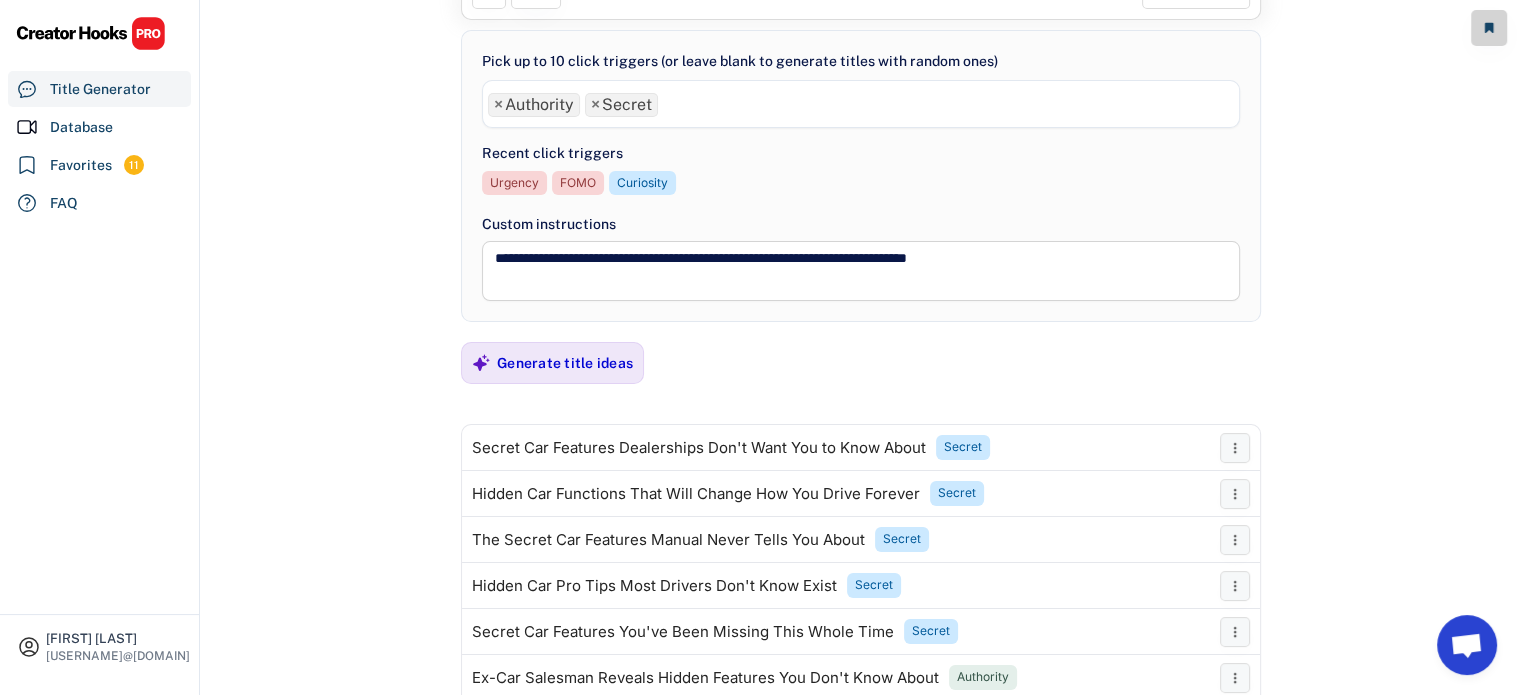 scroll, scrollTop: 208, scrollLeft: 0, axis: vertical 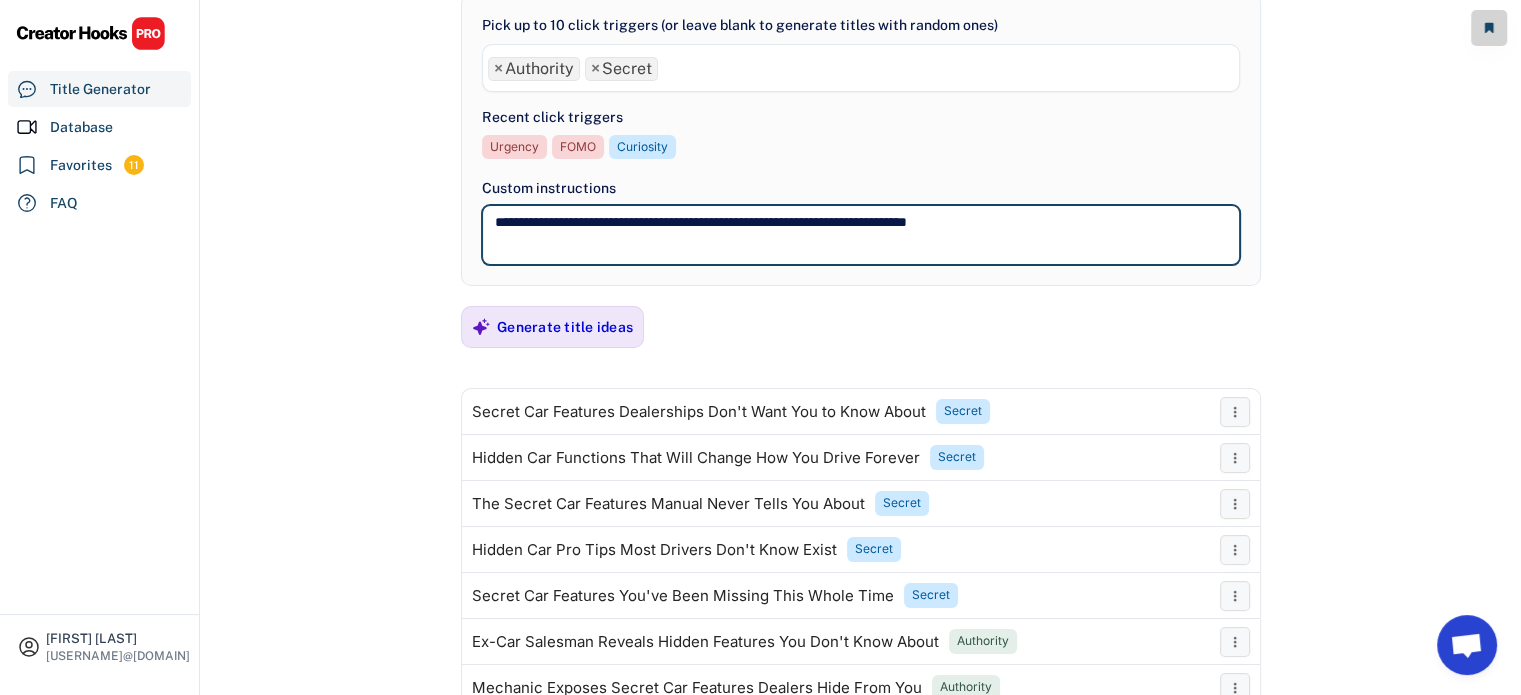 click on "**********" at bounding box center (861, 235) 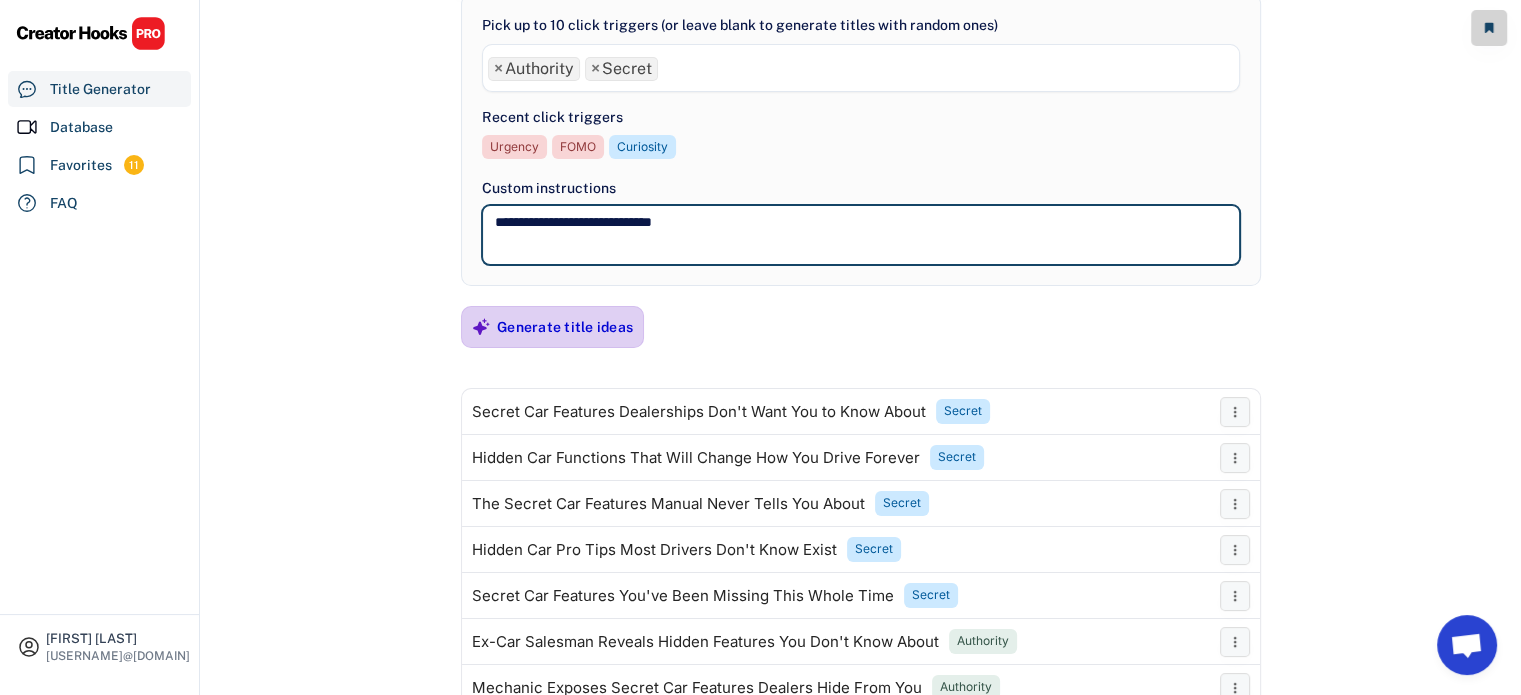 click on "Generate title ideas" at bounding box center [565, 327] 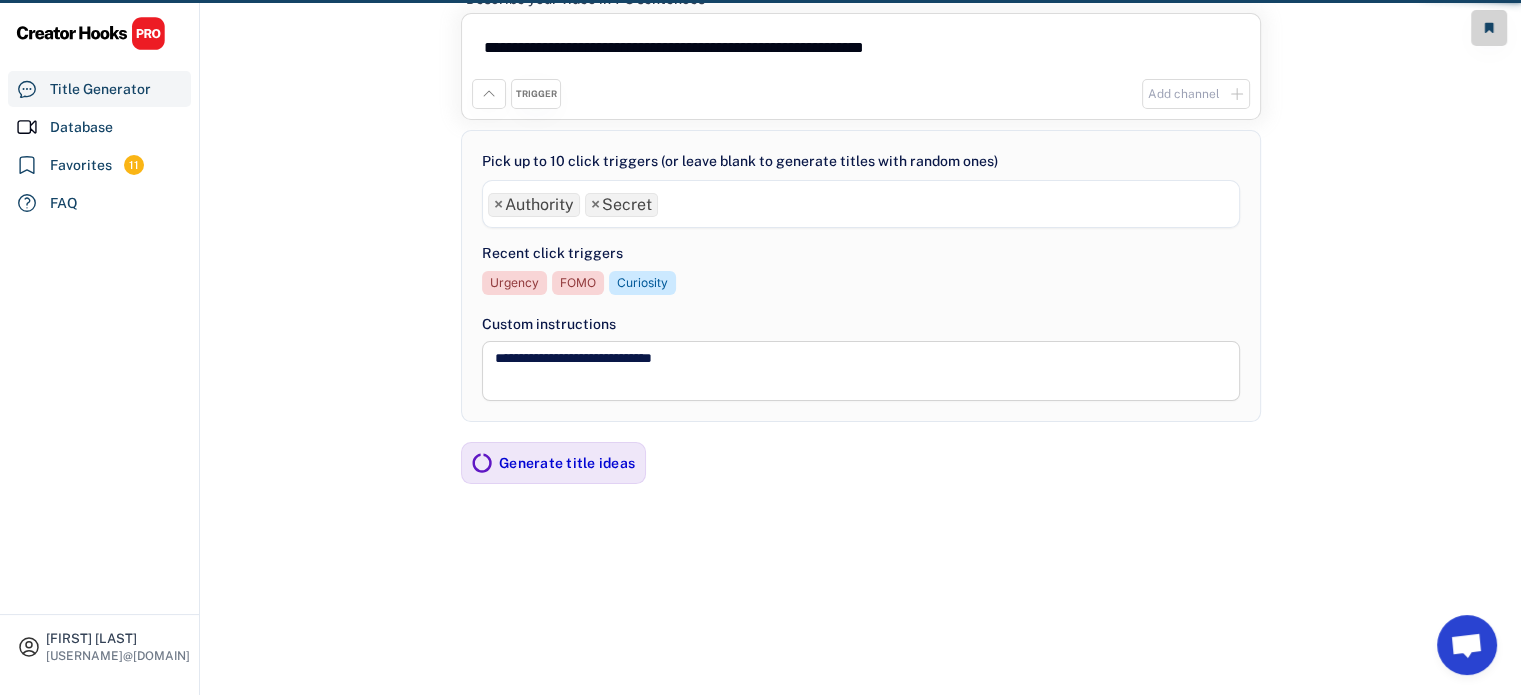 scroll, scrollTop: 208, scrollLeft: 0, axis: vertical 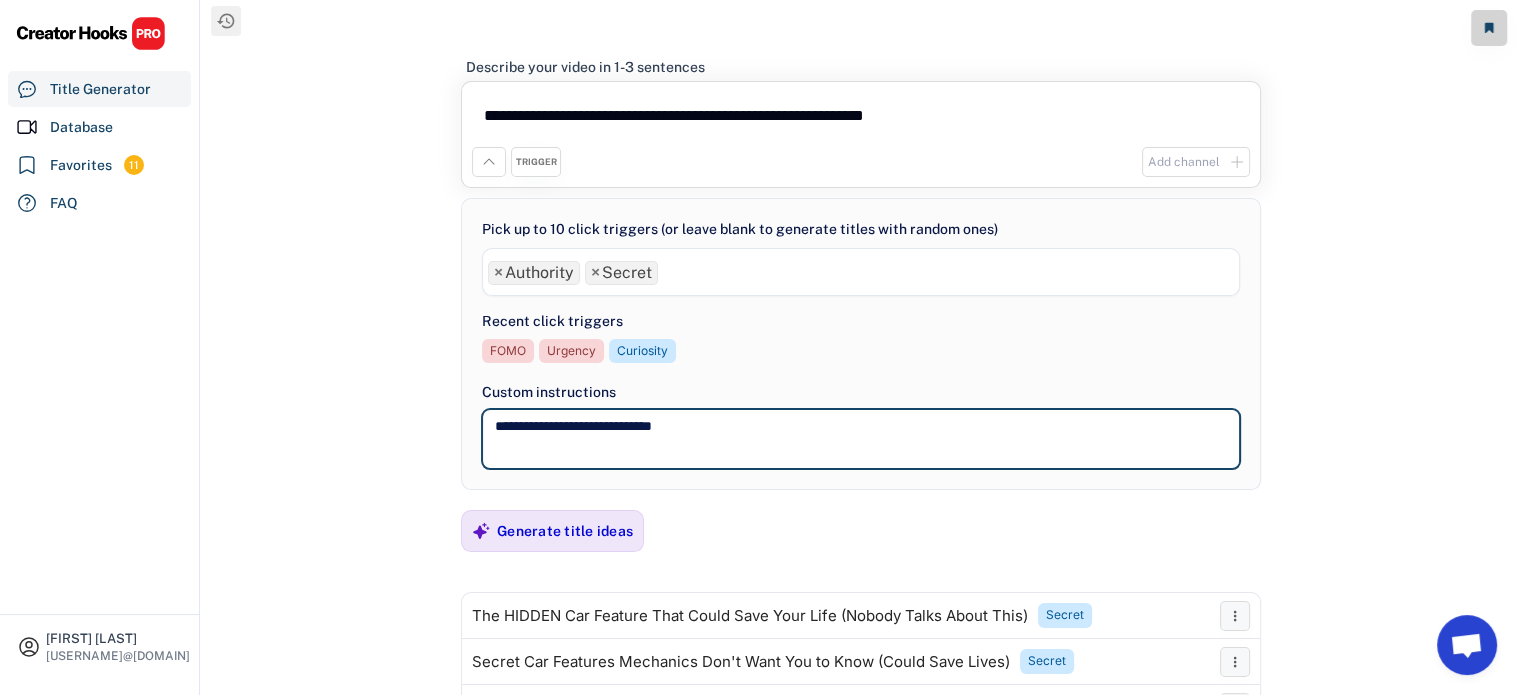 click on "**********" at bounding box center (861, 439) 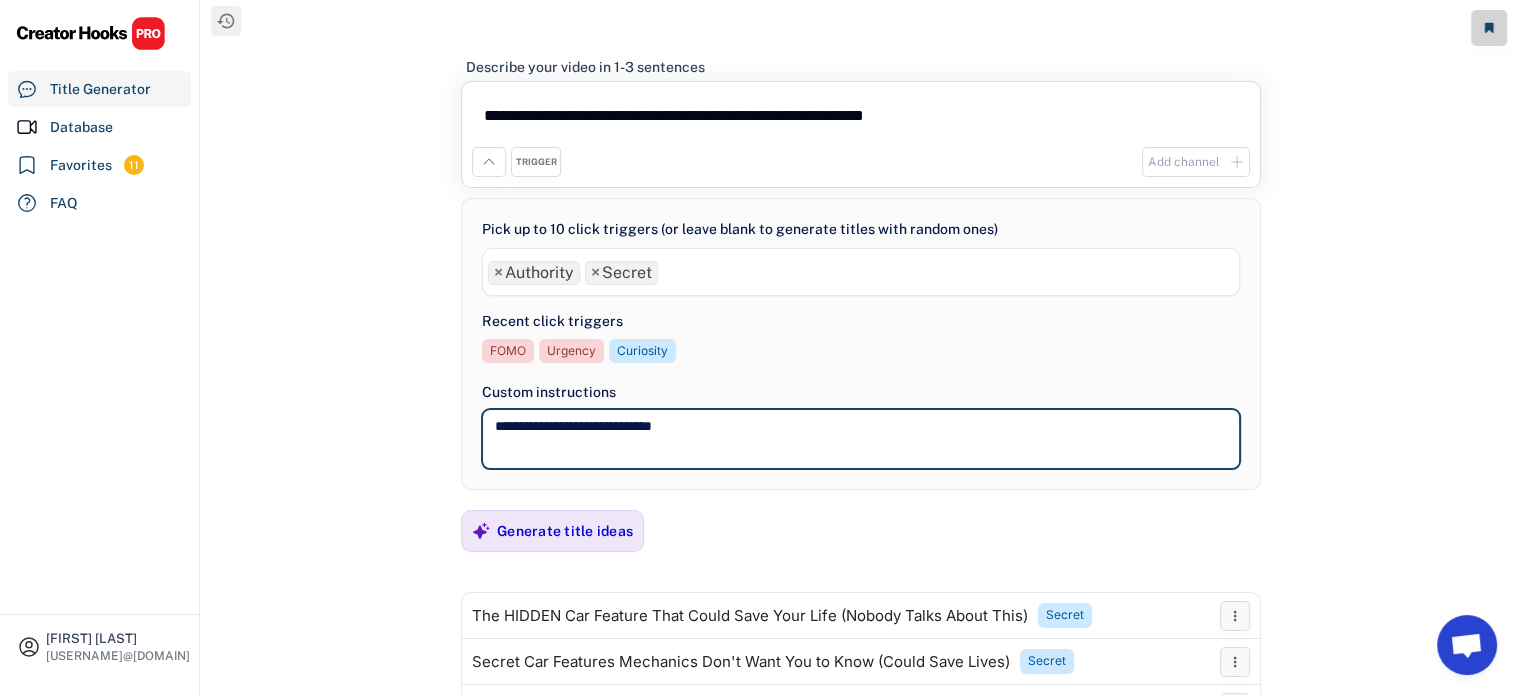 click on "**********" at bounding box center (861, 439) 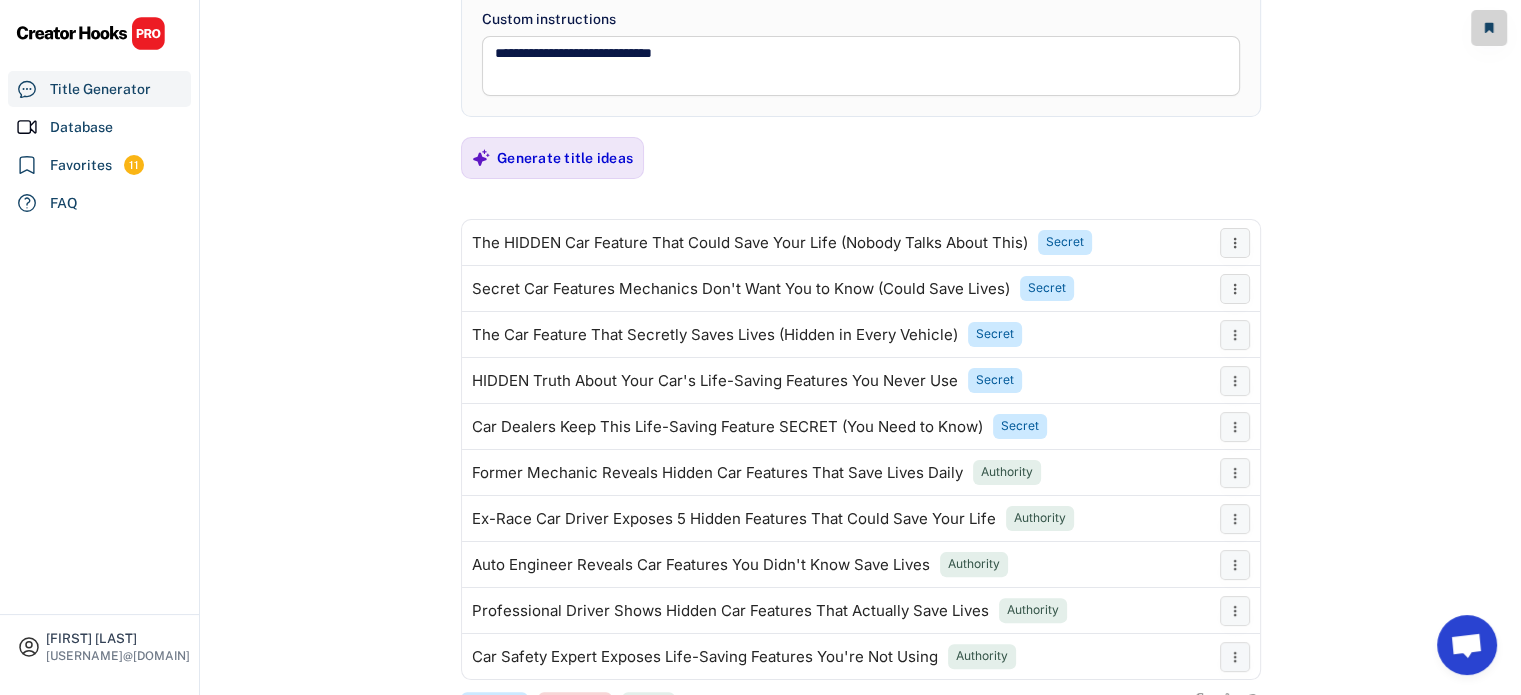 scroll, scrollTop: 448, scrollLeft: 0, axis: vertical 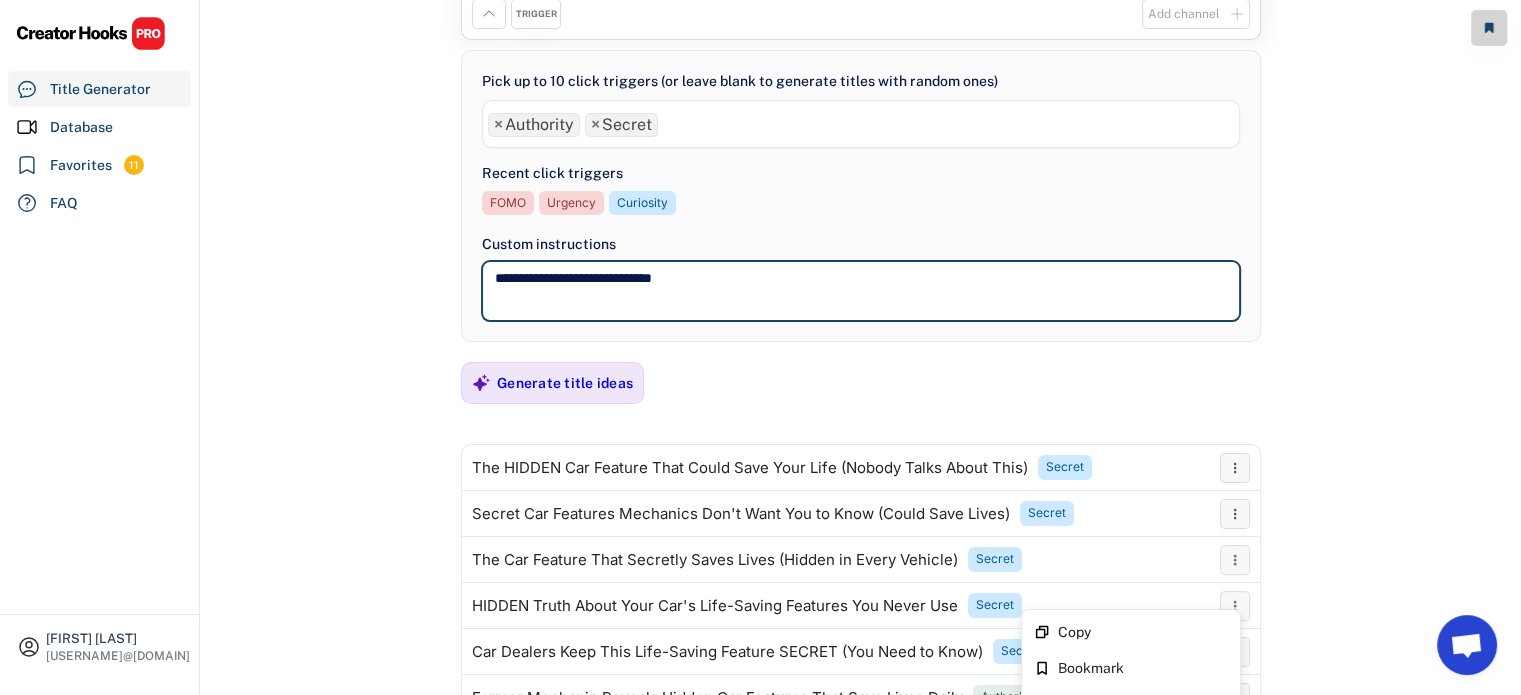 drag, startPoint x: 574, startPoint y: 275, endPoint x: 708, endPoint y: 262, distance: 134.62912 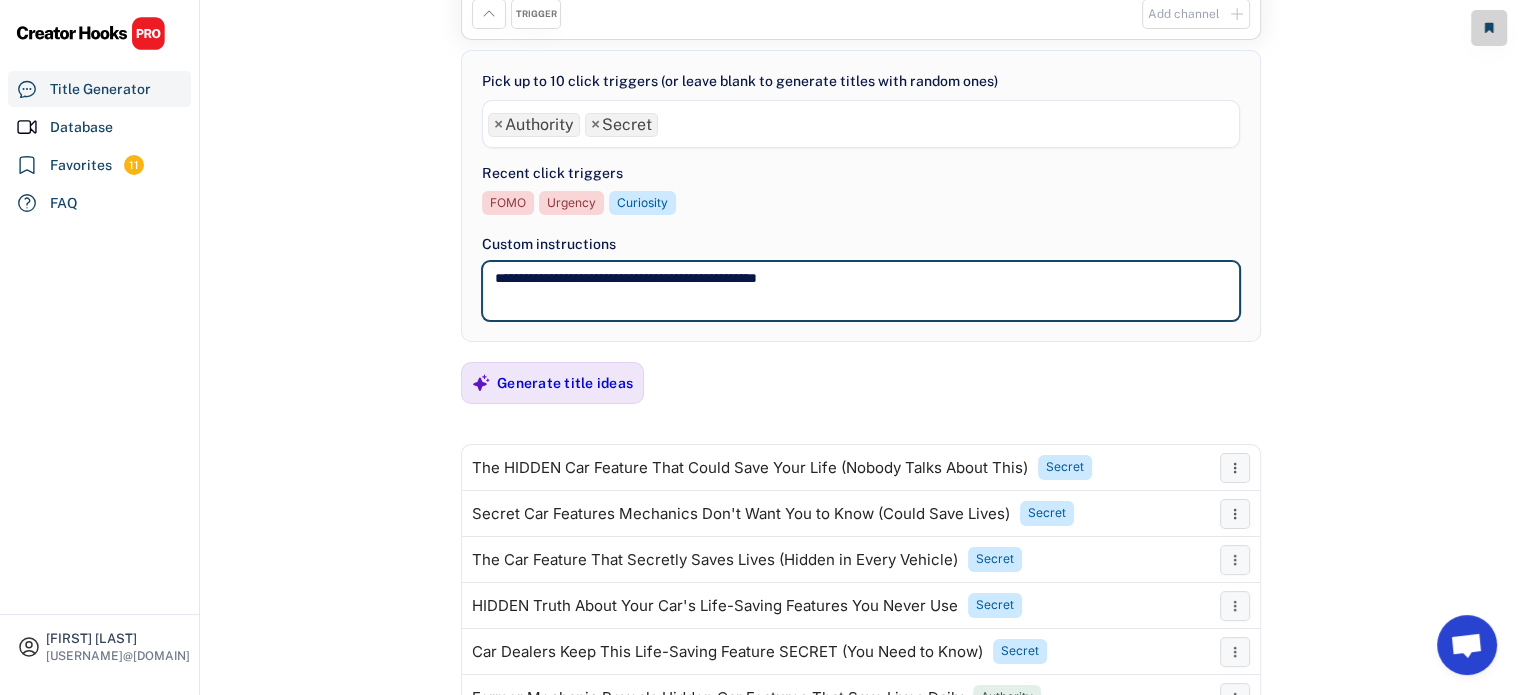 click on "**********" at bounding box center (861, 291) 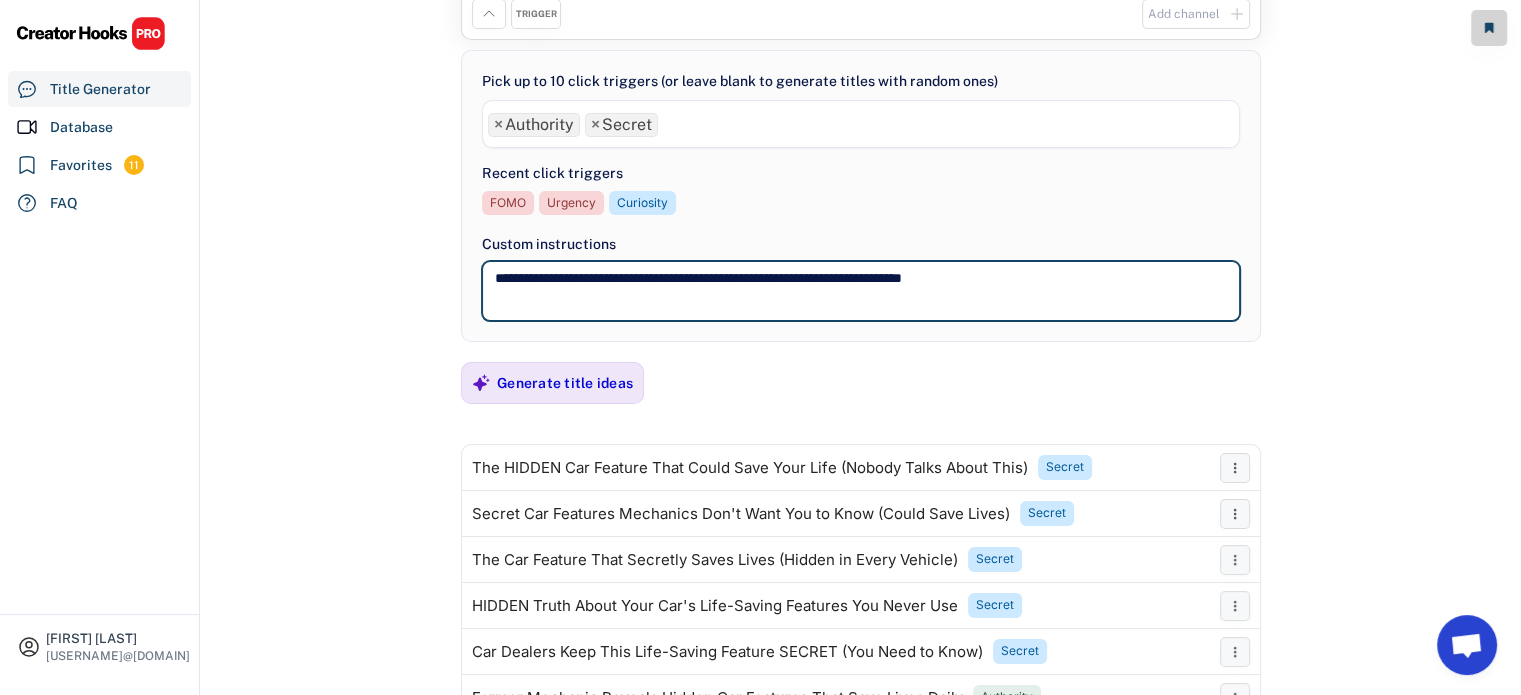 click on "**********" at bounding box center (861, 291) 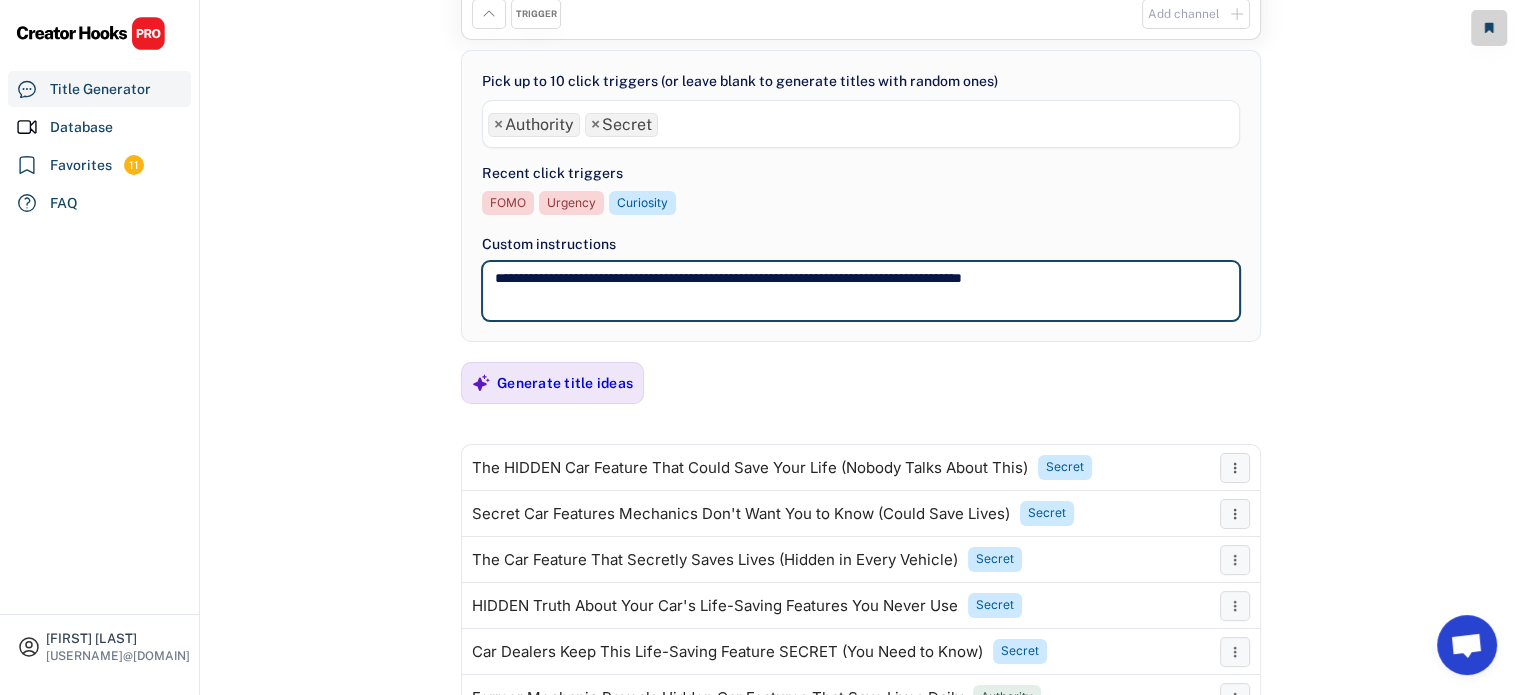 click on "**********" at bounding box center (861, 291) 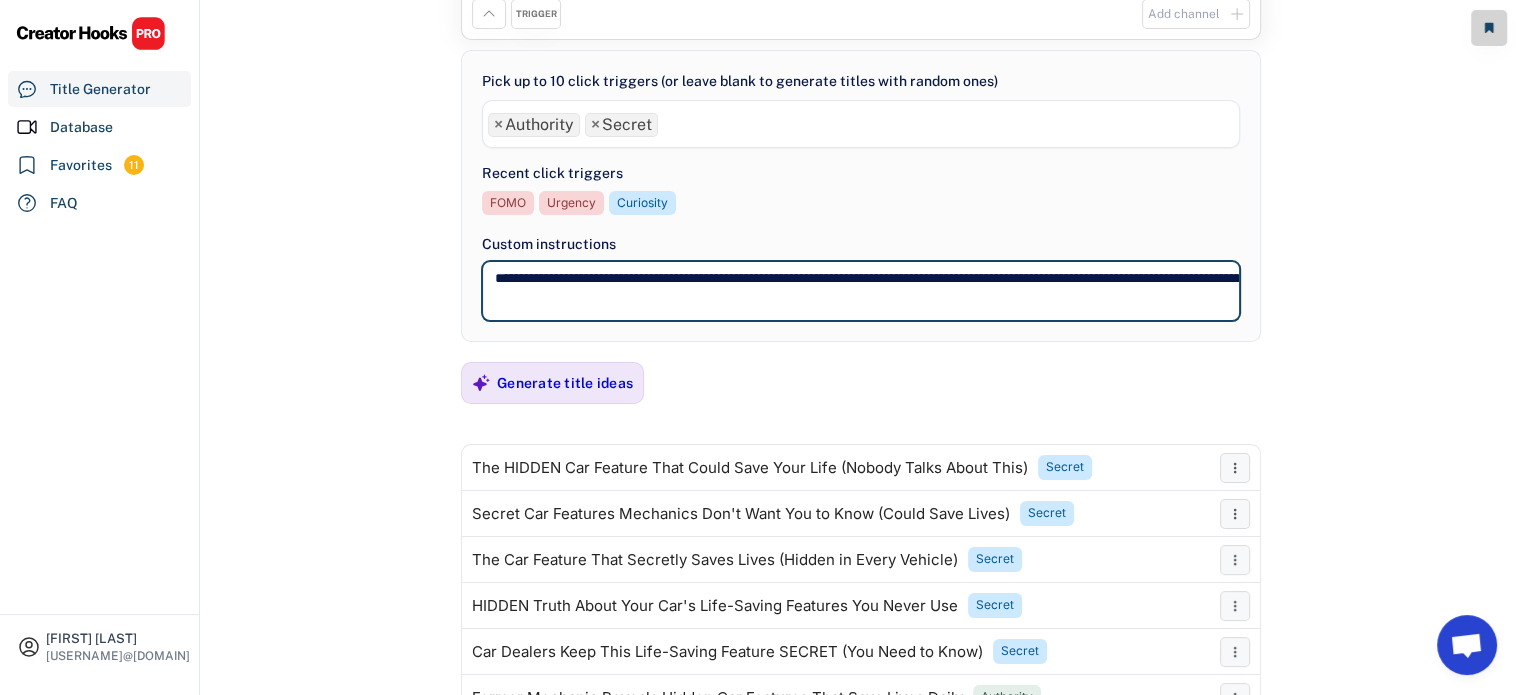 scroll, scrollTop: 8, scrollLeft: 0, axis: vertical 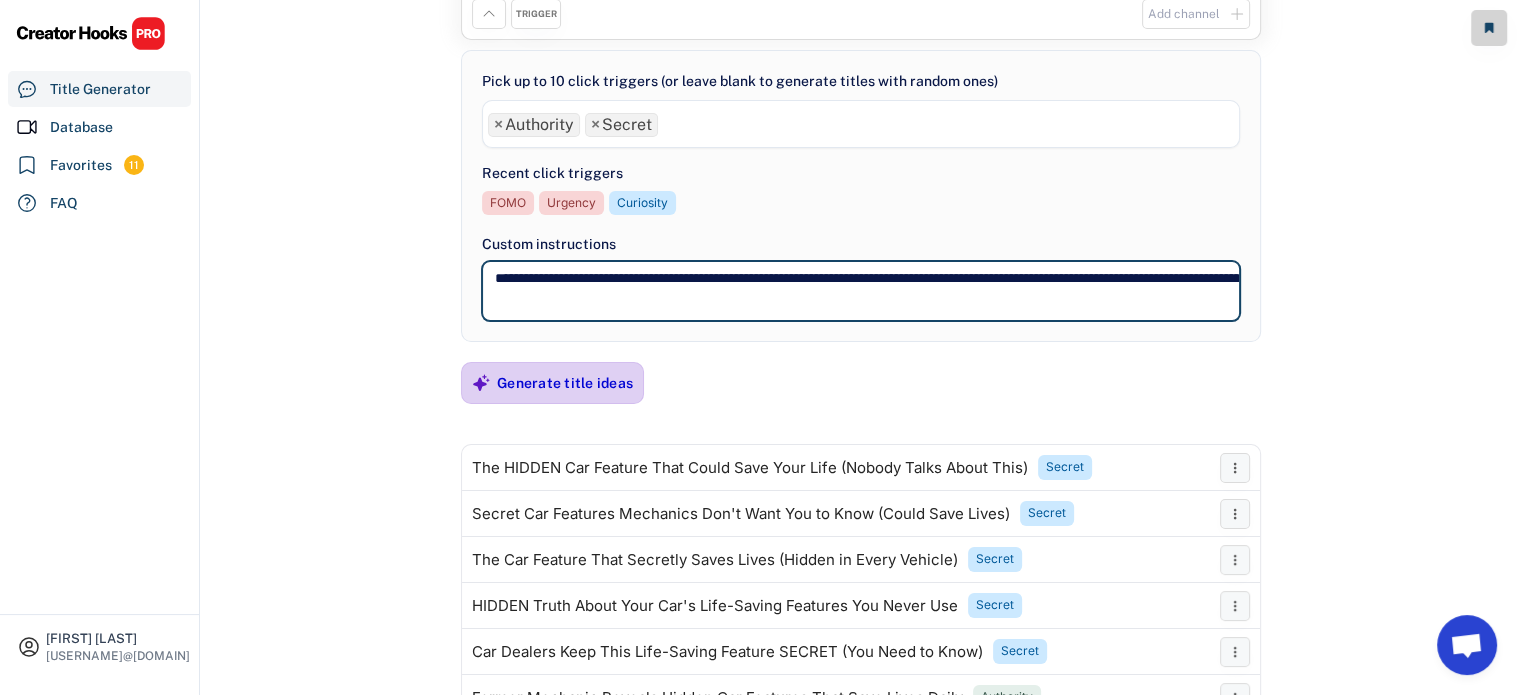 type on "**********" 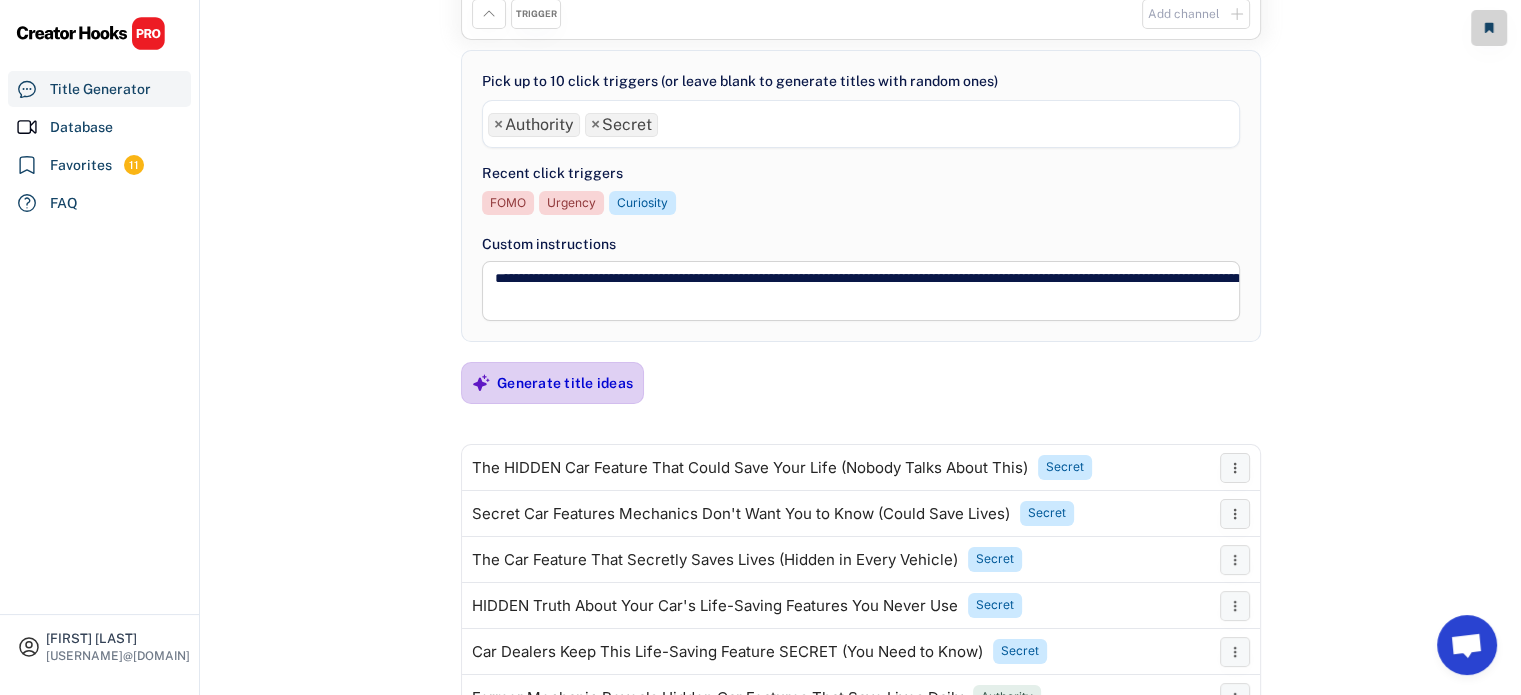 click on "Generate title ideas" at bounding box center [565, 383] 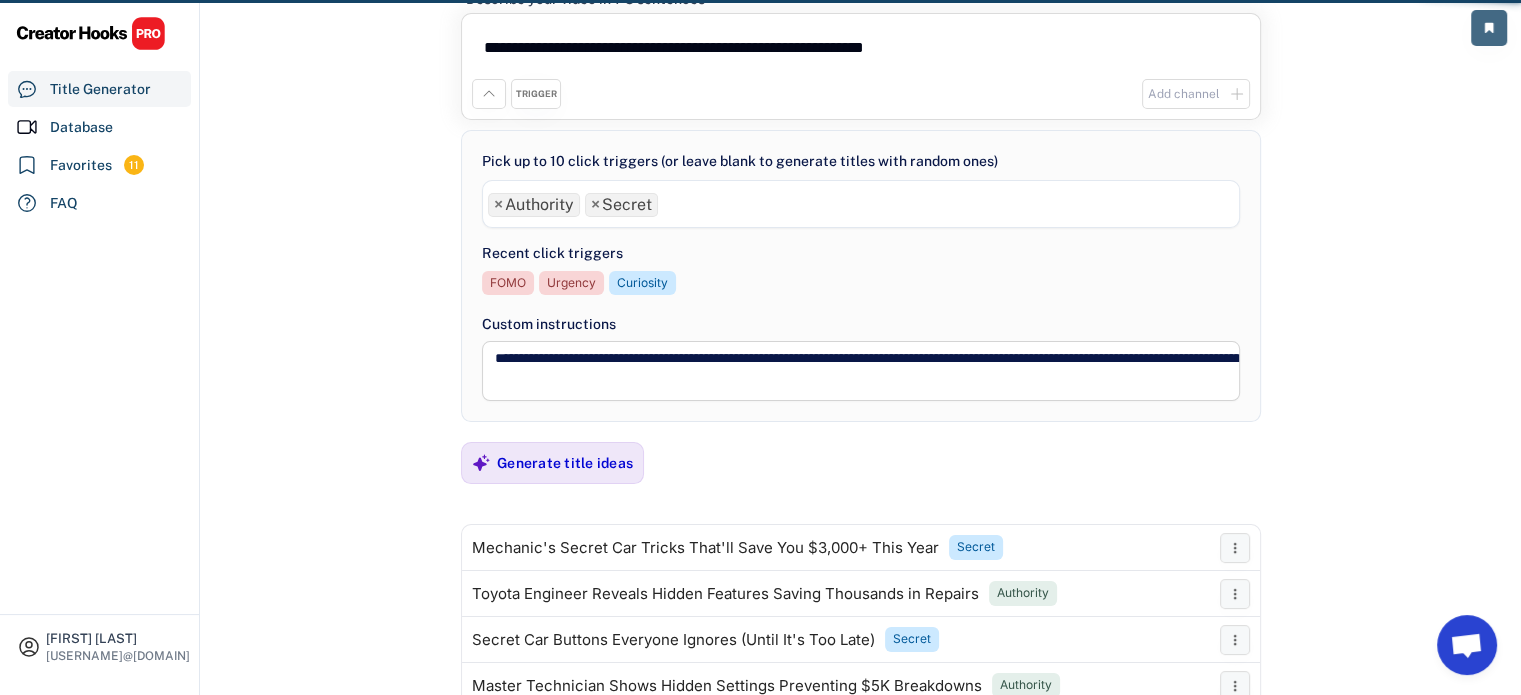 scroll, scrollTop: 152, scrollLeft: 0, axis: vertical 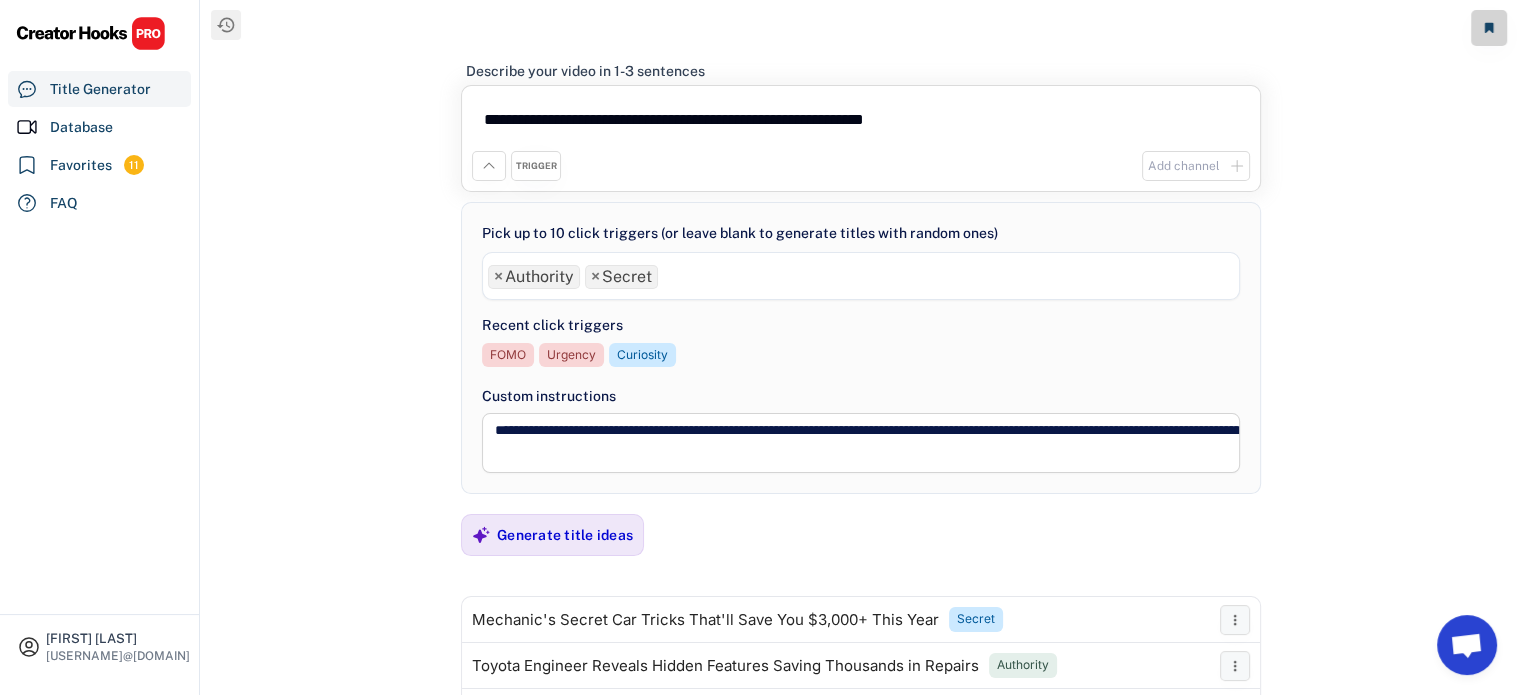 click on "×" at bounding box center (498, 277) 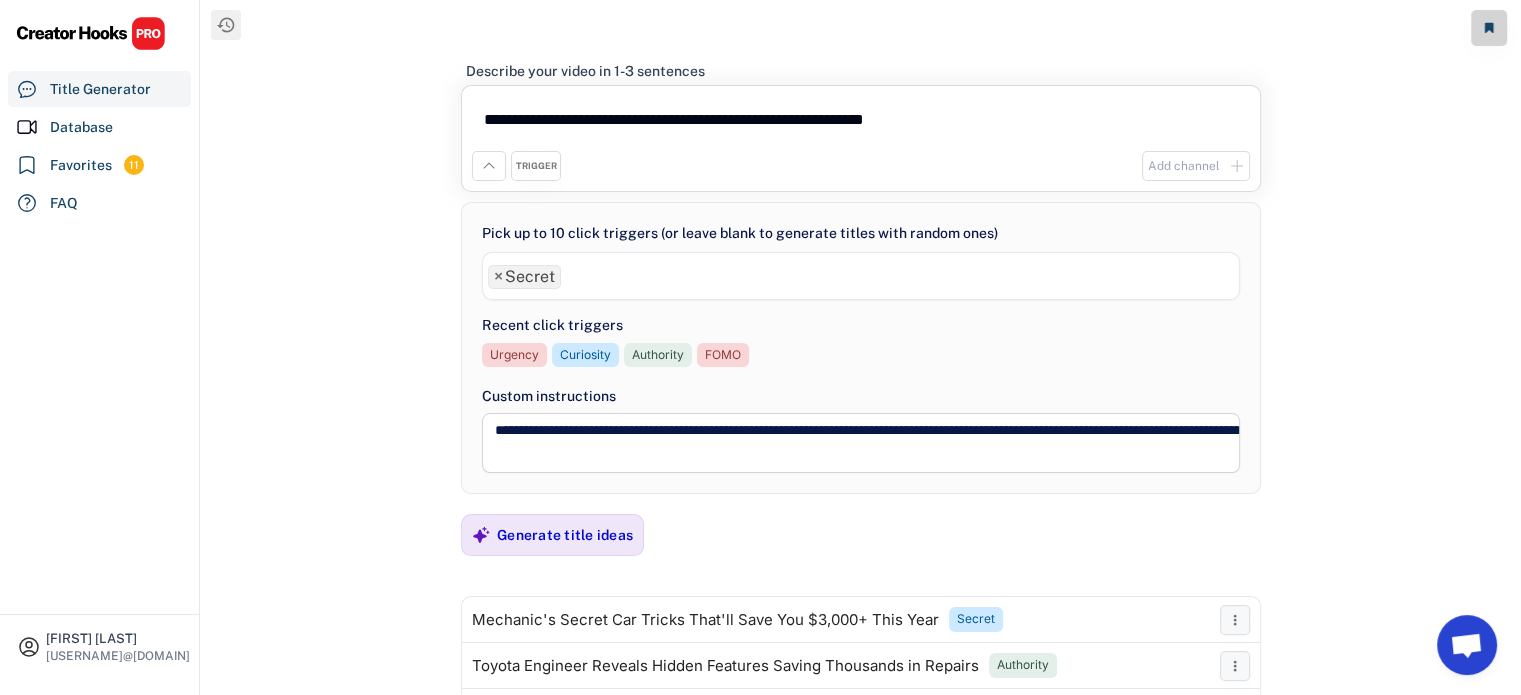 click on "×" at bounding box center [498, 277] 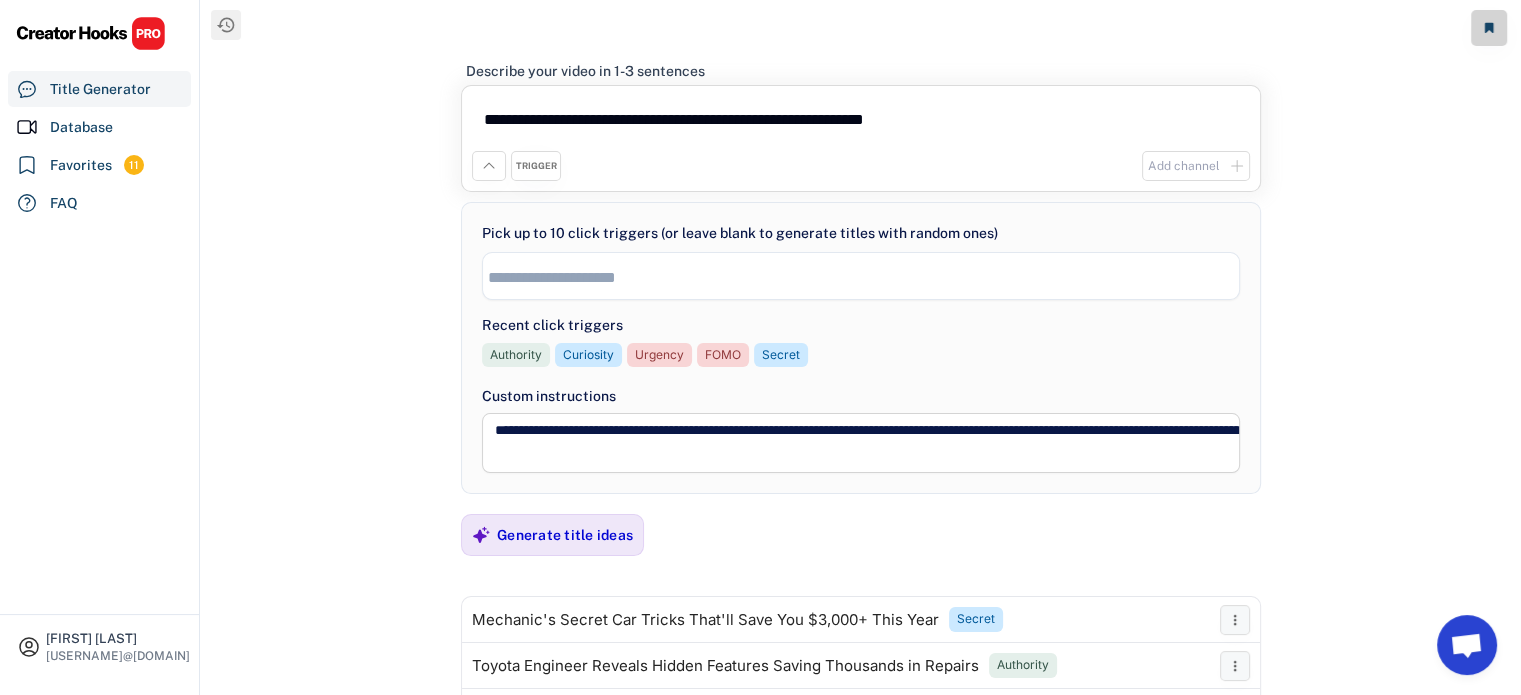 click on "**********" at bounding box center (861, 383) 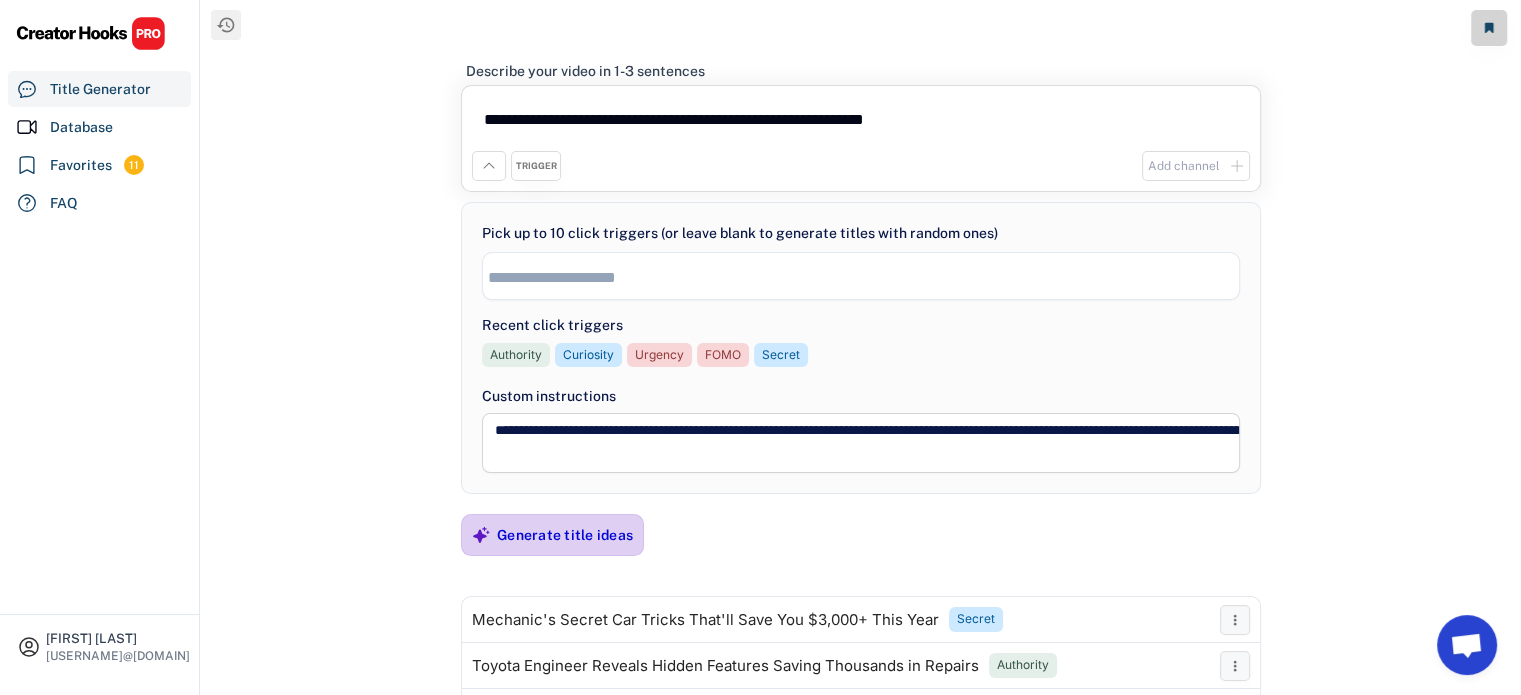 click on "Generate title ideas" at bounding box center [565, 535] 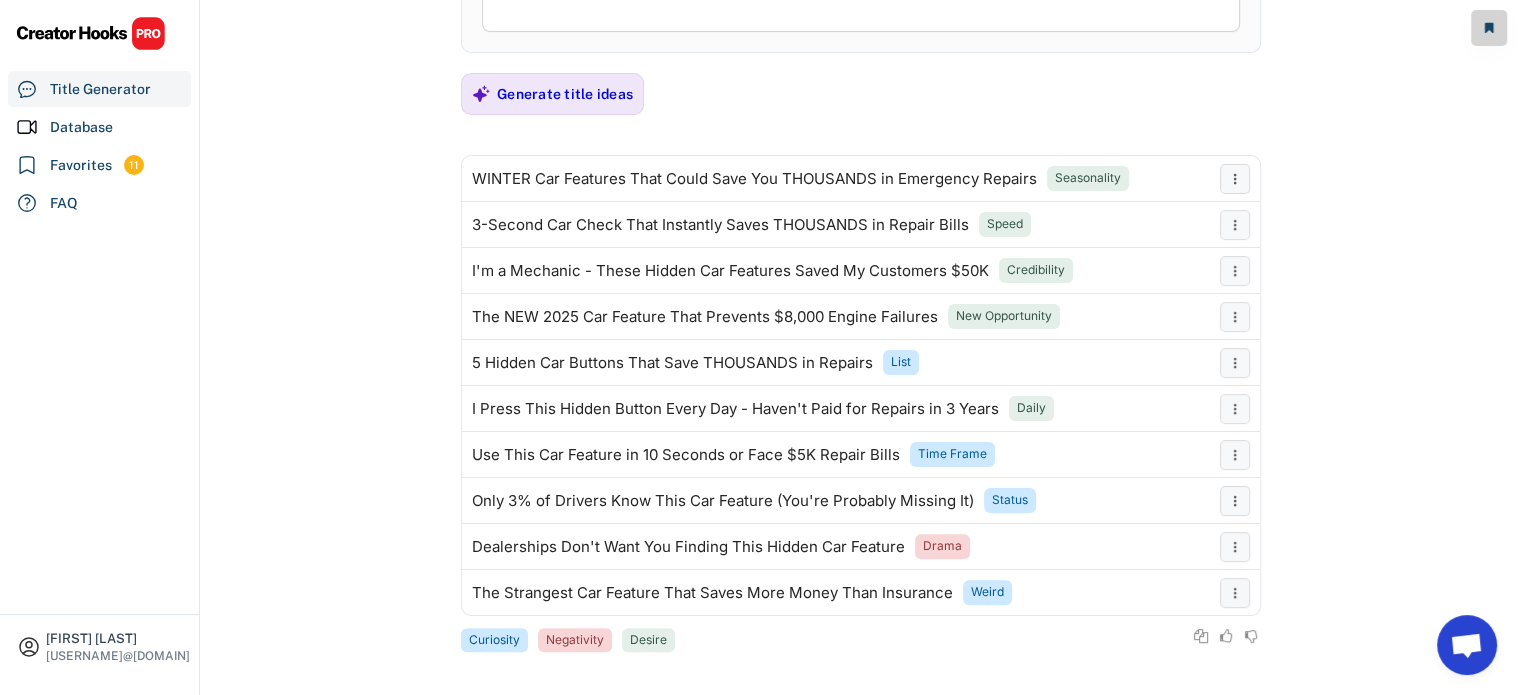 scroll, scrollTop: 448, scrollLeft: 0, axis: vertical 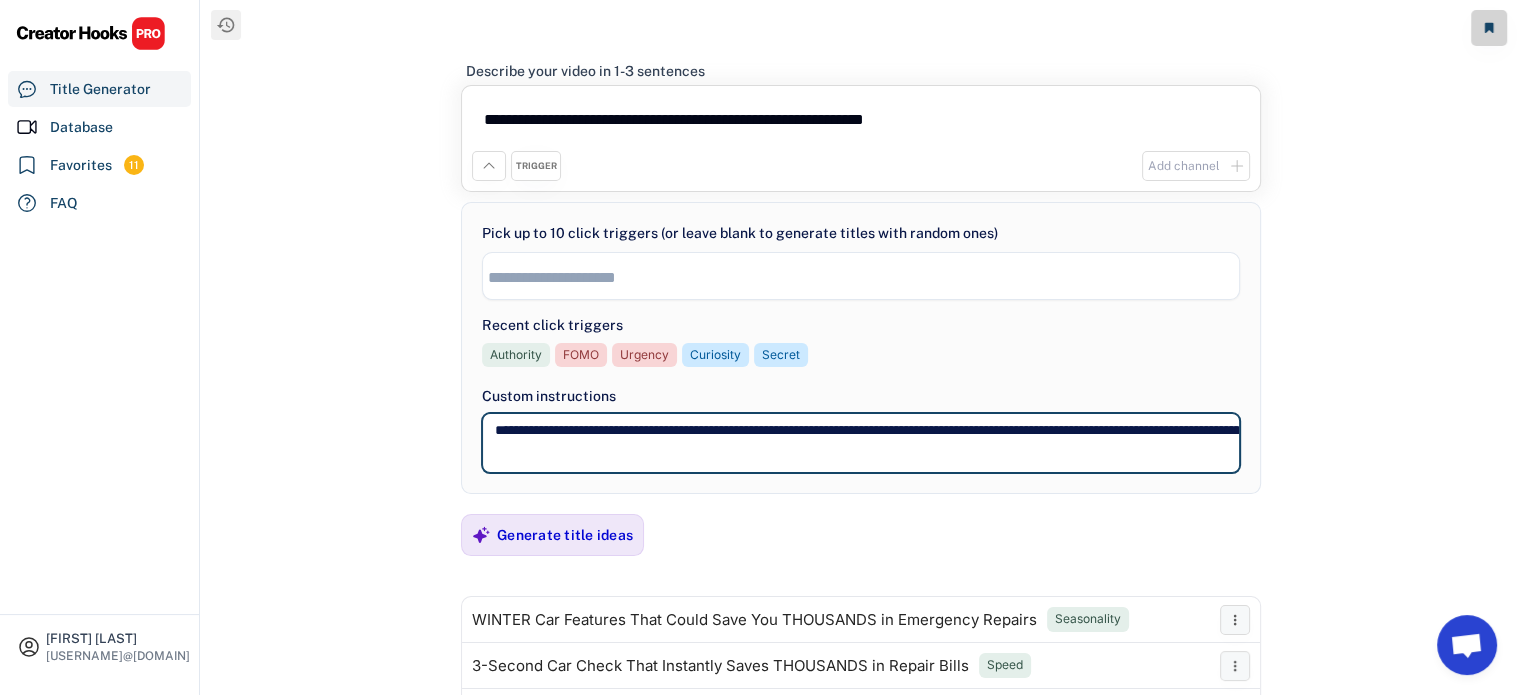 drag, startPoint x: 756, startPoint y: 439, endPoint x: 283, endPoint y: 367, distance: 478.44855 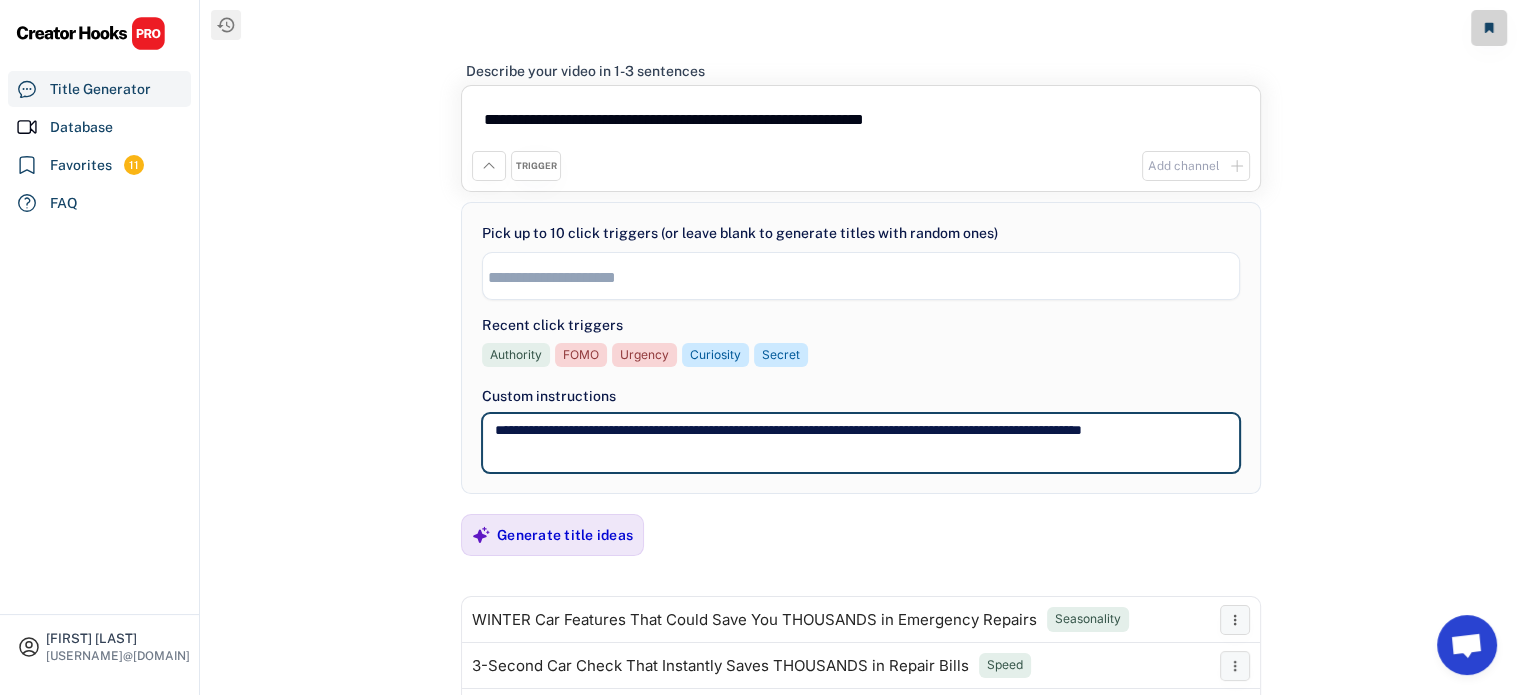 scroll, scrollTop: 8, scrollLeft: 0, axis: vertical 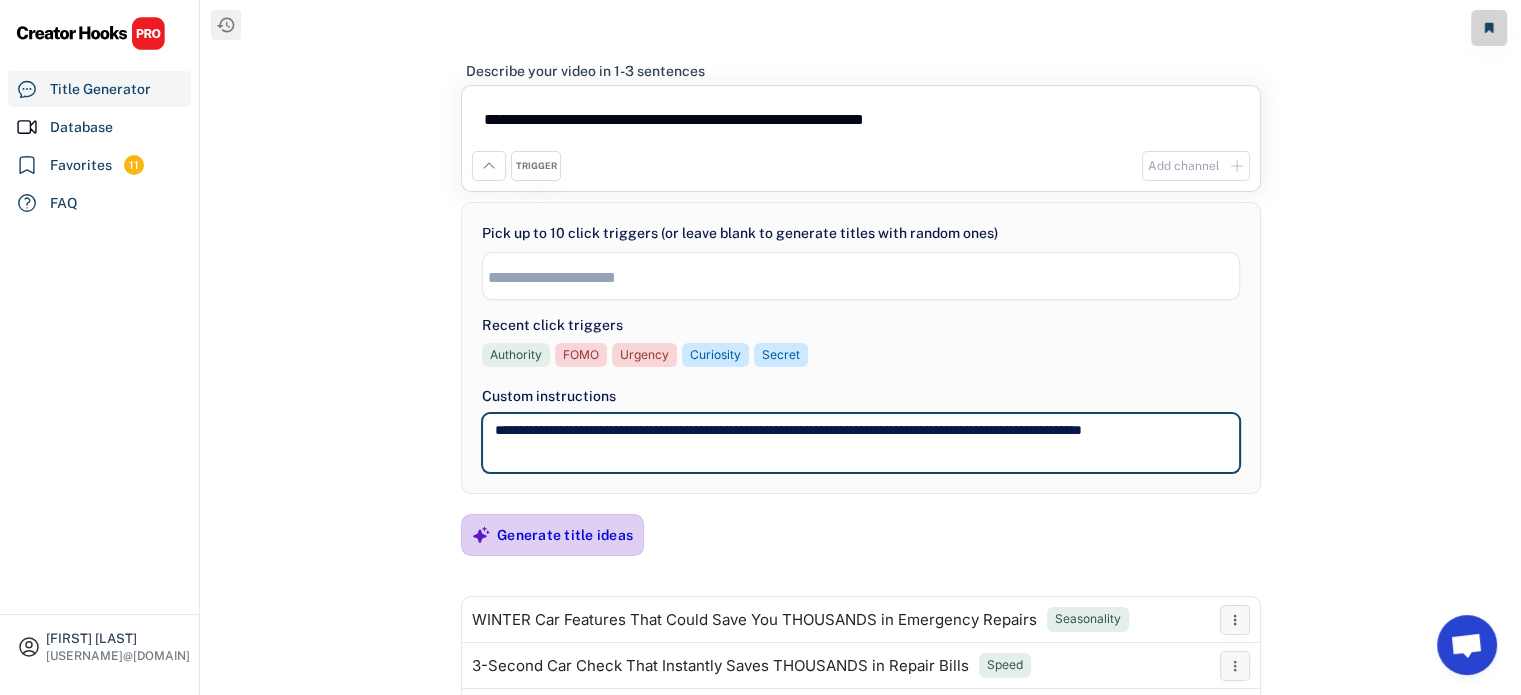 click on "Generate title ideas" at bounding box center (565, 535) 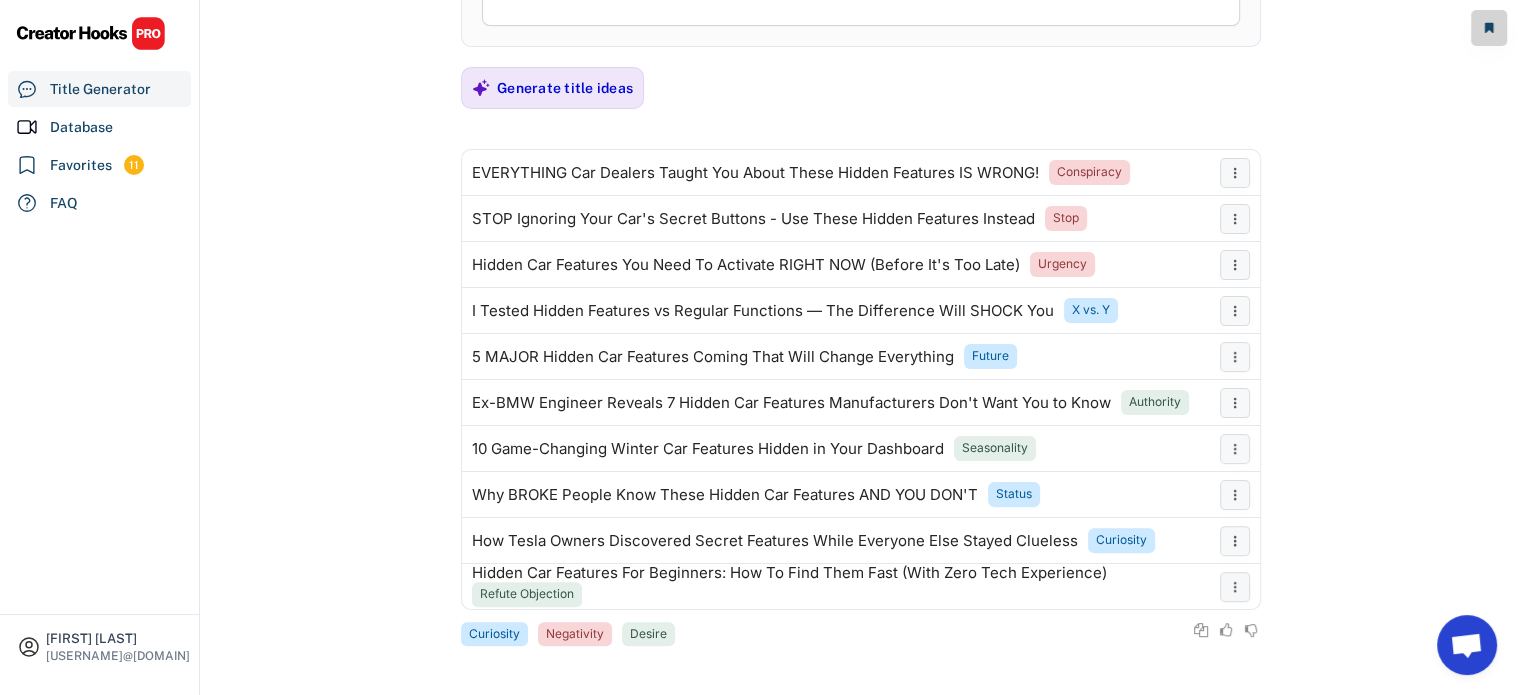 scroll, scrollTop: 448, scrollLeft: 0, axis: vertical 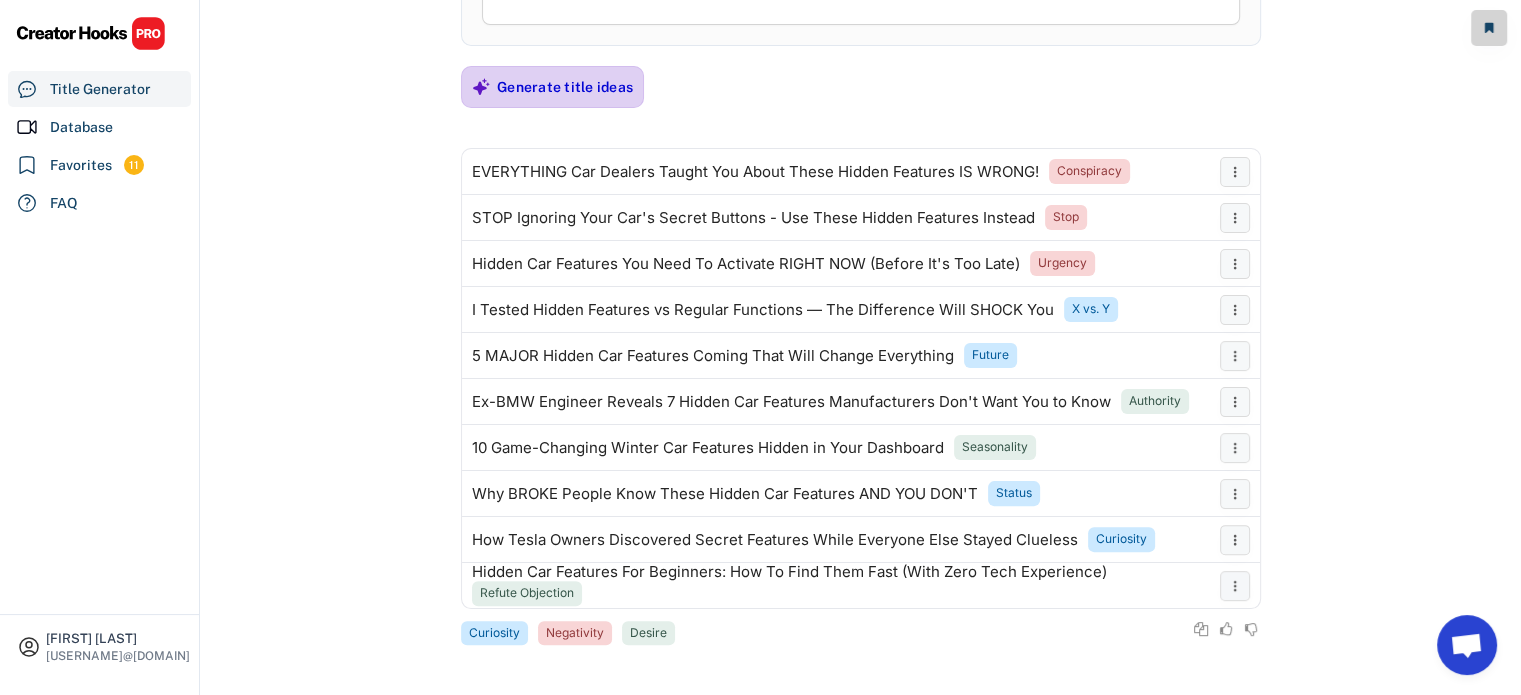 click on "Generate title ideas" at bounding box center (565, 87) 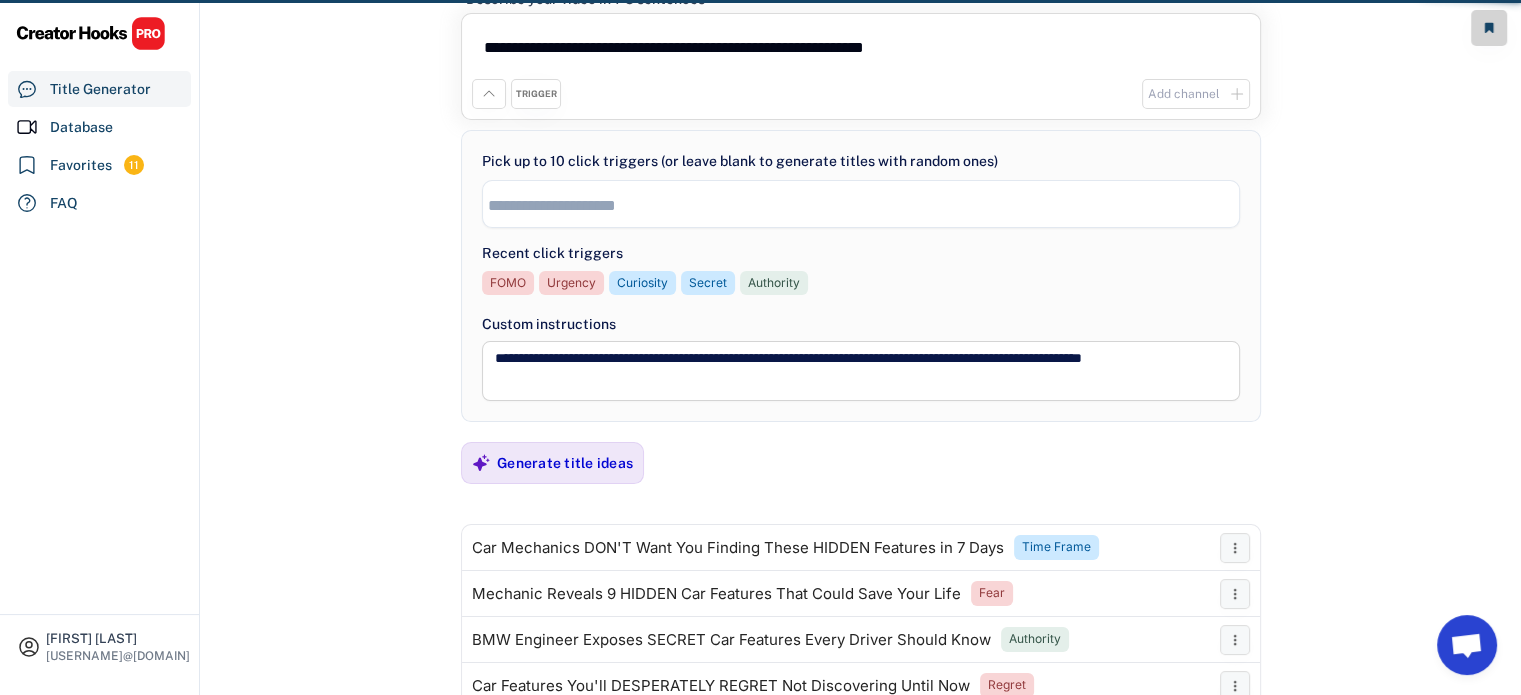 scroll, scrollTop: 448, scrollLeft: 0, axis: vertical 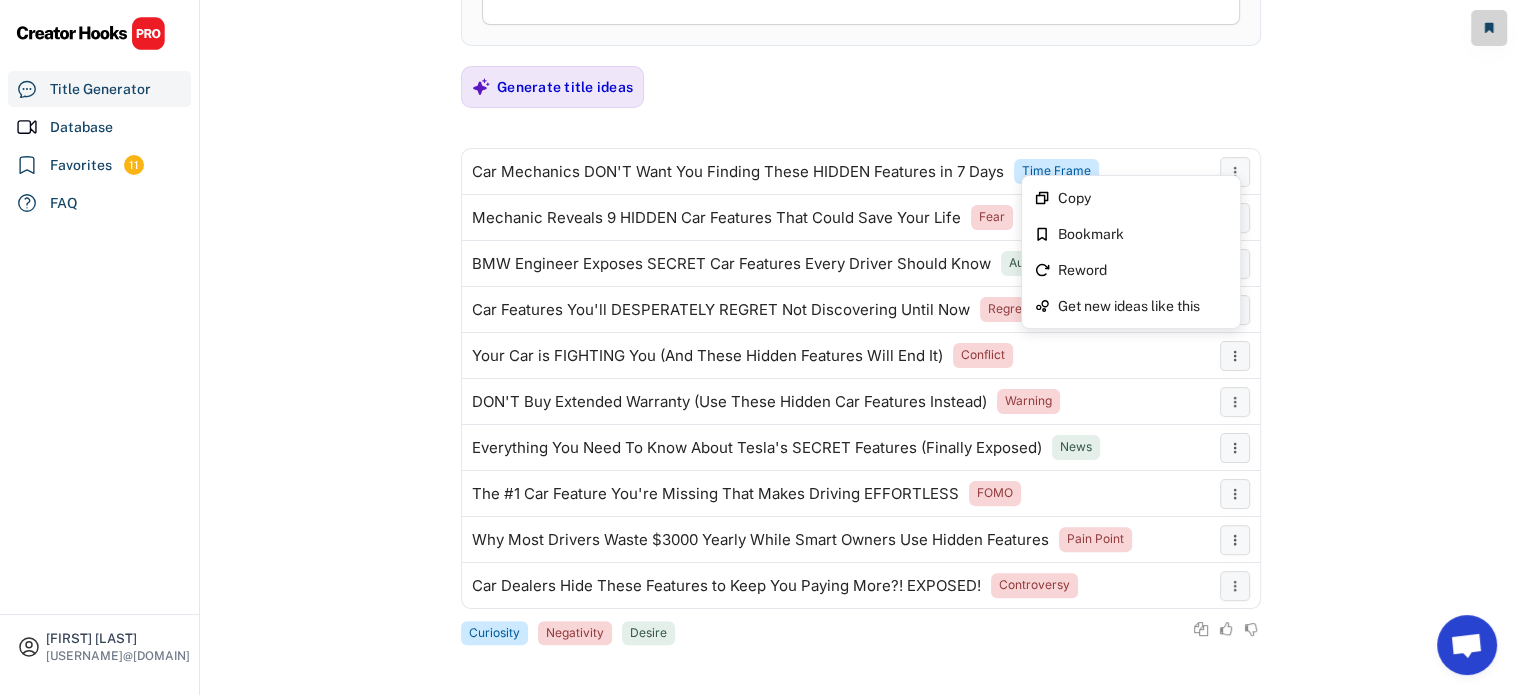 click on "**********" at bounding box center (760, -101) 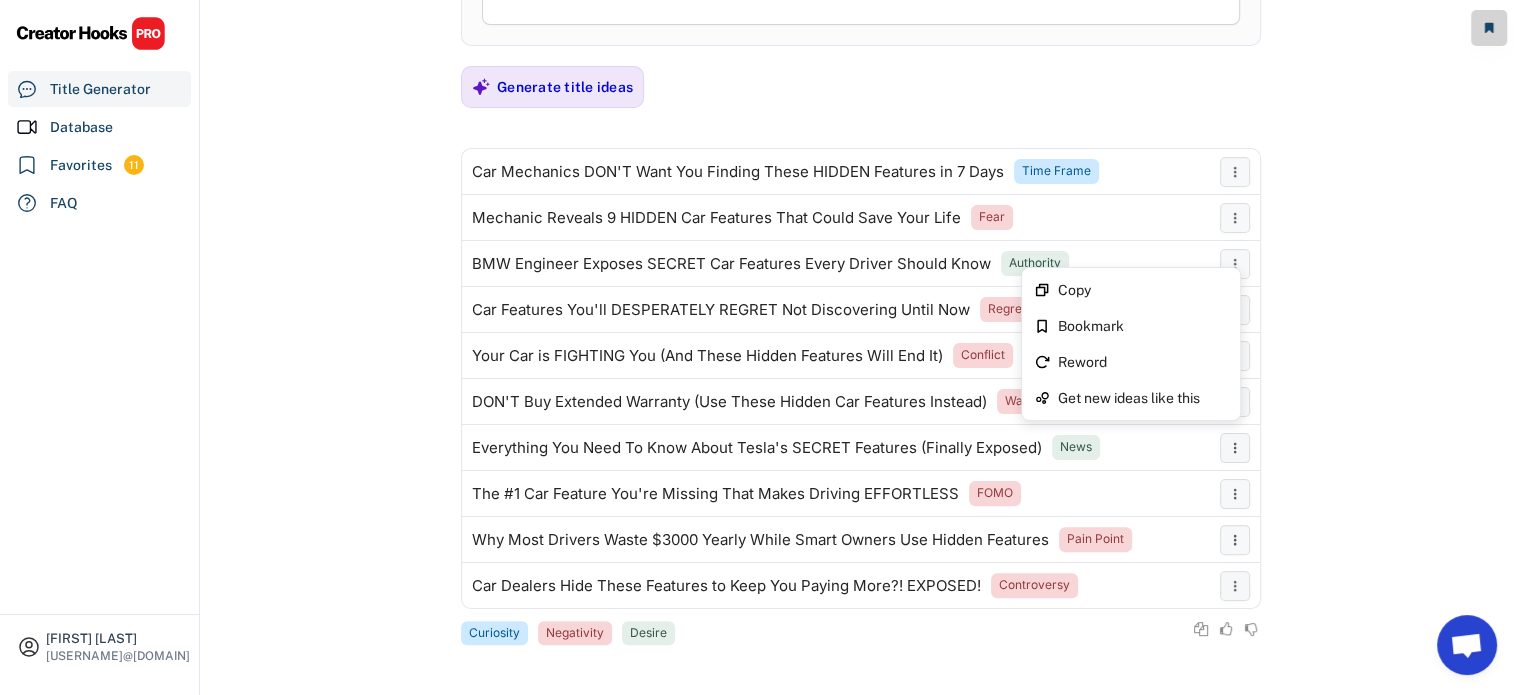 drag, startPoint x: 1494, startPoint y: 383, endPoint x: 1494, endPoint y: 428, distance: 45 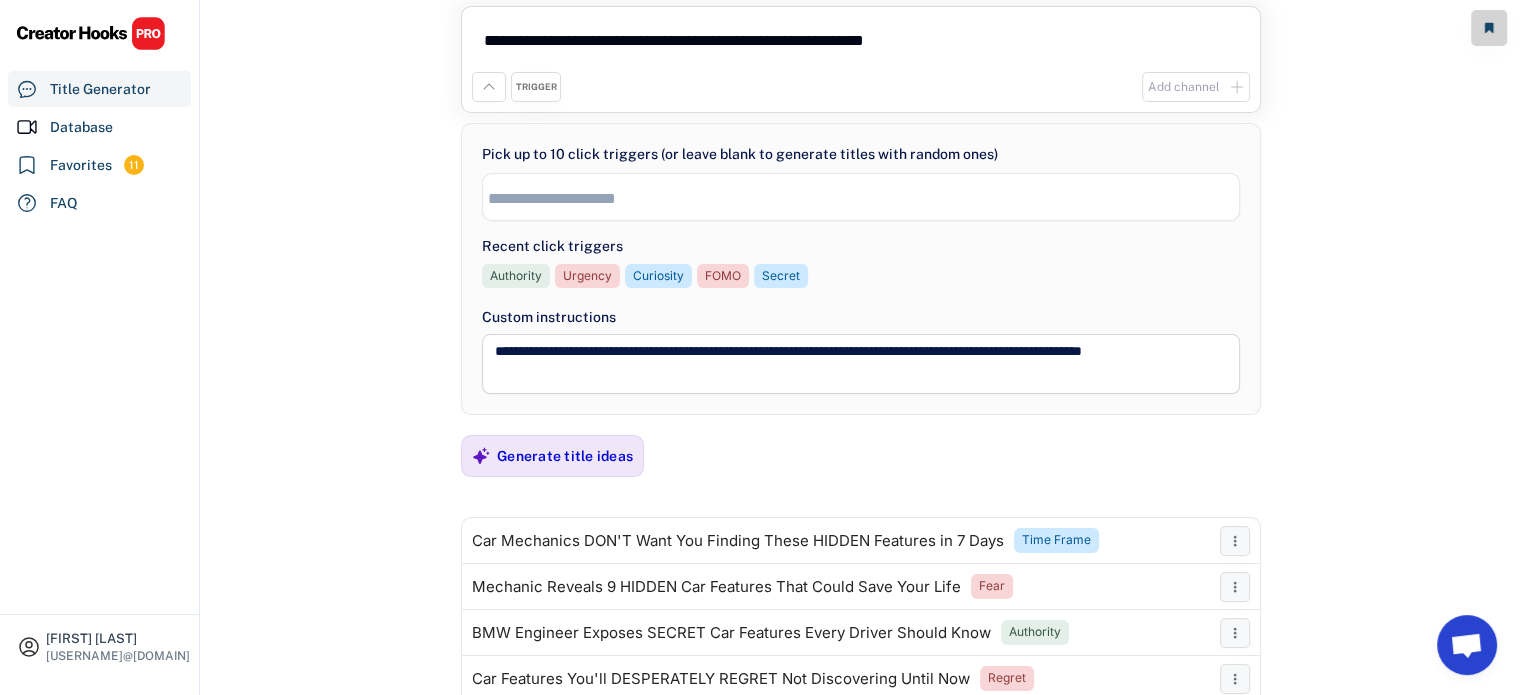 scroll, scrollTop: 75, scrollLeft: 0, axis: vertical 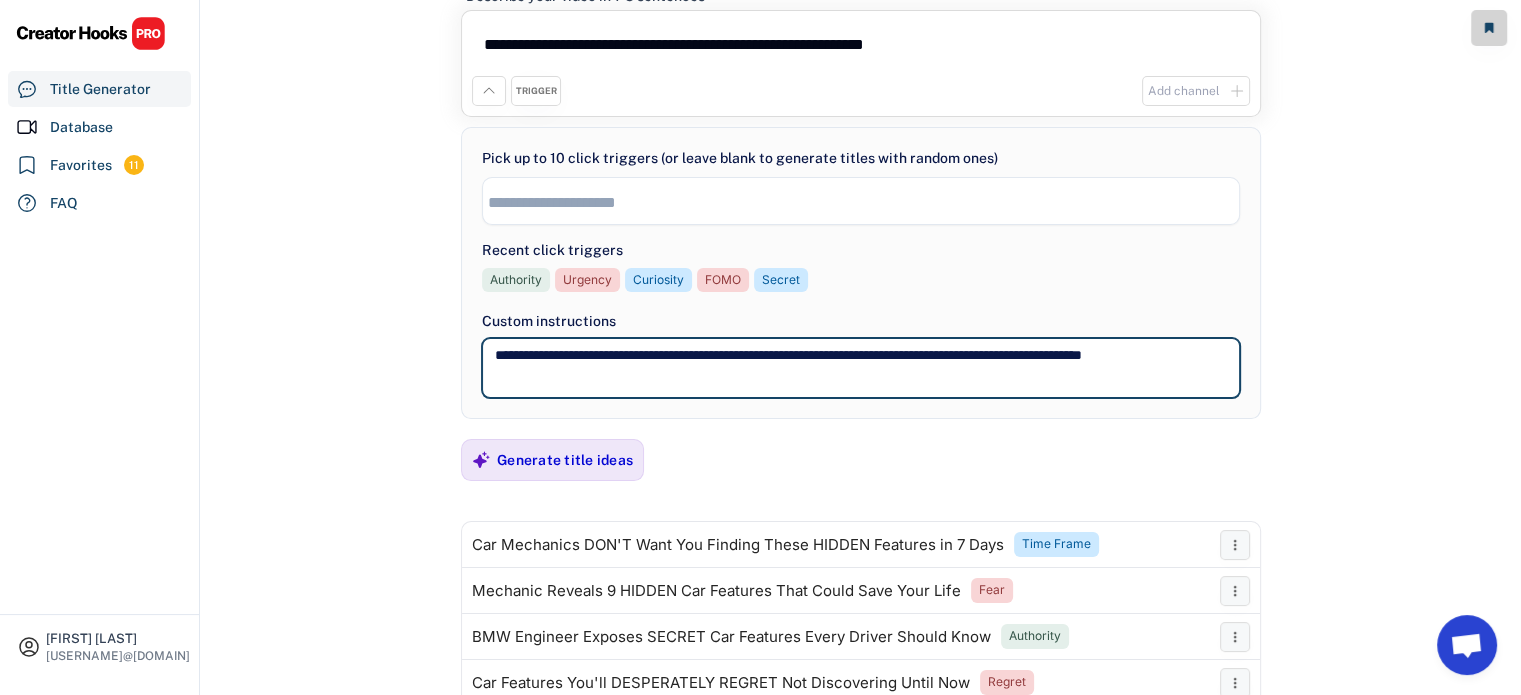 drag, startPoint x: 572, startPoint y: 355, endPoint x: 317, endPoint y: 293, distance: 262.42905 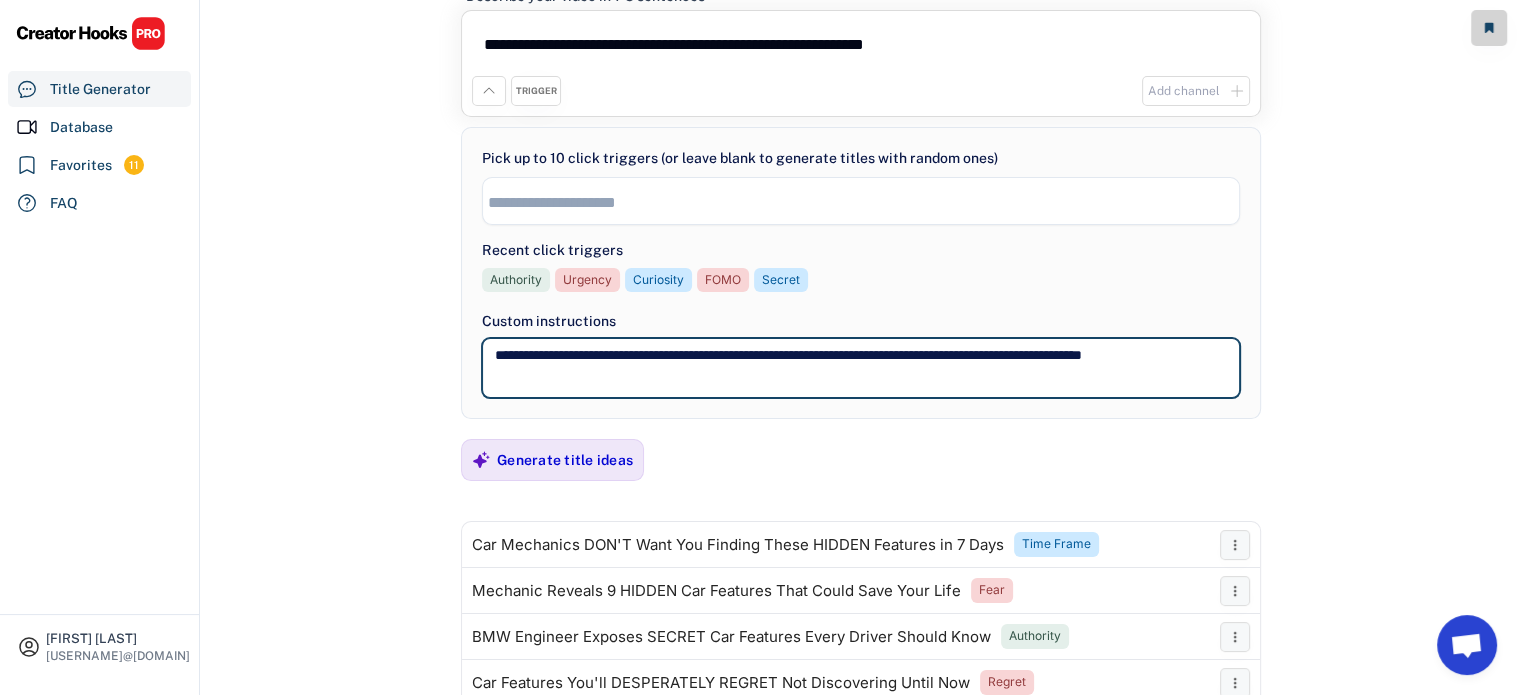 drag, startPoint x: 575, startPoint y: 374, endPoint x: 248, endPoint y: 231, distance: 356.90054 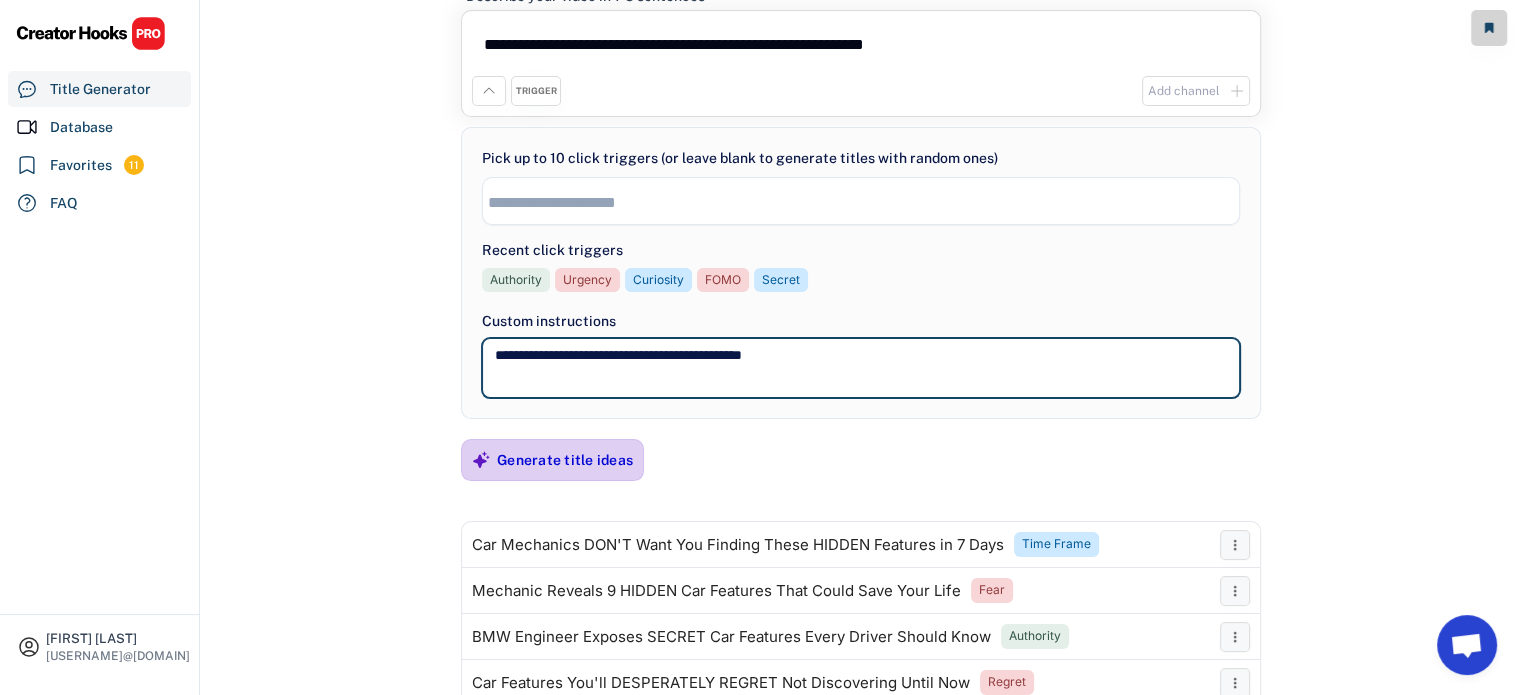 type on "**********" 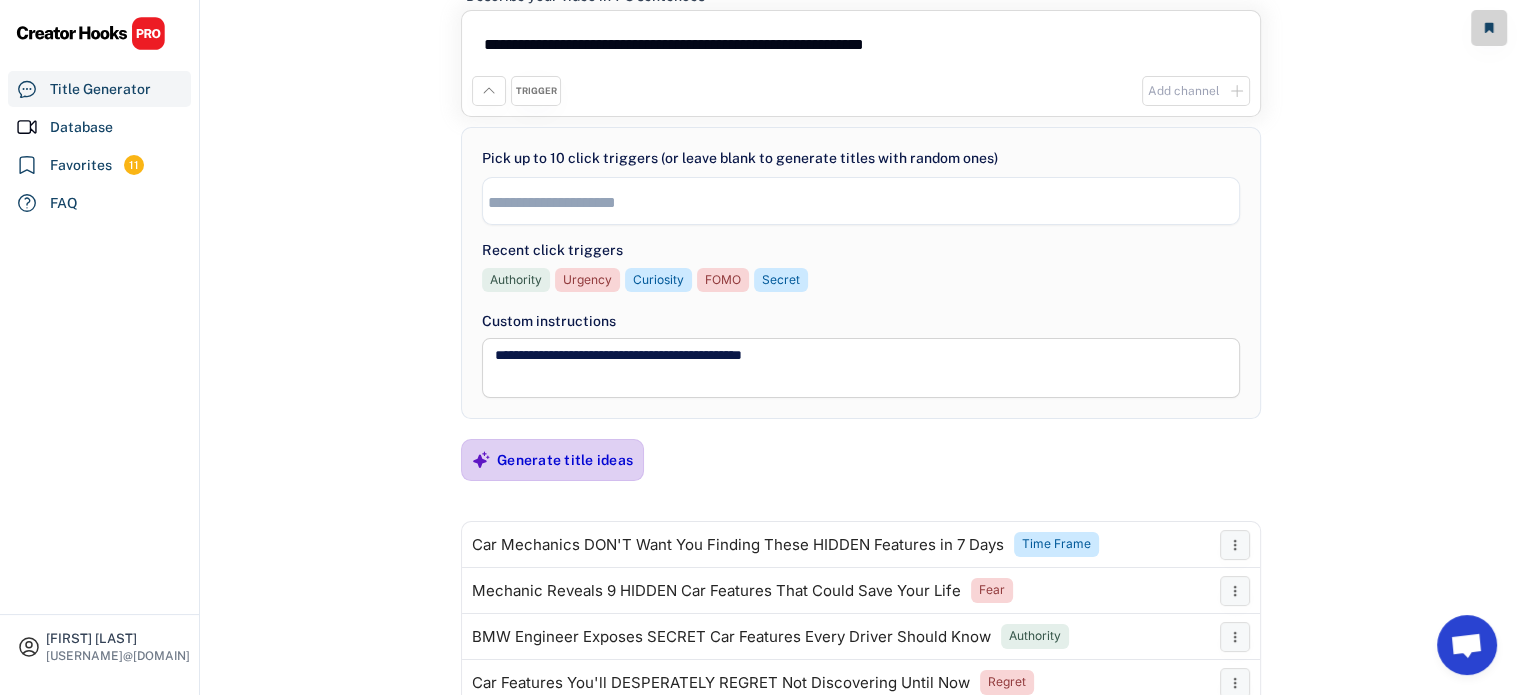click on "Generate title ideas" at bounding box center [565, 460] 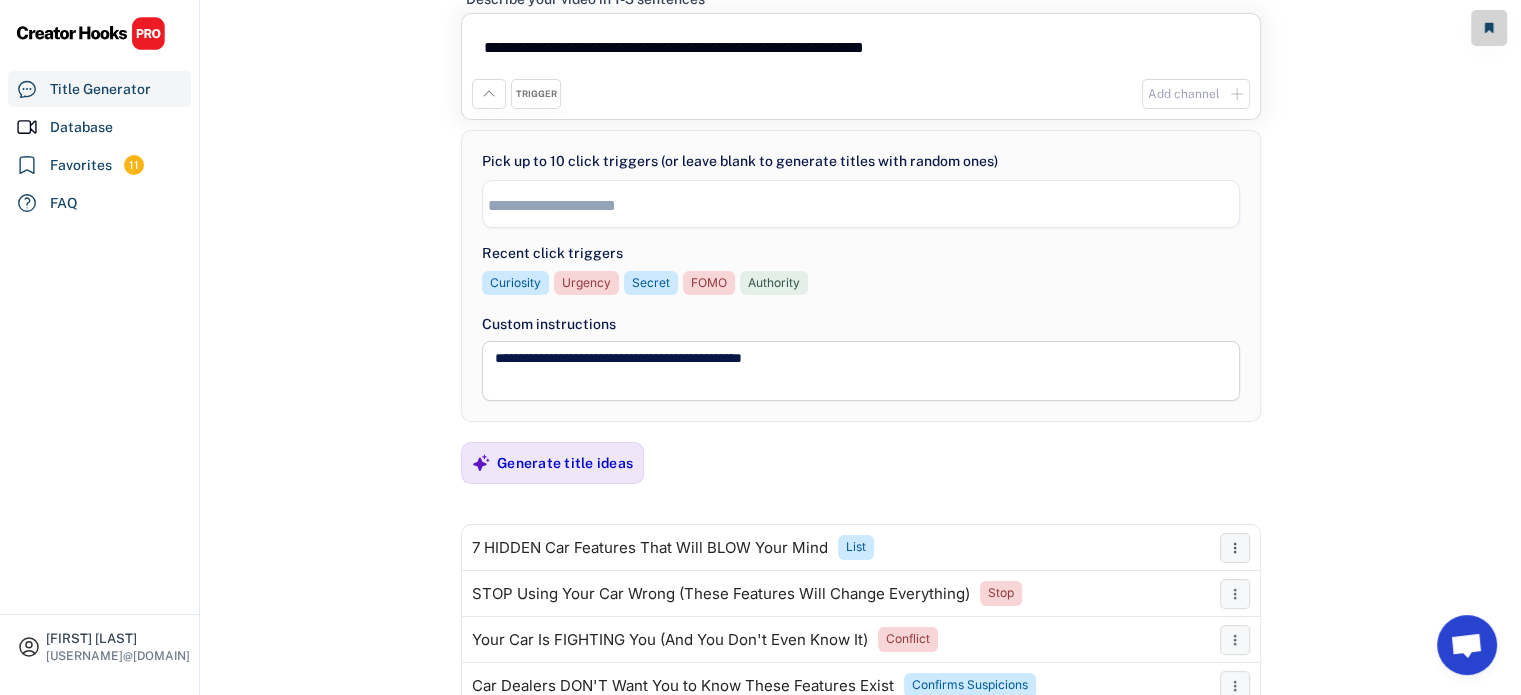 scroll, scrollTop: 75, scrollLeft: 0, axis: vertical 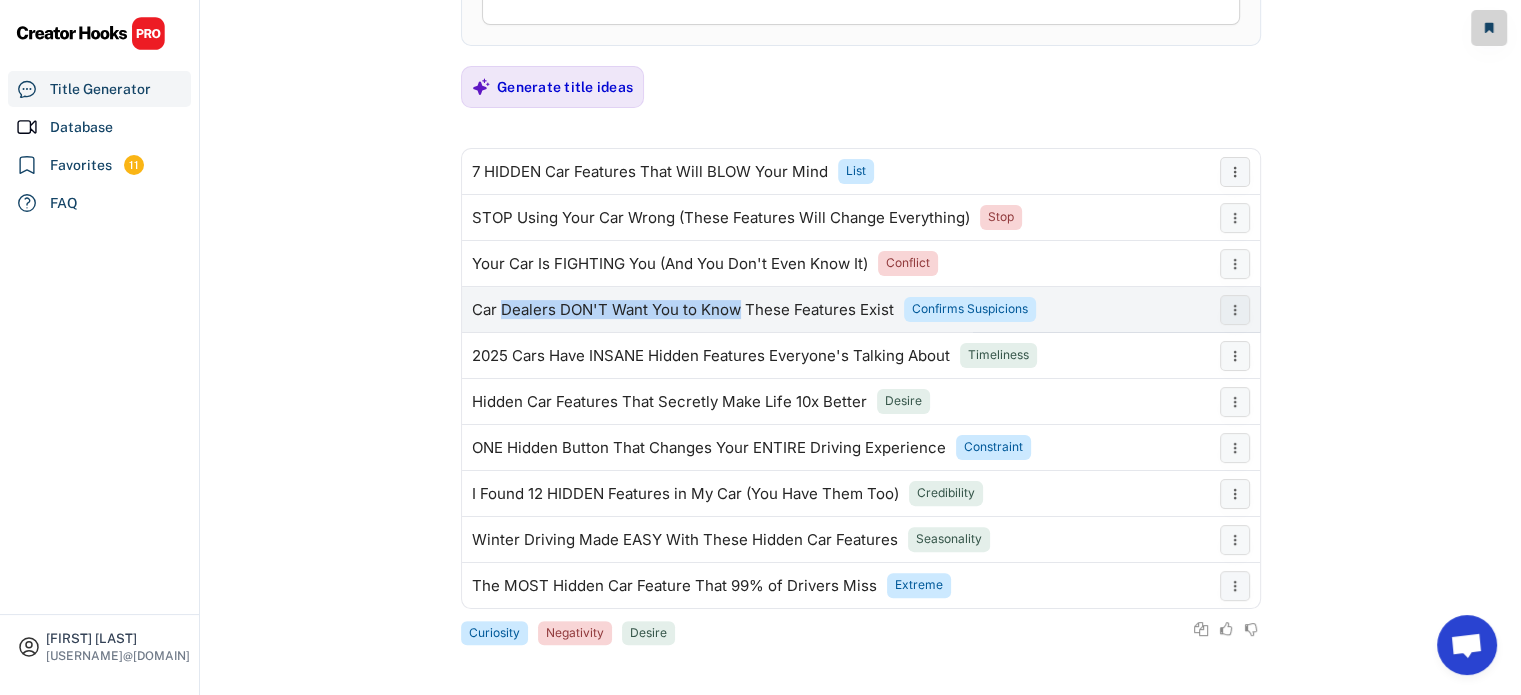 drag, startPoint x: 499, startPoint y: 305, endPoint x: 742, endPoint y: 319, distance: 243.40295 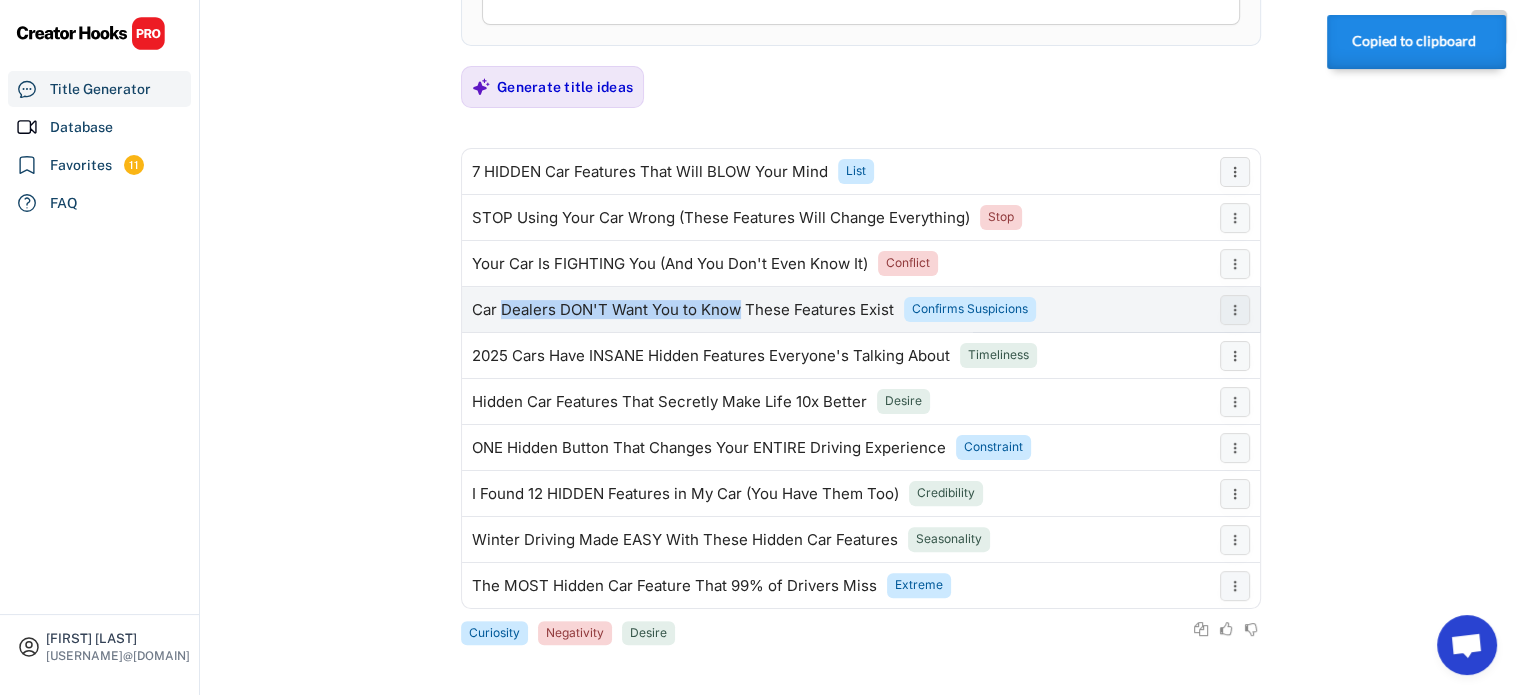 copy on "Dealers DON'T Want You to Know" 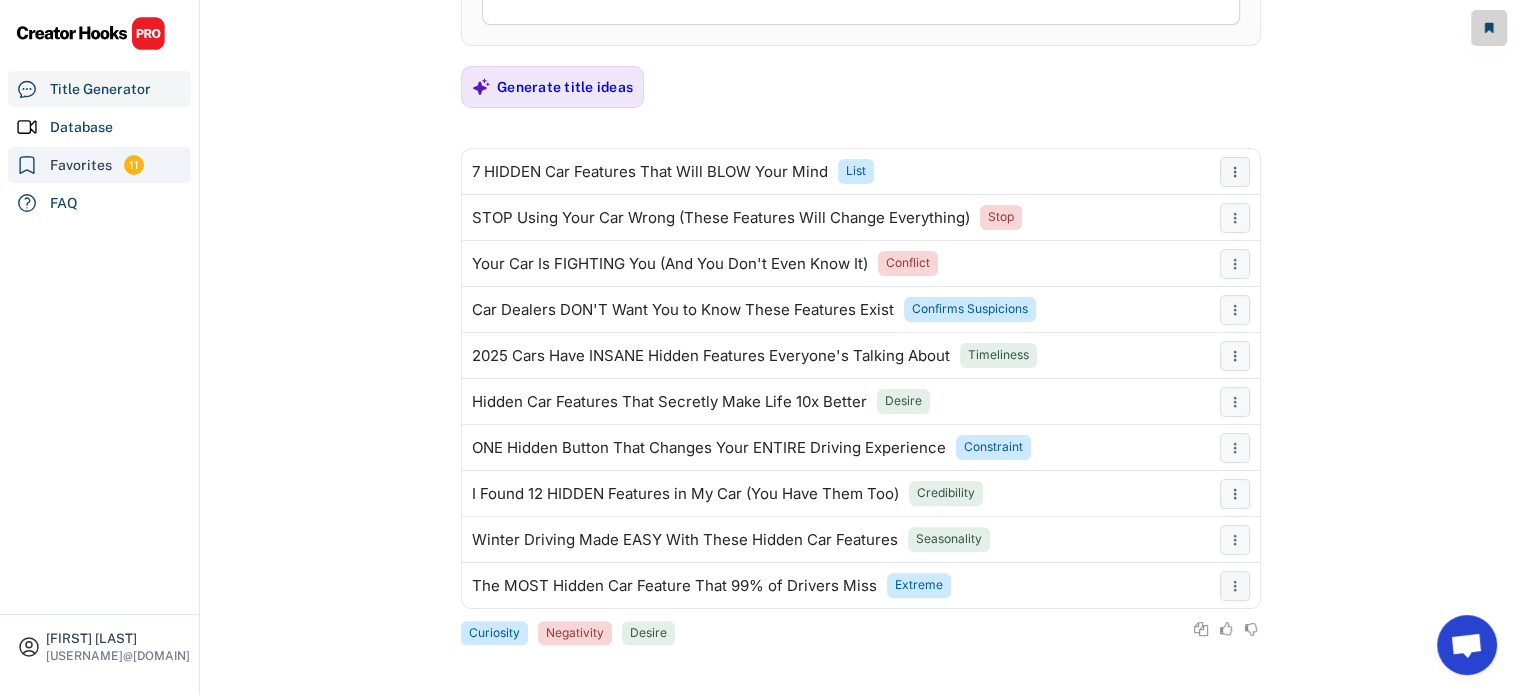 click on "Favorites" at bounding box center [81, 165] 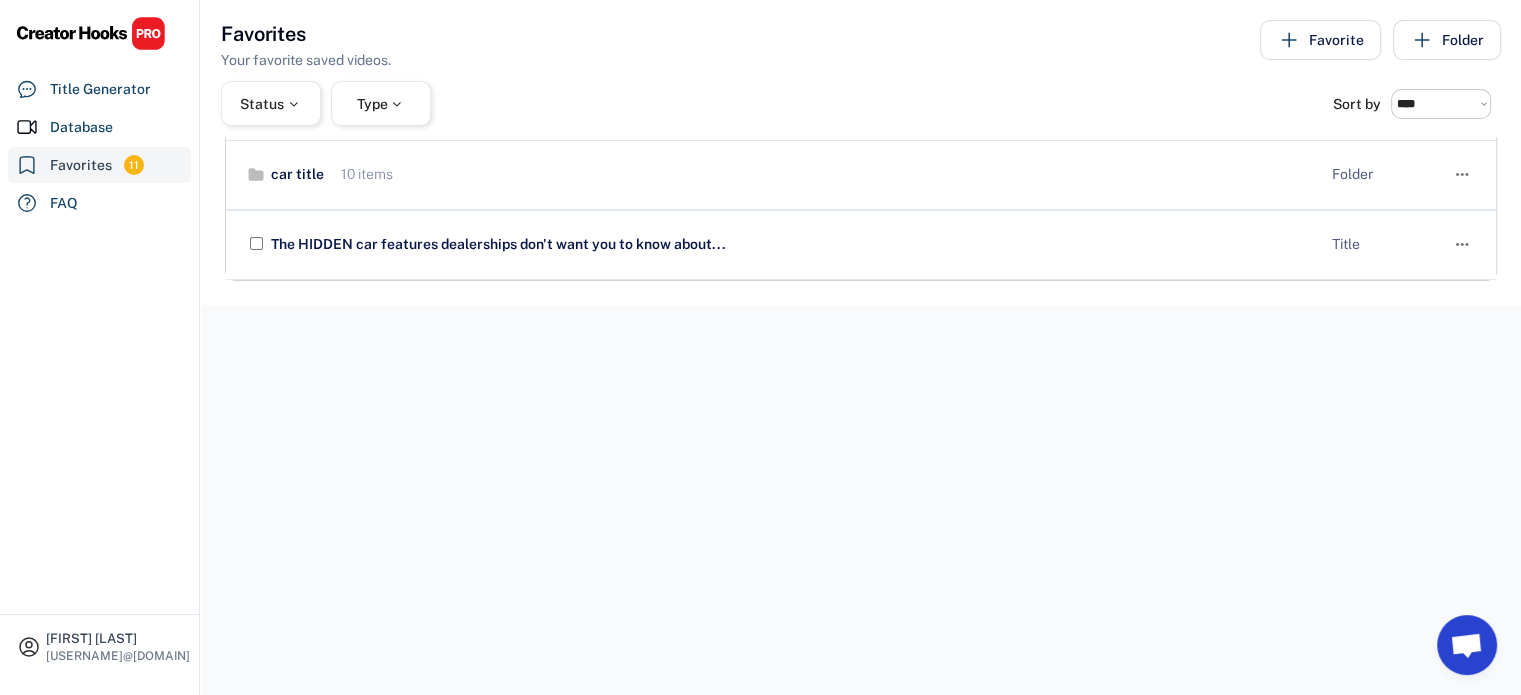 scroll, scrollTop: 72, scrollLeft: 0, axis: vertical 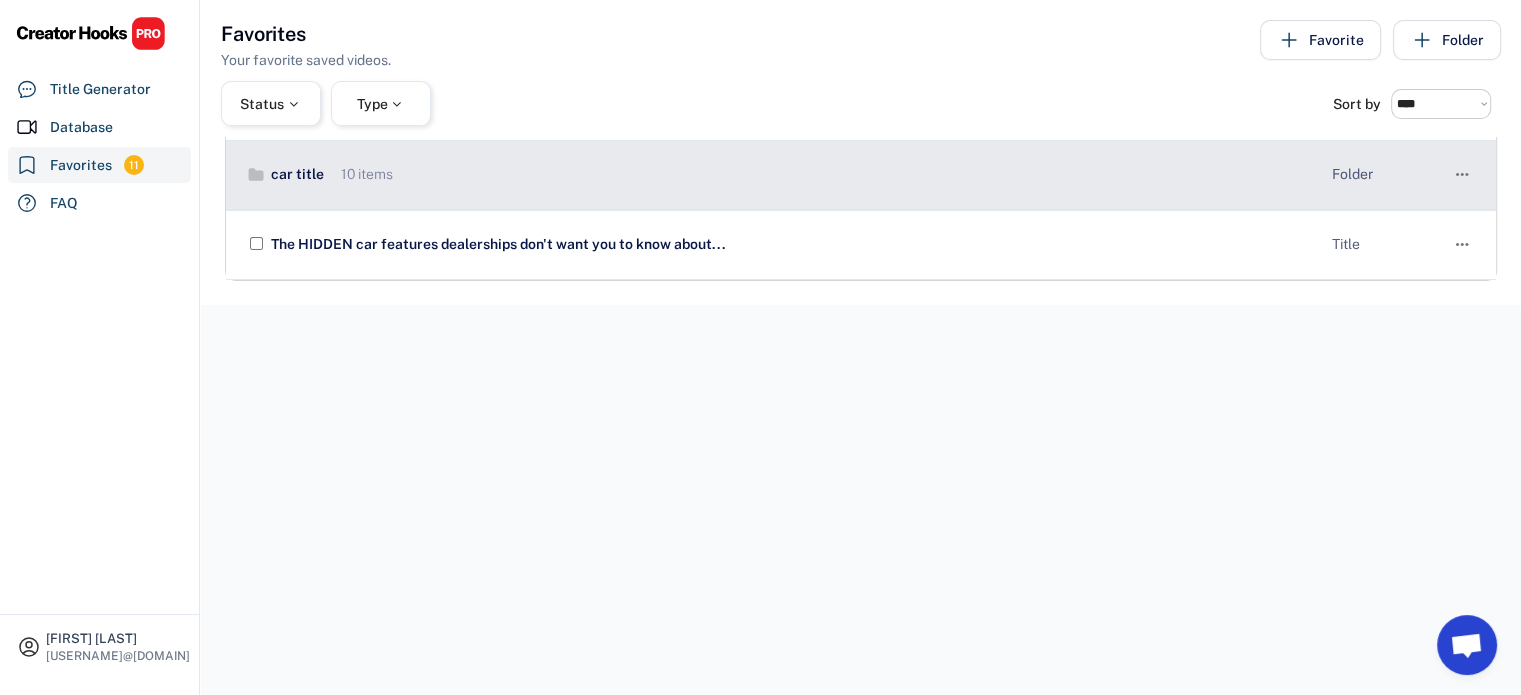 click on "10 items" at bounding box center [364, 175] 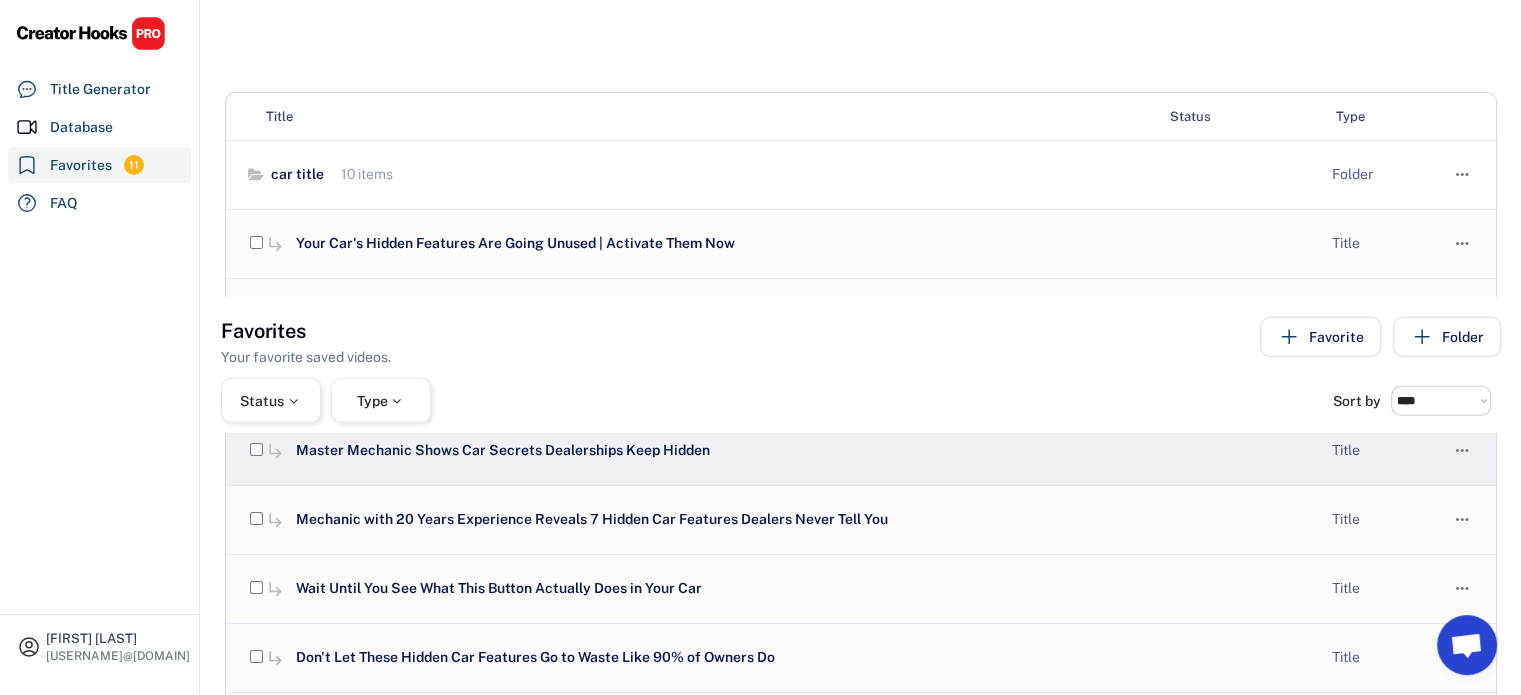 scroll, scrollTop: 368, scrollLeft: 0, axis: vertical 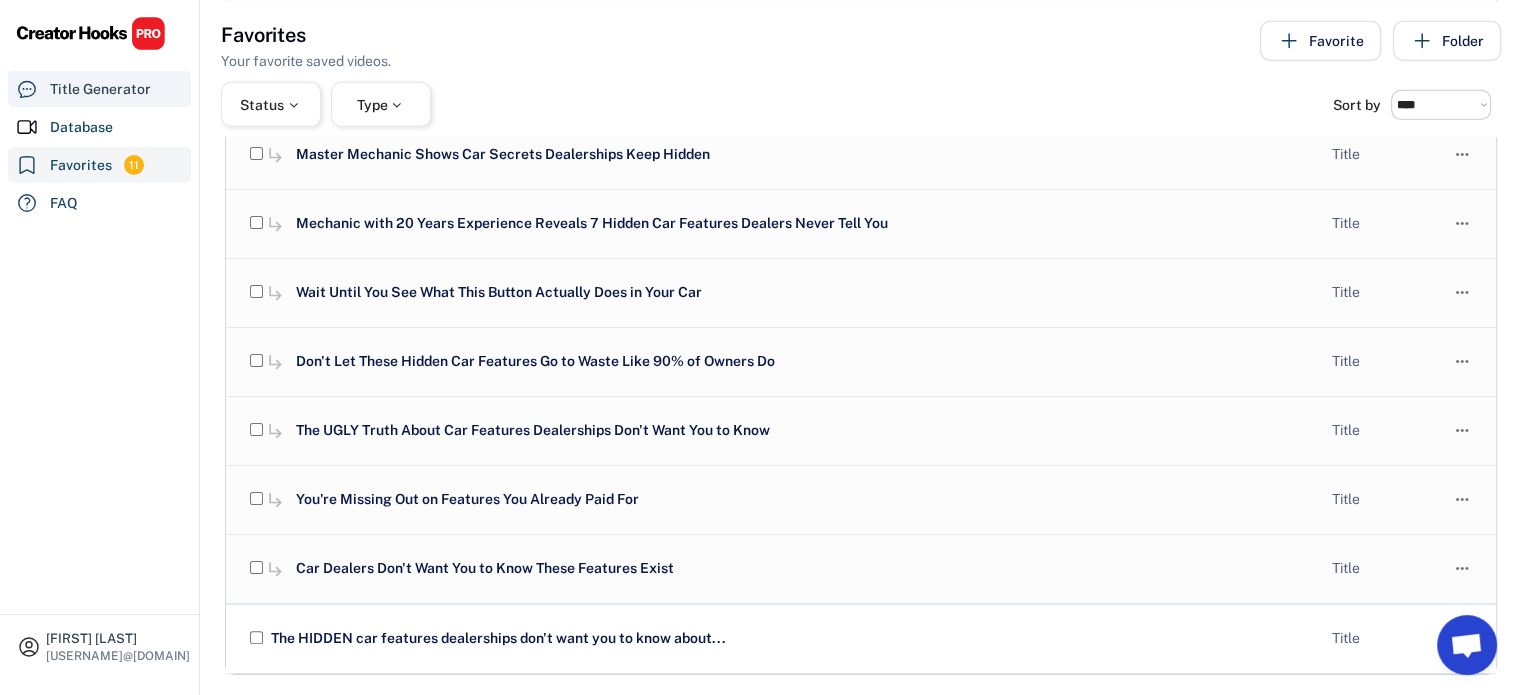 click on "Title Generator" at bounding box center [99, 89] 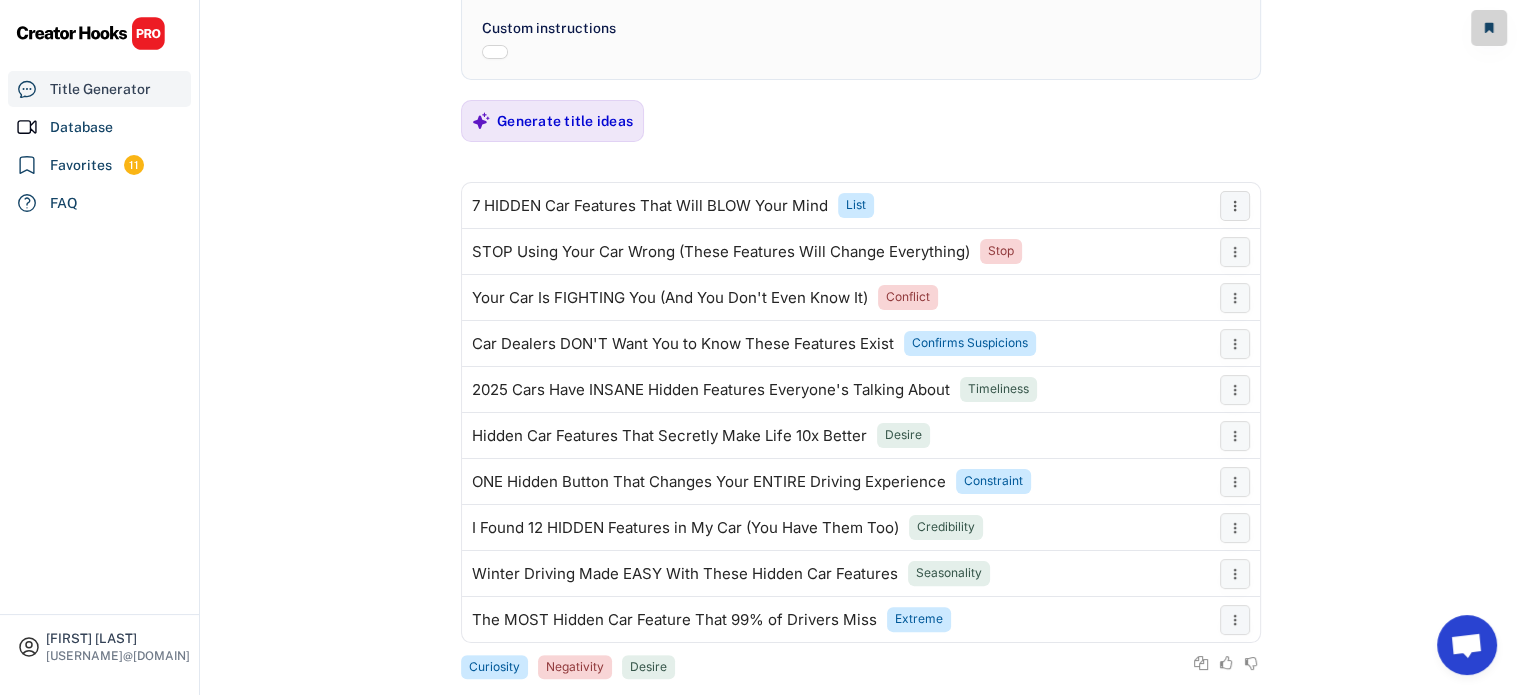 select 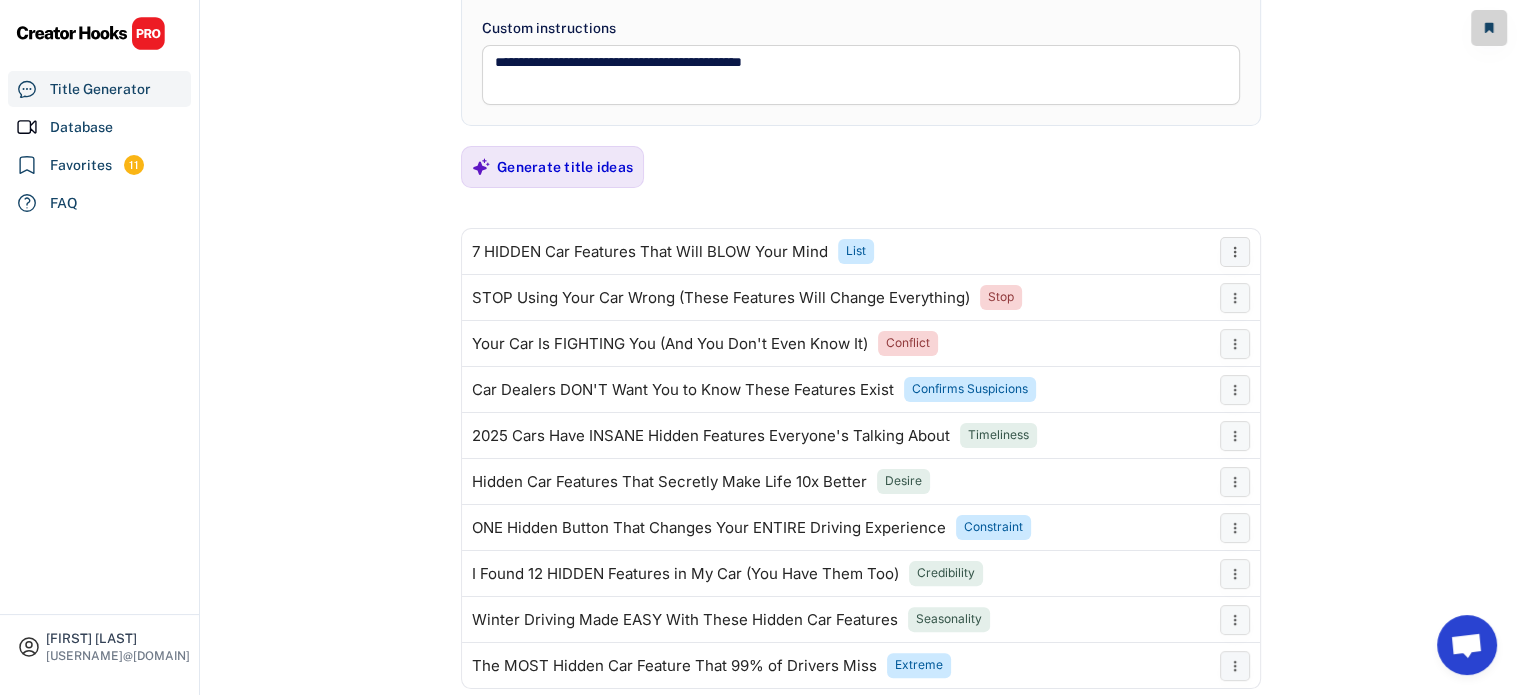 click on "**********" at bounding box center (861, 75) 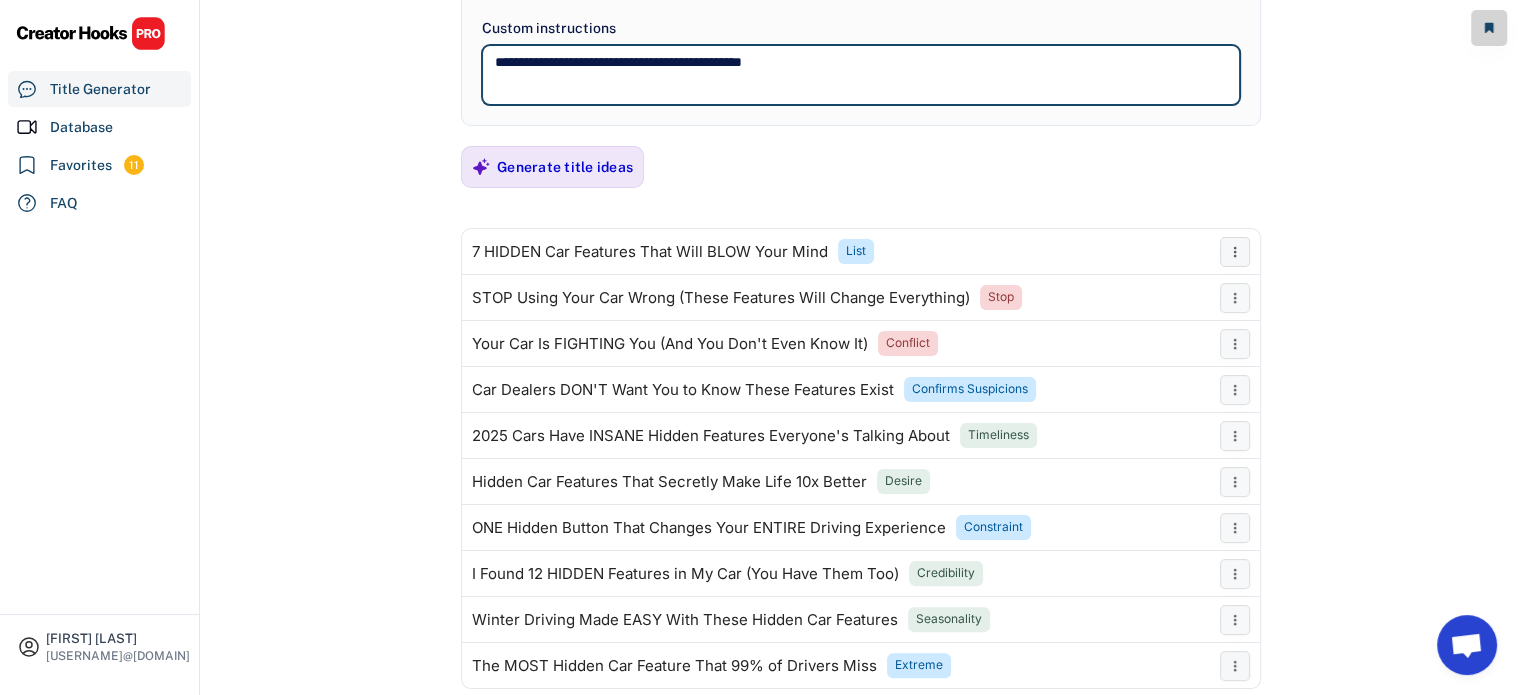 click on "**********" at bounding box center [861, 75] 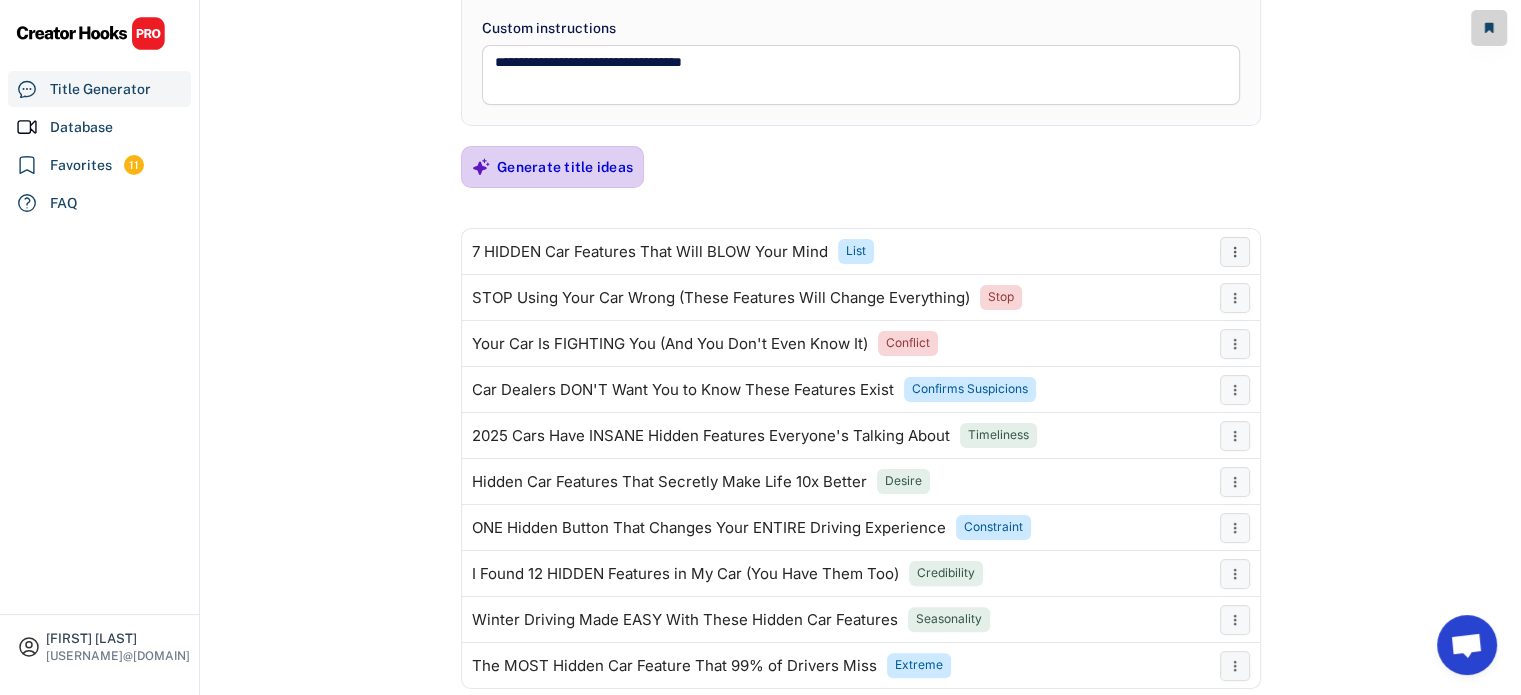 click on "Generate title ideas" at bounding box center [565, 167] 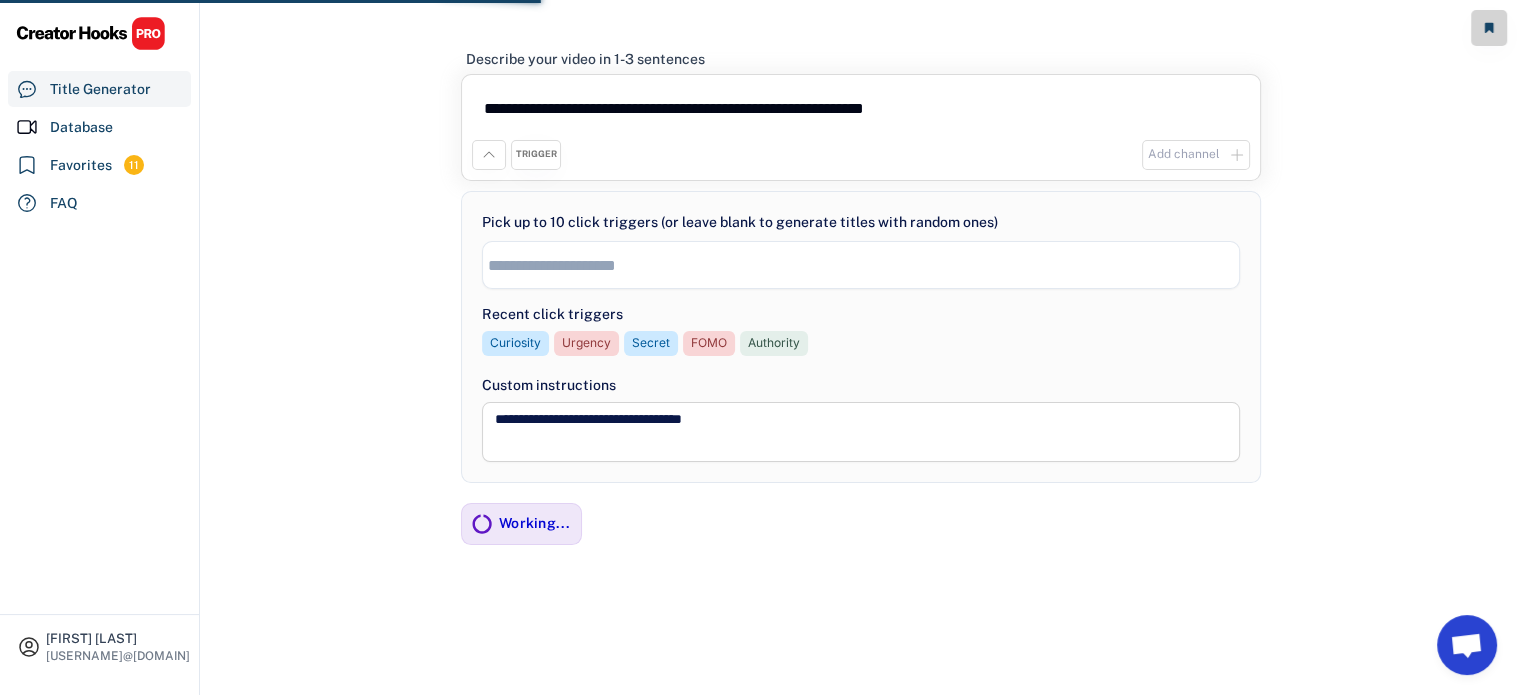 scroll, scrollTop: 368, scrollLeft: 0, axis: vertical 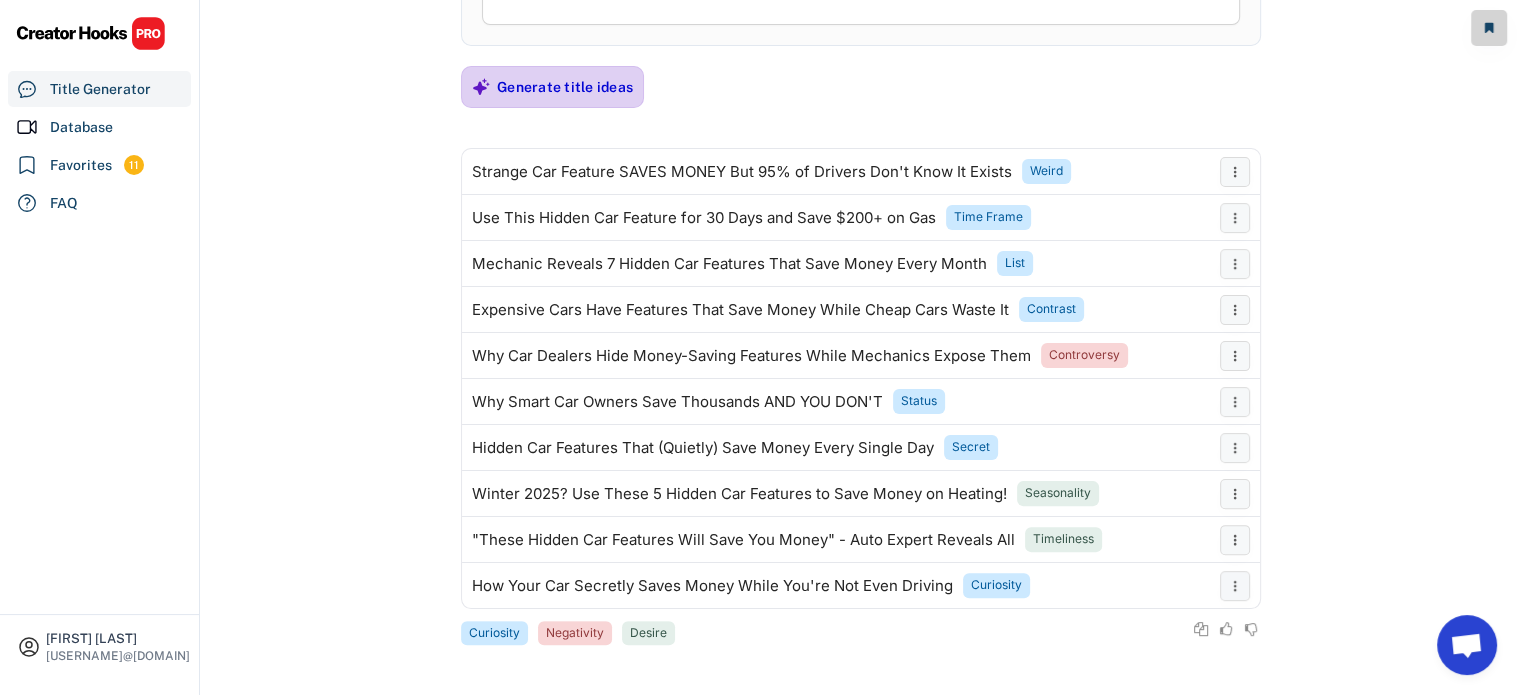 click on "Generate title ideas" at bounding box center (565, 87) 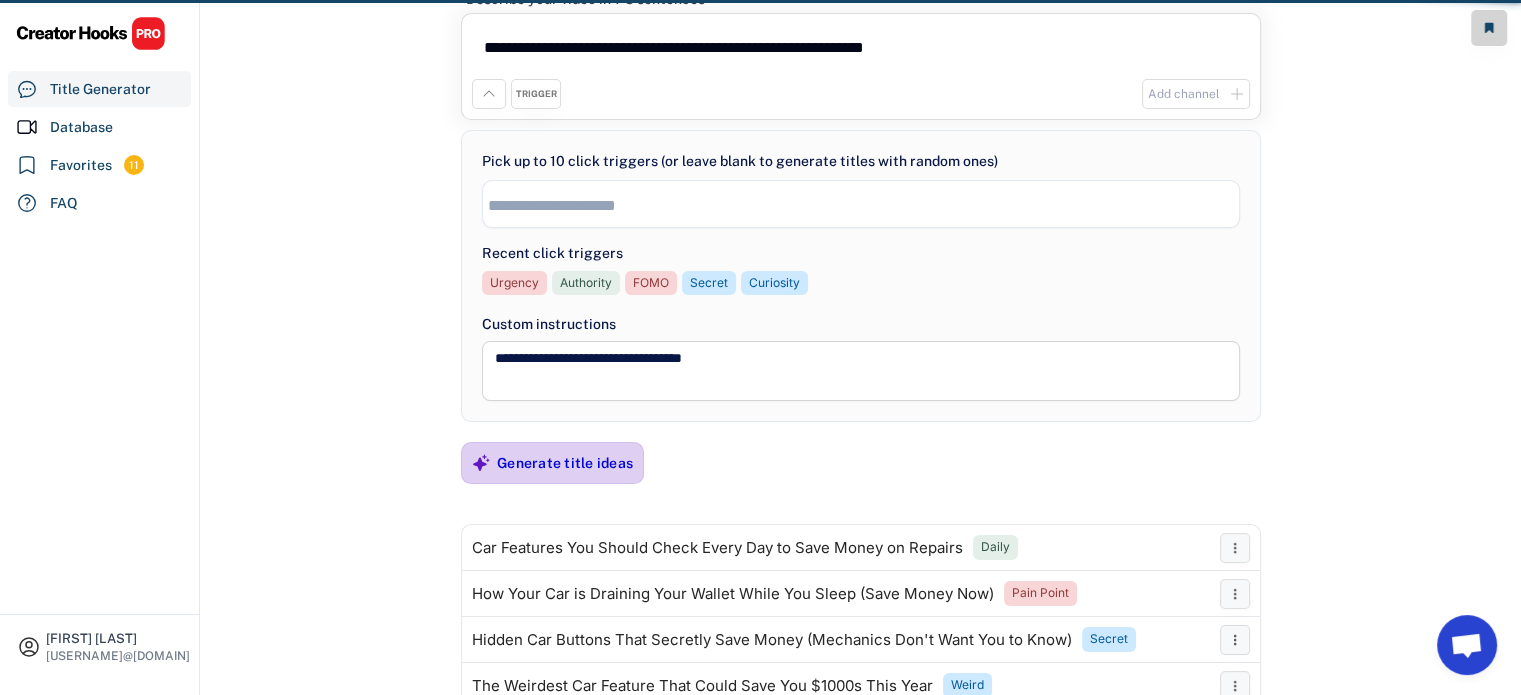 scroll, scrollTop: 448, scrollLeft: 0, axis: vertical 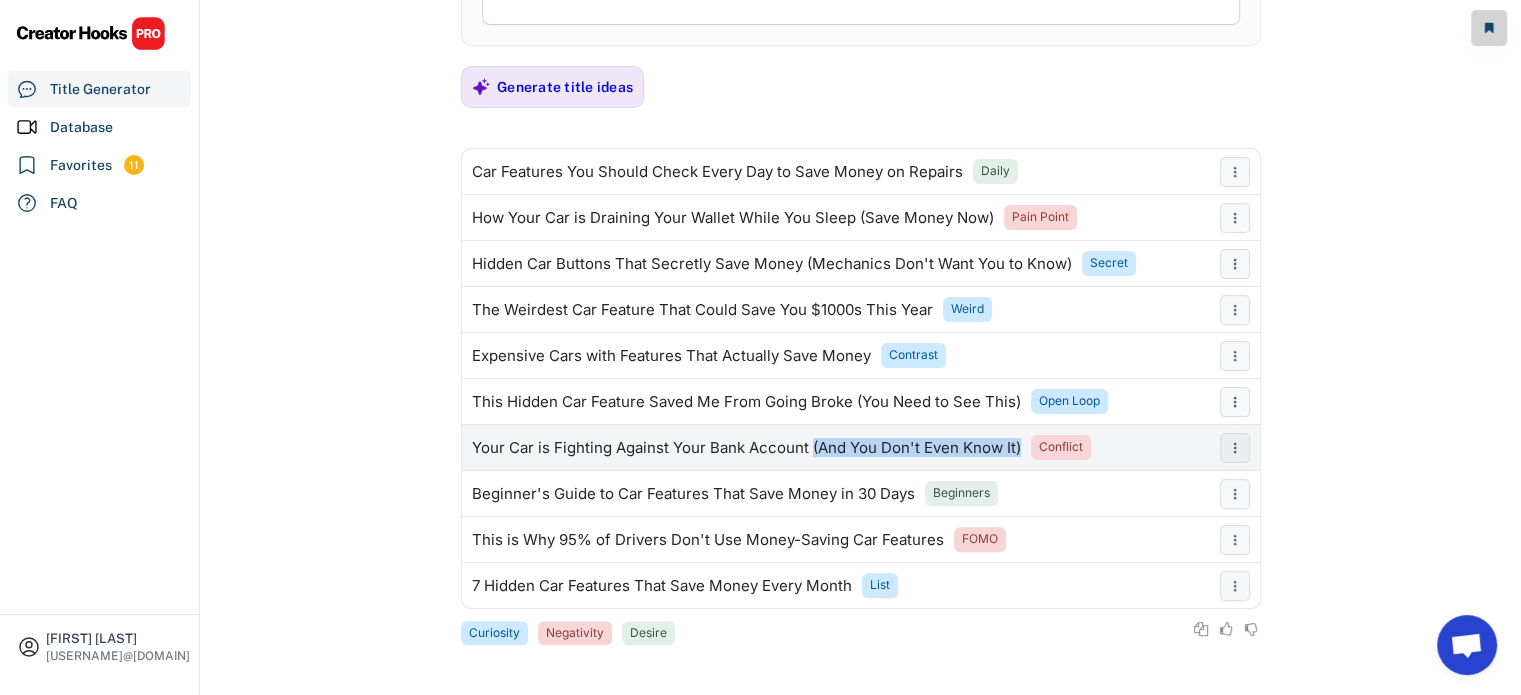 drag, startPoint x: 1022, startPoint y: 447, endPoint x: 814, endPoint y: 447, distance: 208 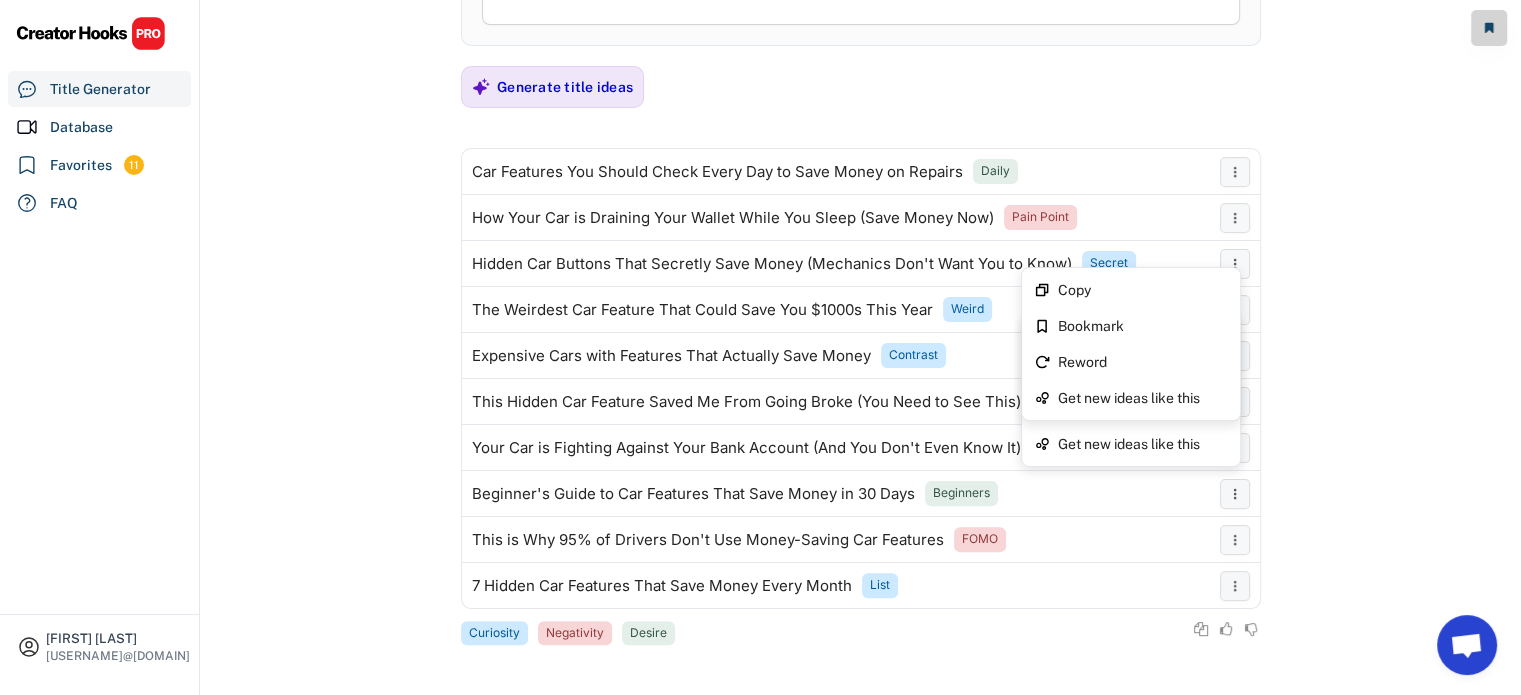click on "**********" at bounding box center [861, -65] 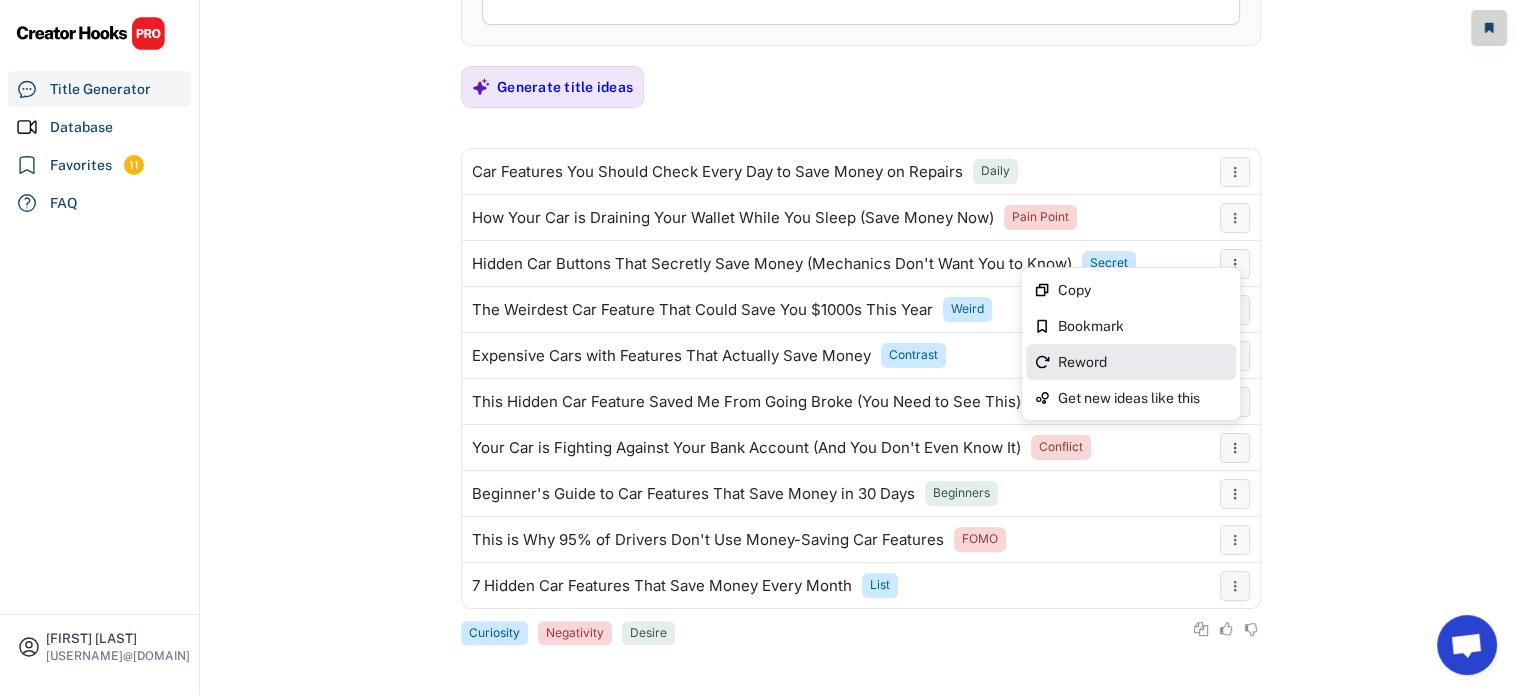 click on "Reword" at bounding box center (1143, 362) 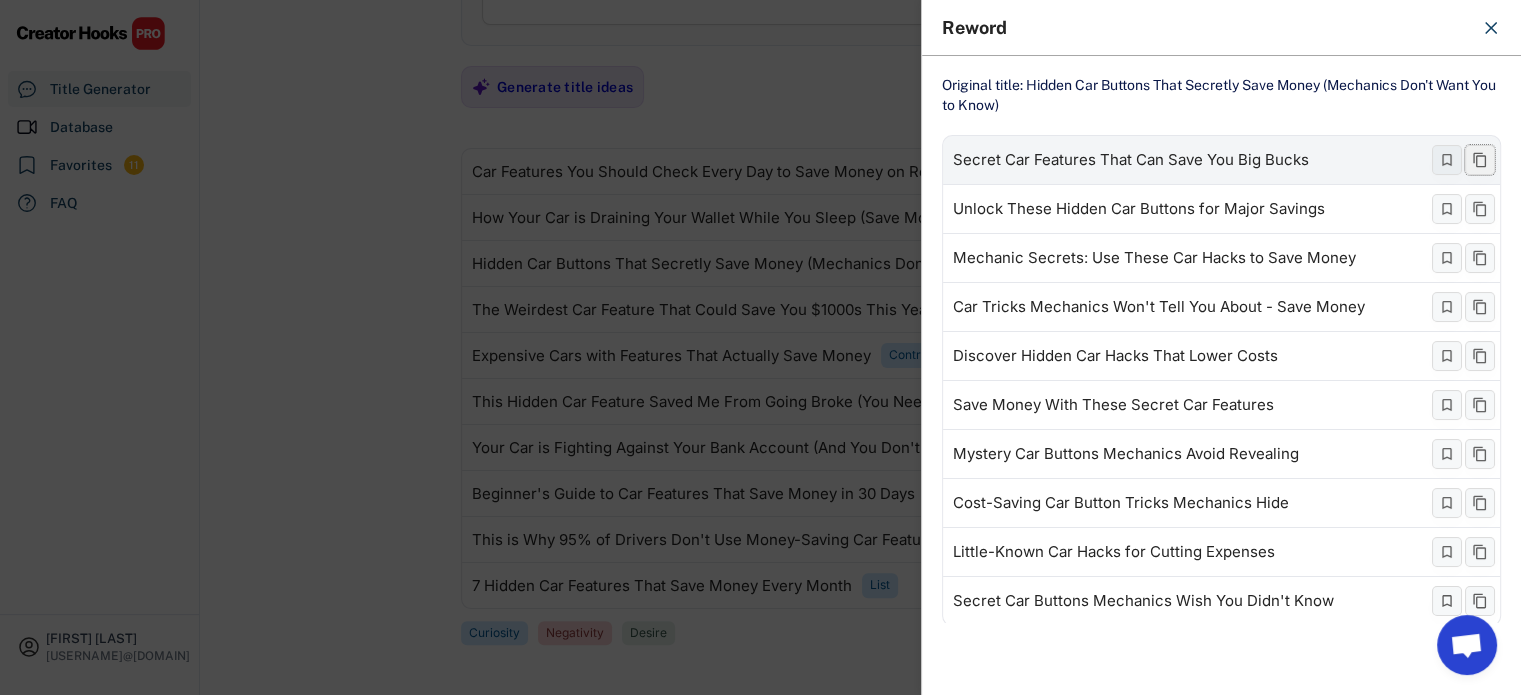 click 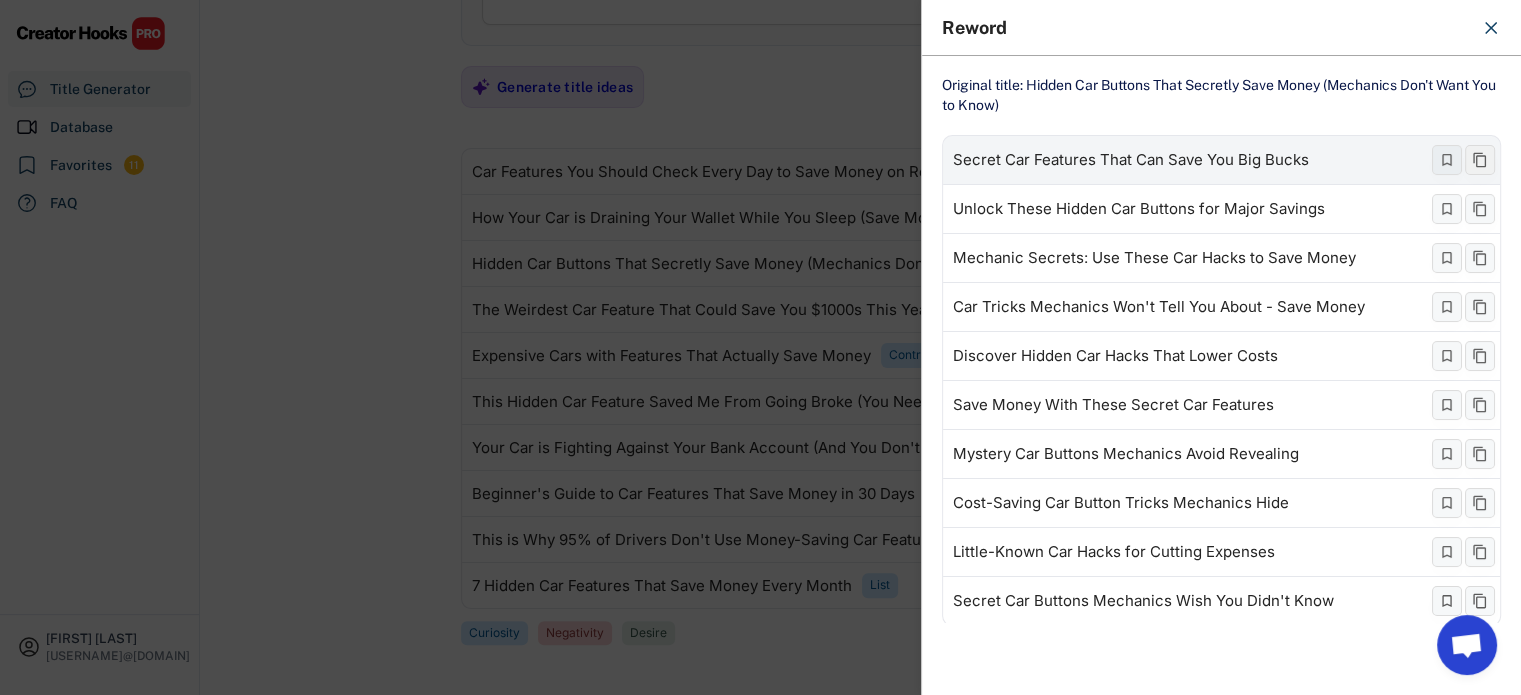 click 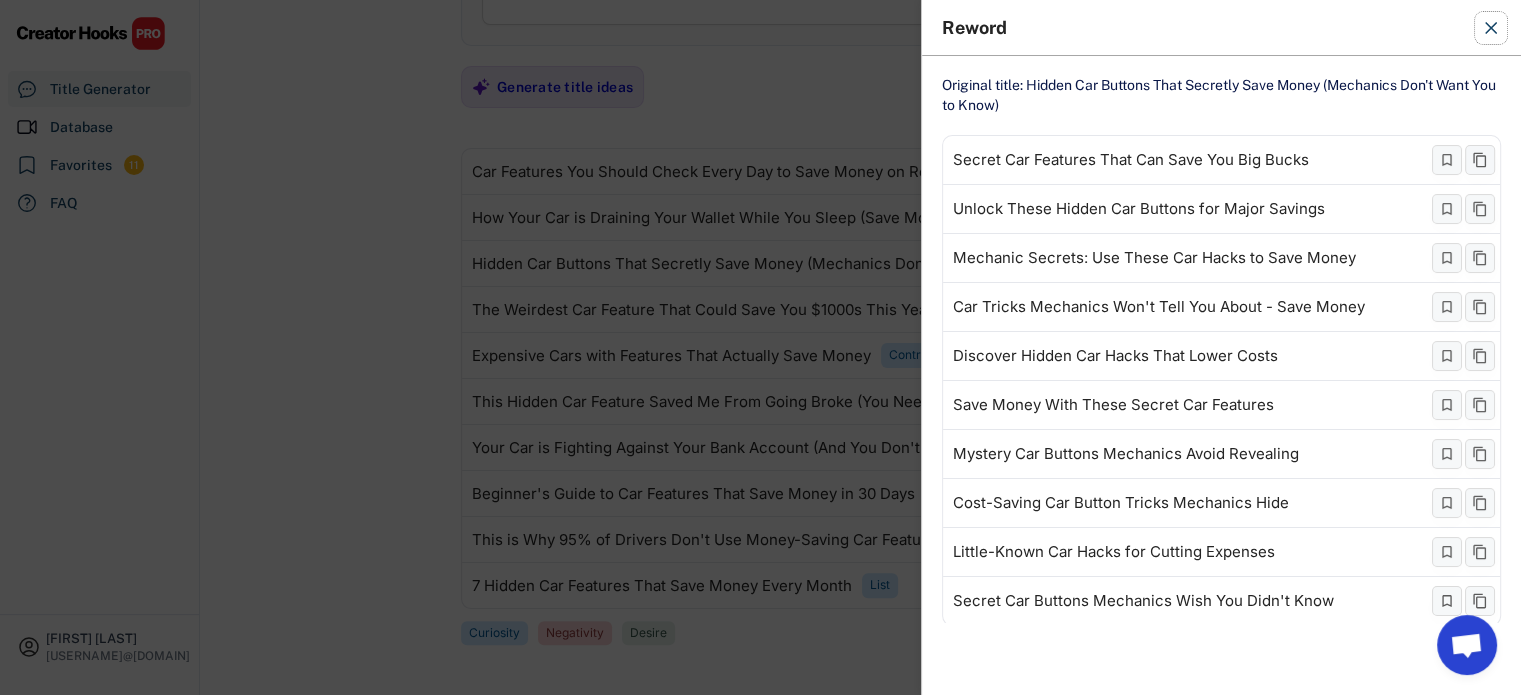 click at bounding box center (1491, 28) 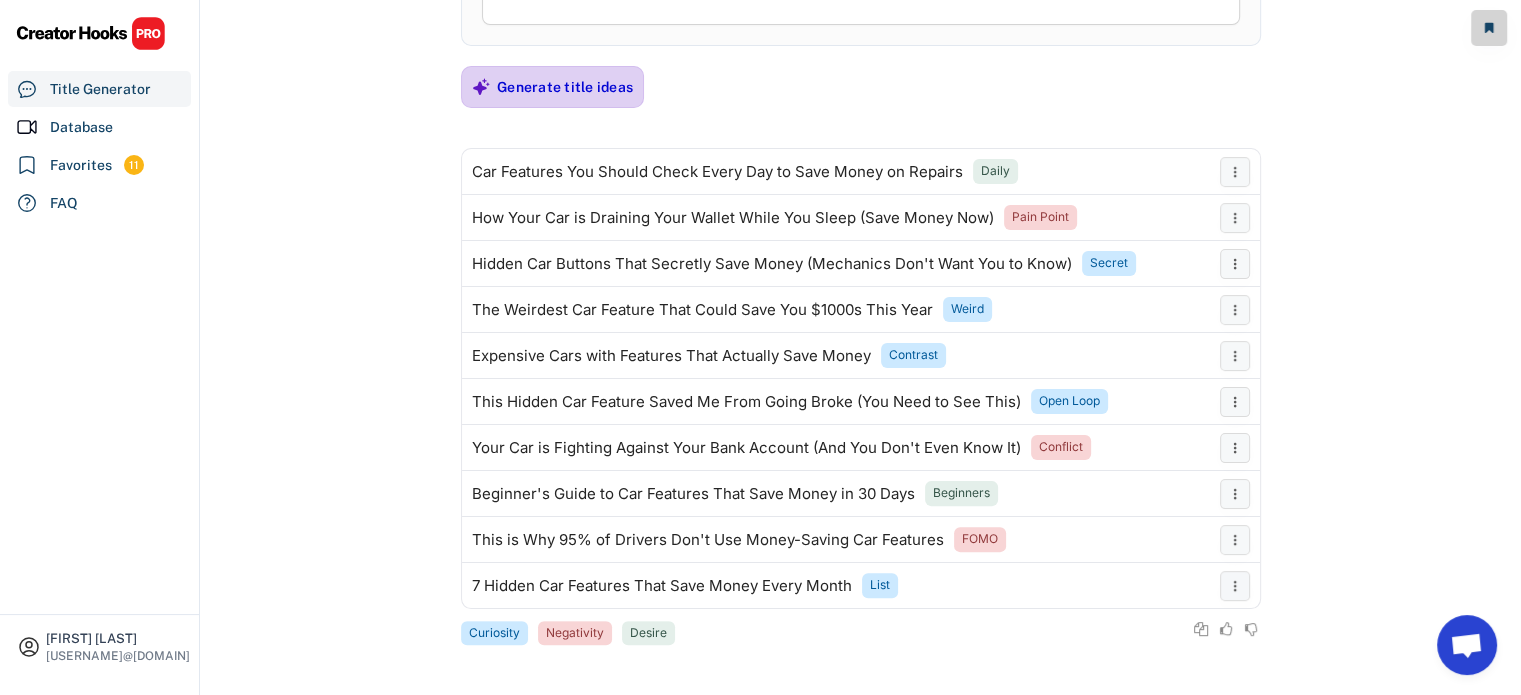 click on "Generate title ideas" at bounding box center [565, 87] 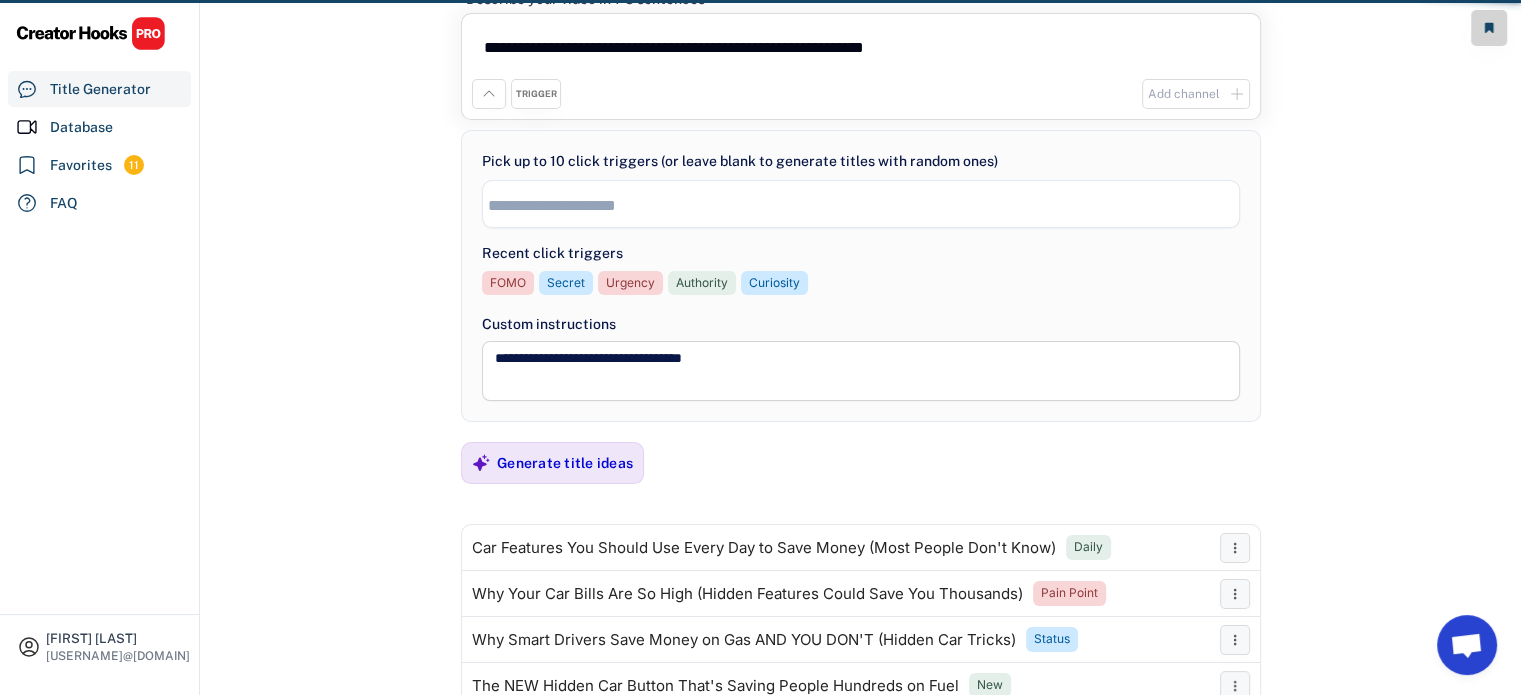 scroll, scrollTop: 448, scrollLeft: 0, axis: vertical 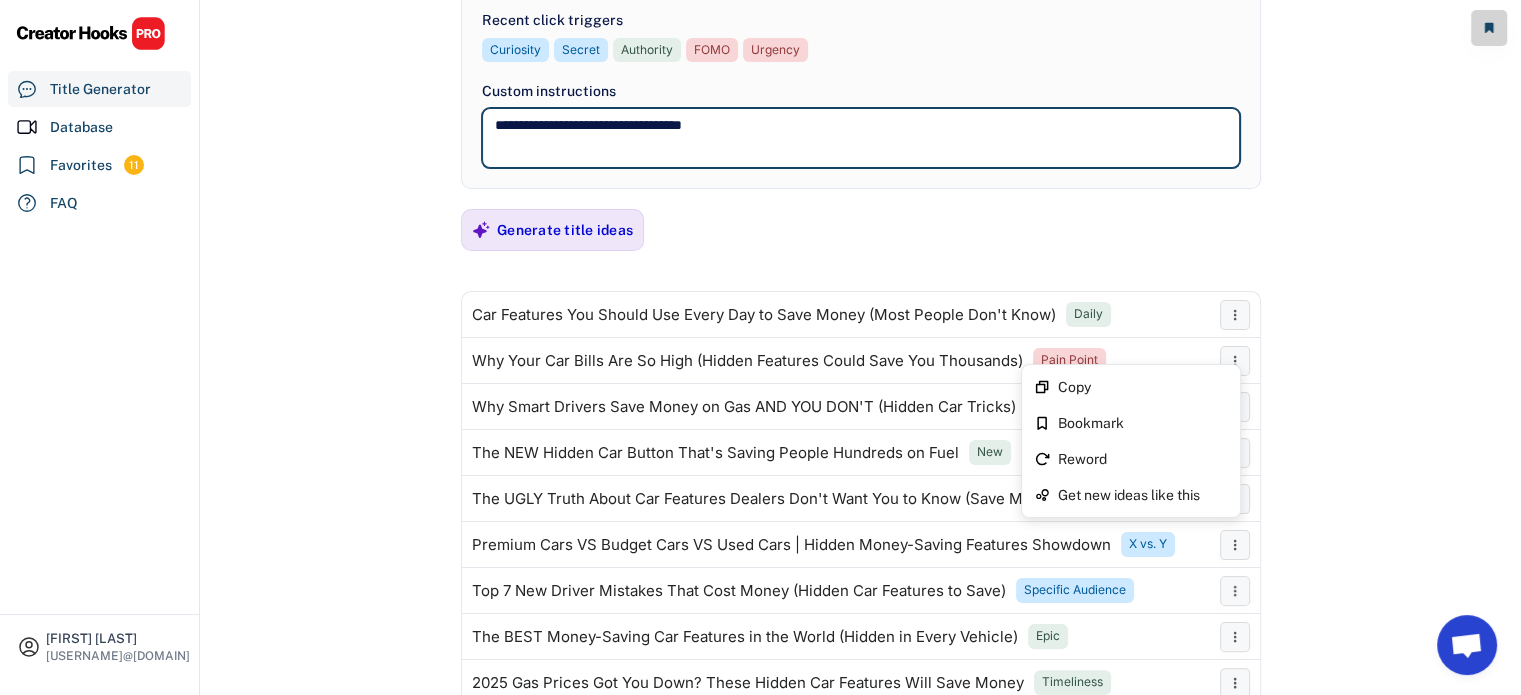 drag, startPoint x: 772, startPoint y: 128, endPoint x: 394, endPoint y: 117, distance: 378.16003 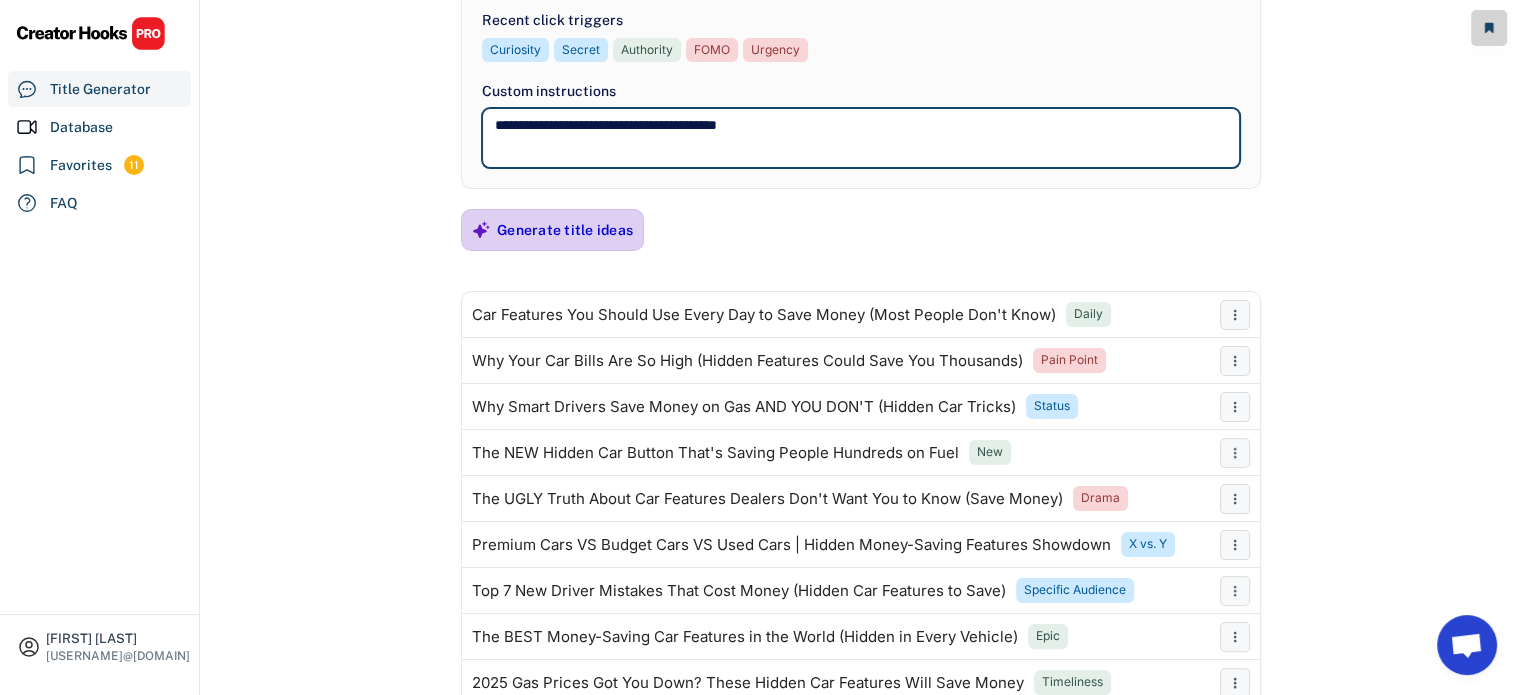 type on "**********" 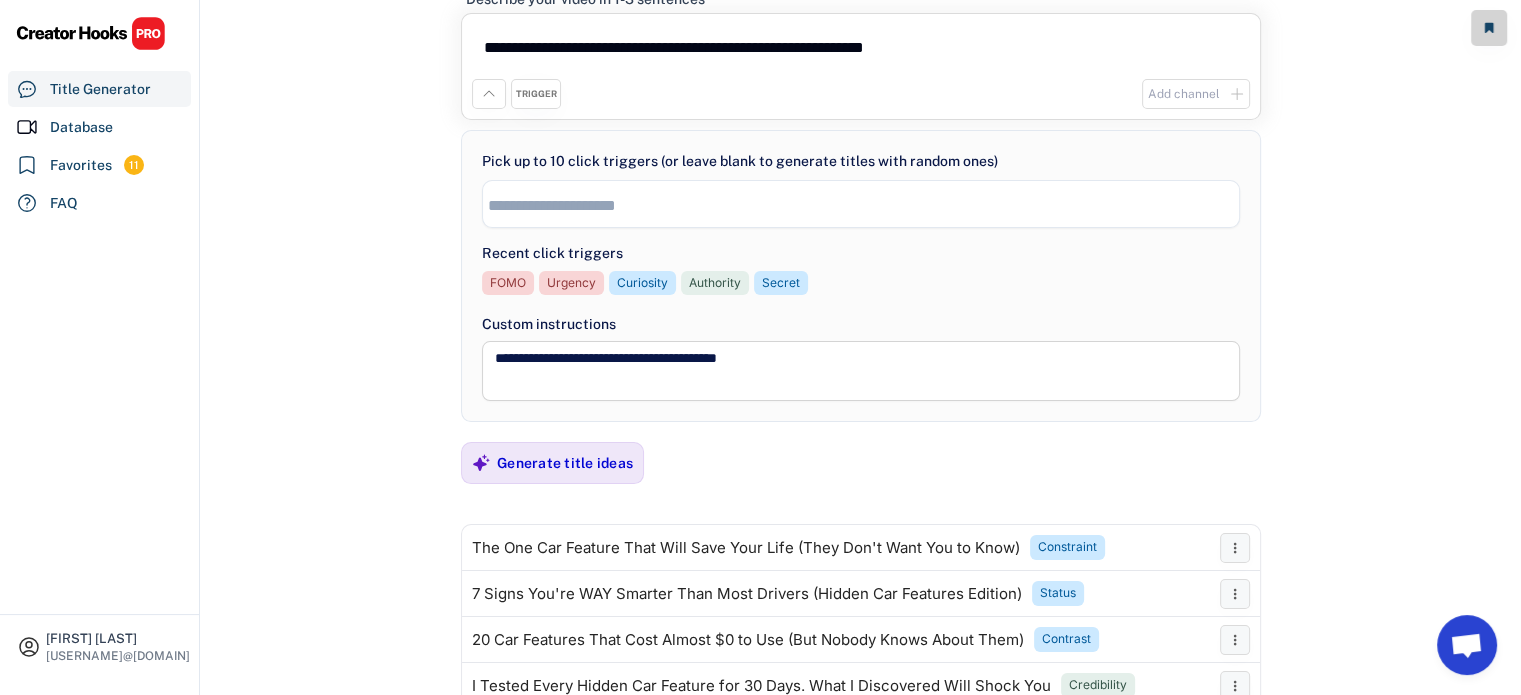 scroll, scrollTop: 305, scrollLeft: 0, axis: vertical 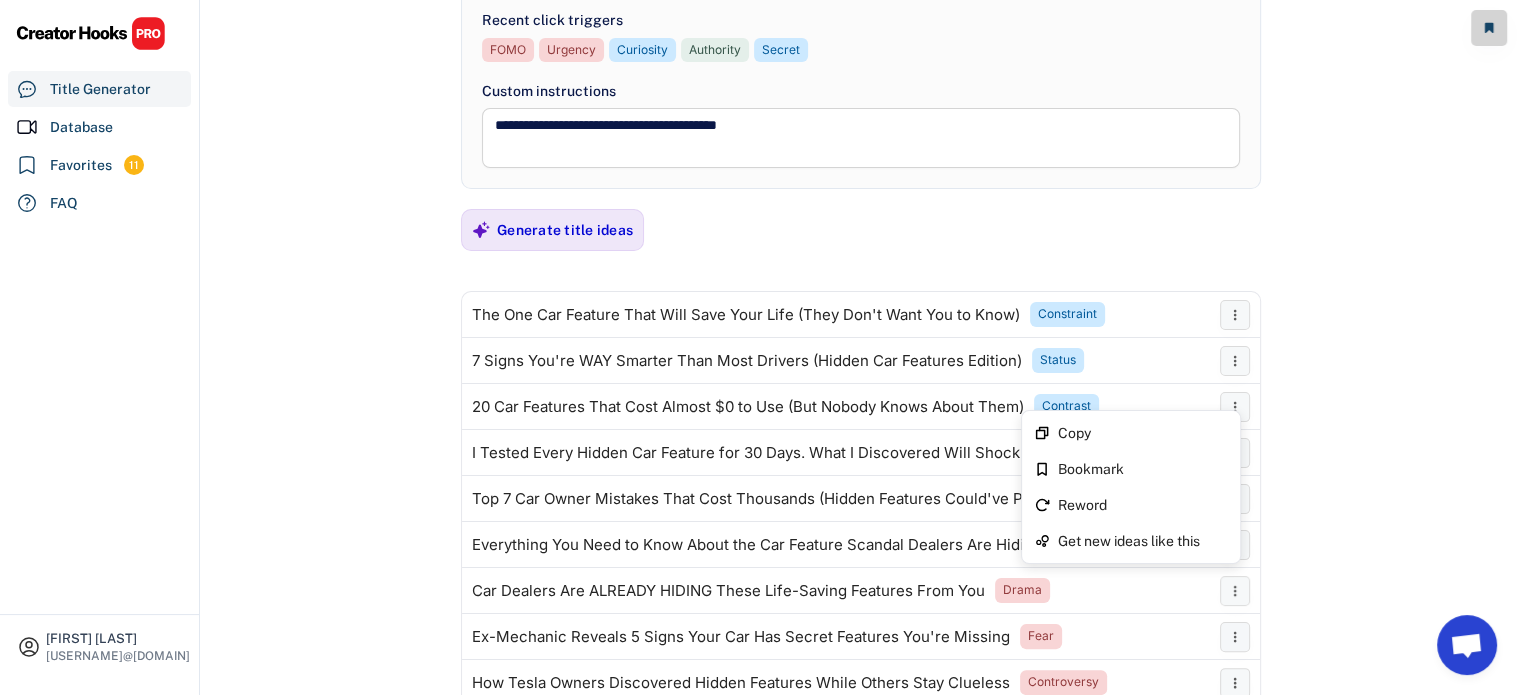 click on "**********" at bounding box center [861, 78] 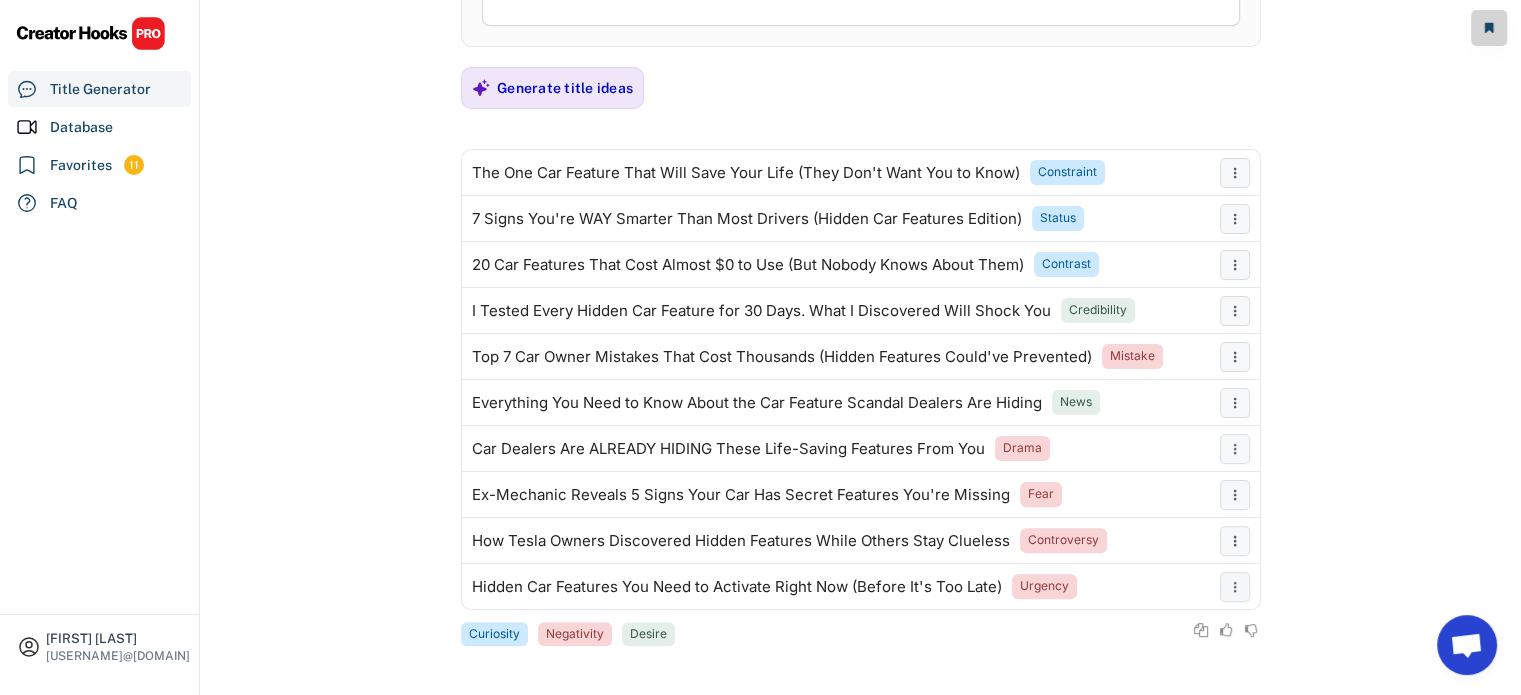 scroll, scrollTop: 448, scrollLeft: 0, axis: vertical 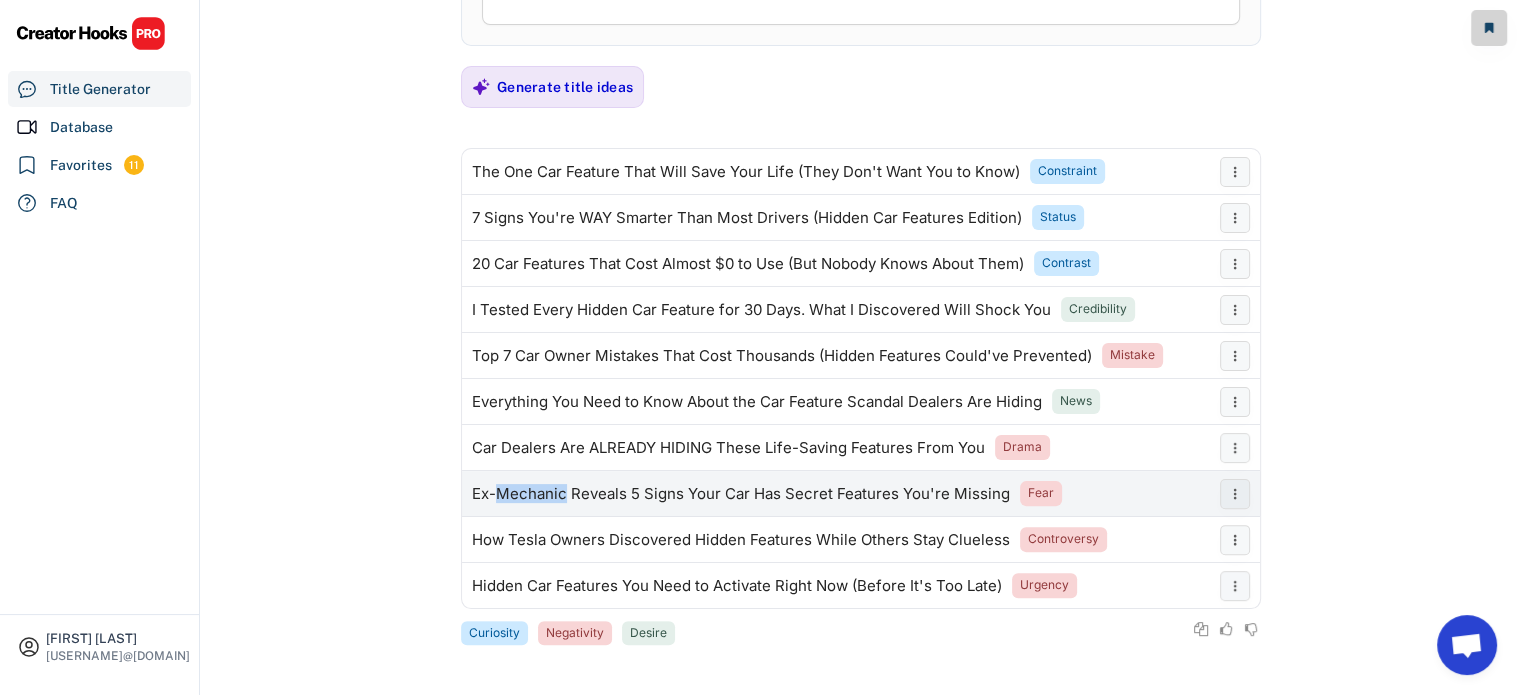 drag, startPoint x: 493, startPoint y: 488, endPoint x: 565, endPoint y: 495, distance: 72.33948 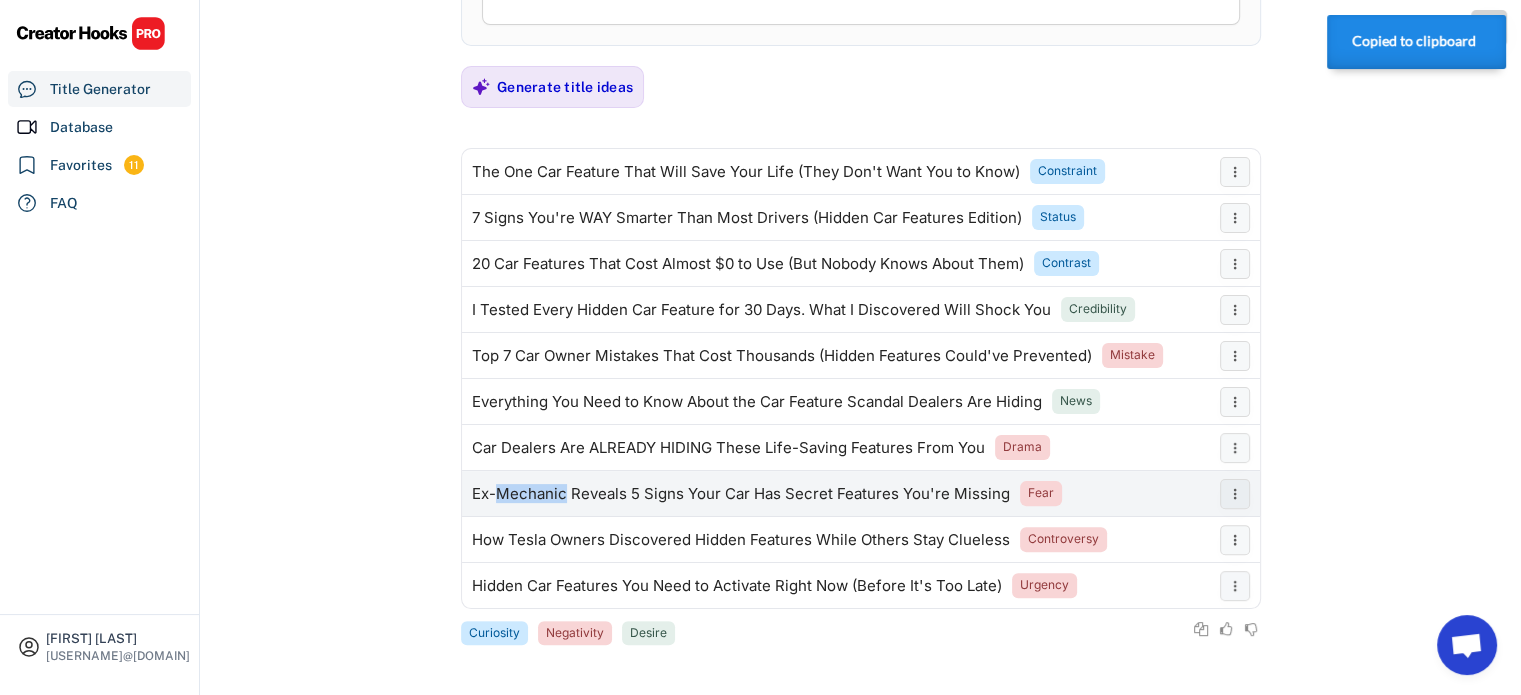 copy on "Mechanic" 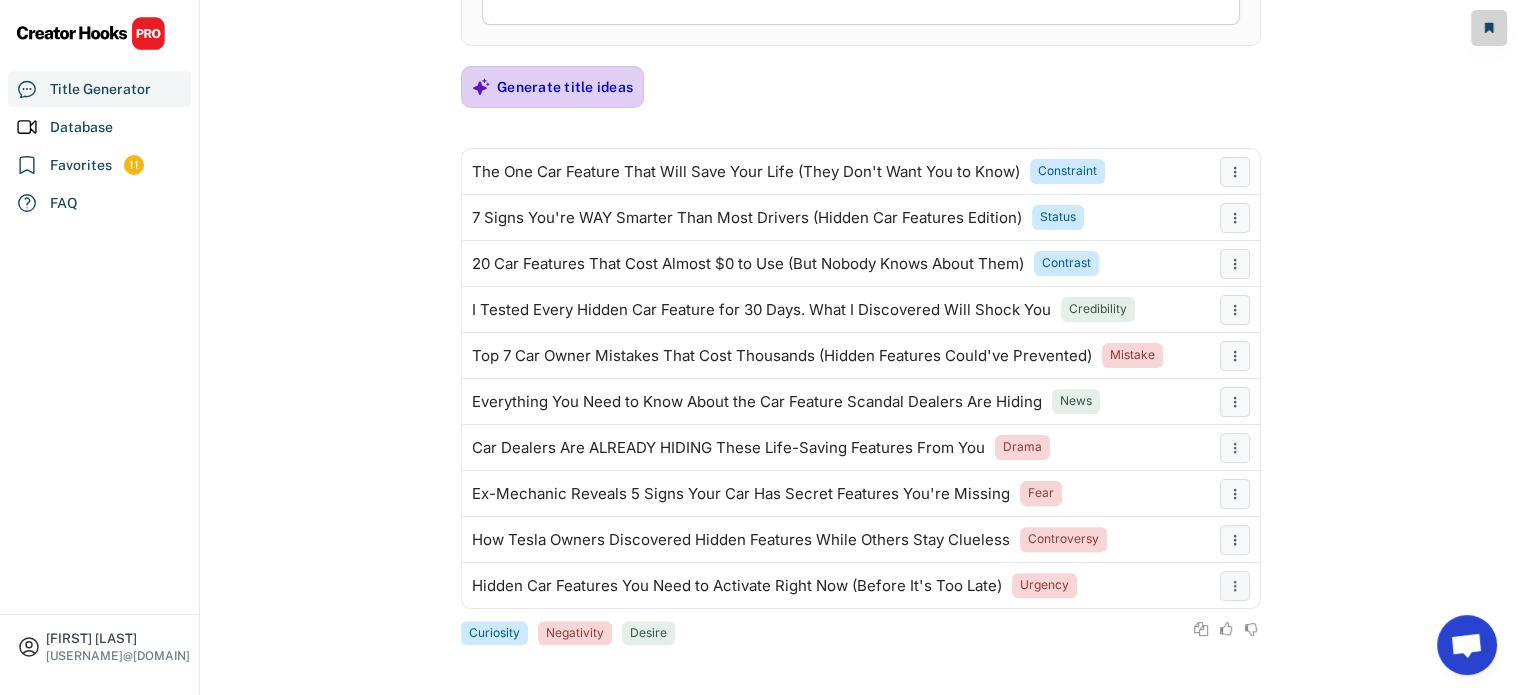 click on "Generate title ideas" at bounding box center (565, 87) 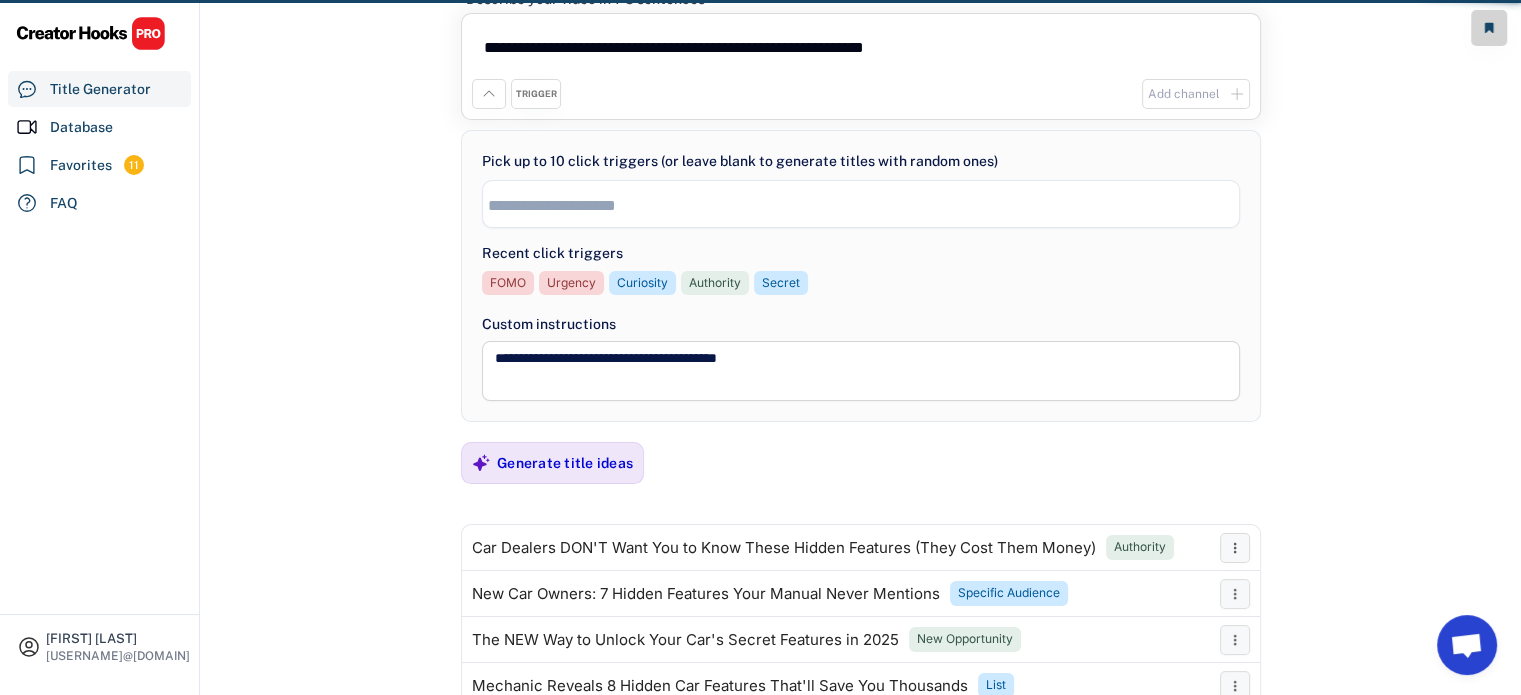 scroll, scrollTop: 448, scrollLeft: 0, axis: vertical 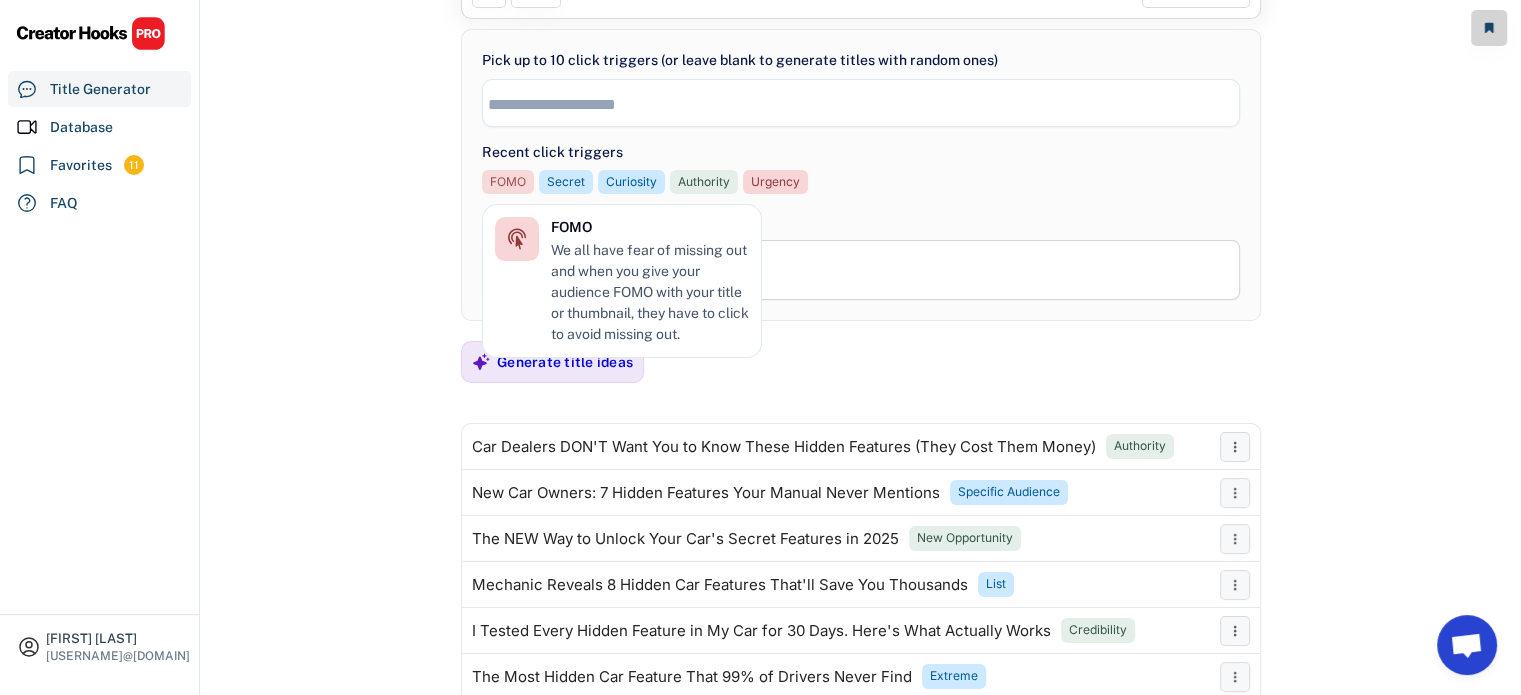 click on "FOMO" at bounding box center (508, 182) 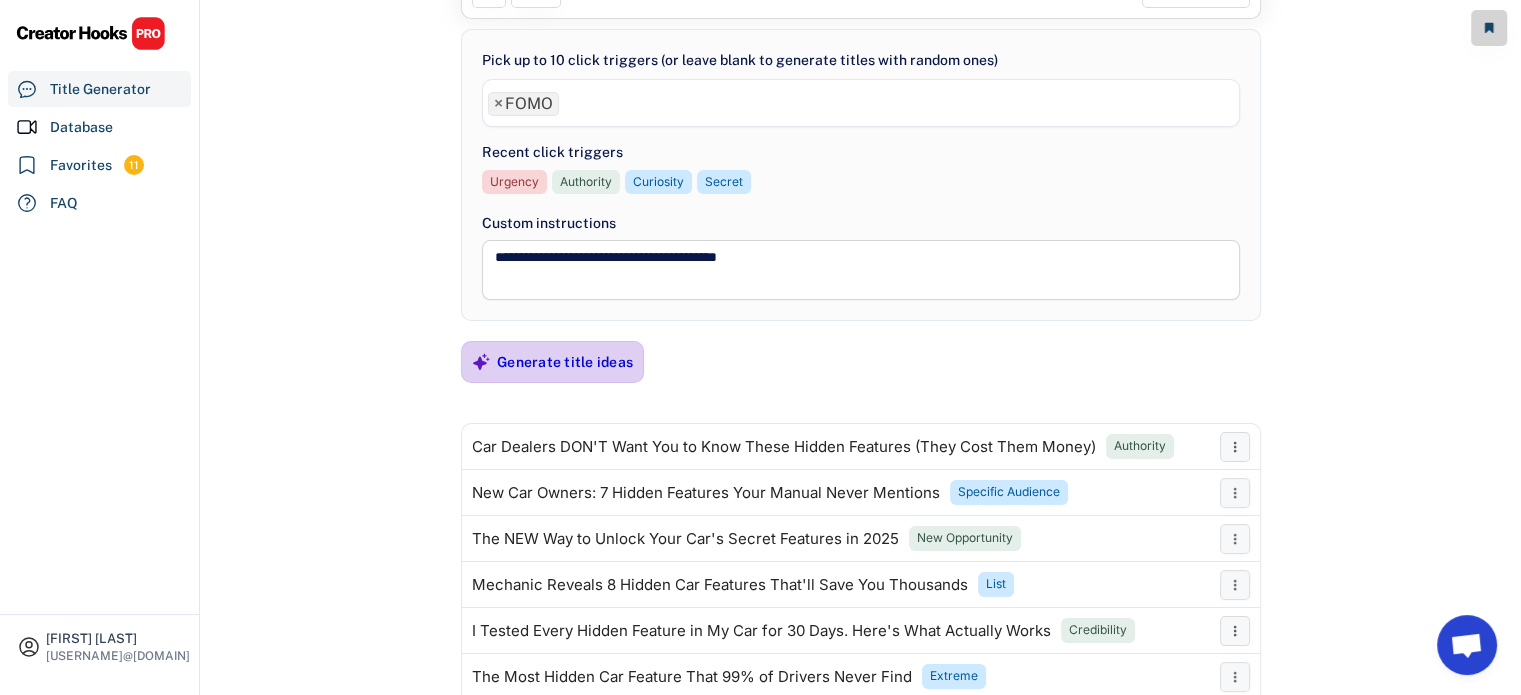 click on "Generate title ideas" at bounding box center [565, 362] 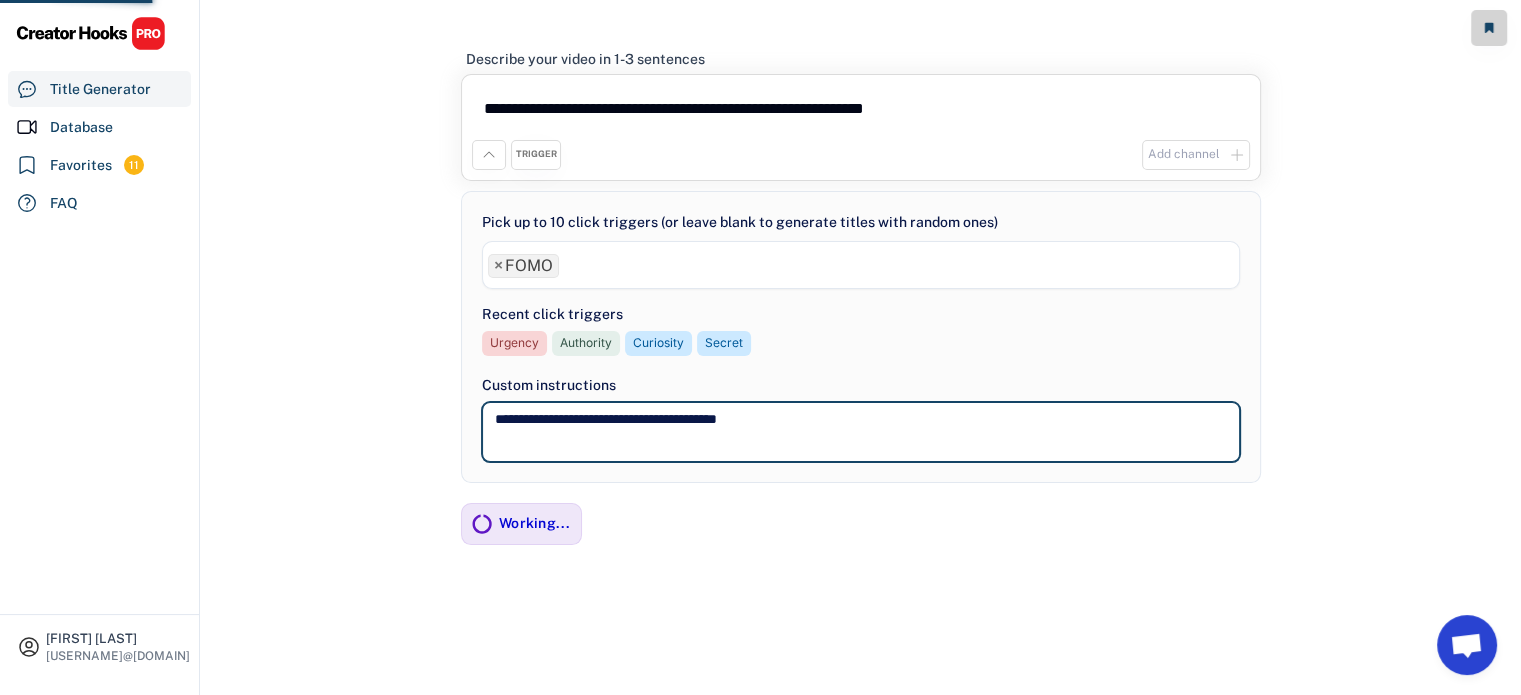 click on "**********" at bounding box center (861, 432) 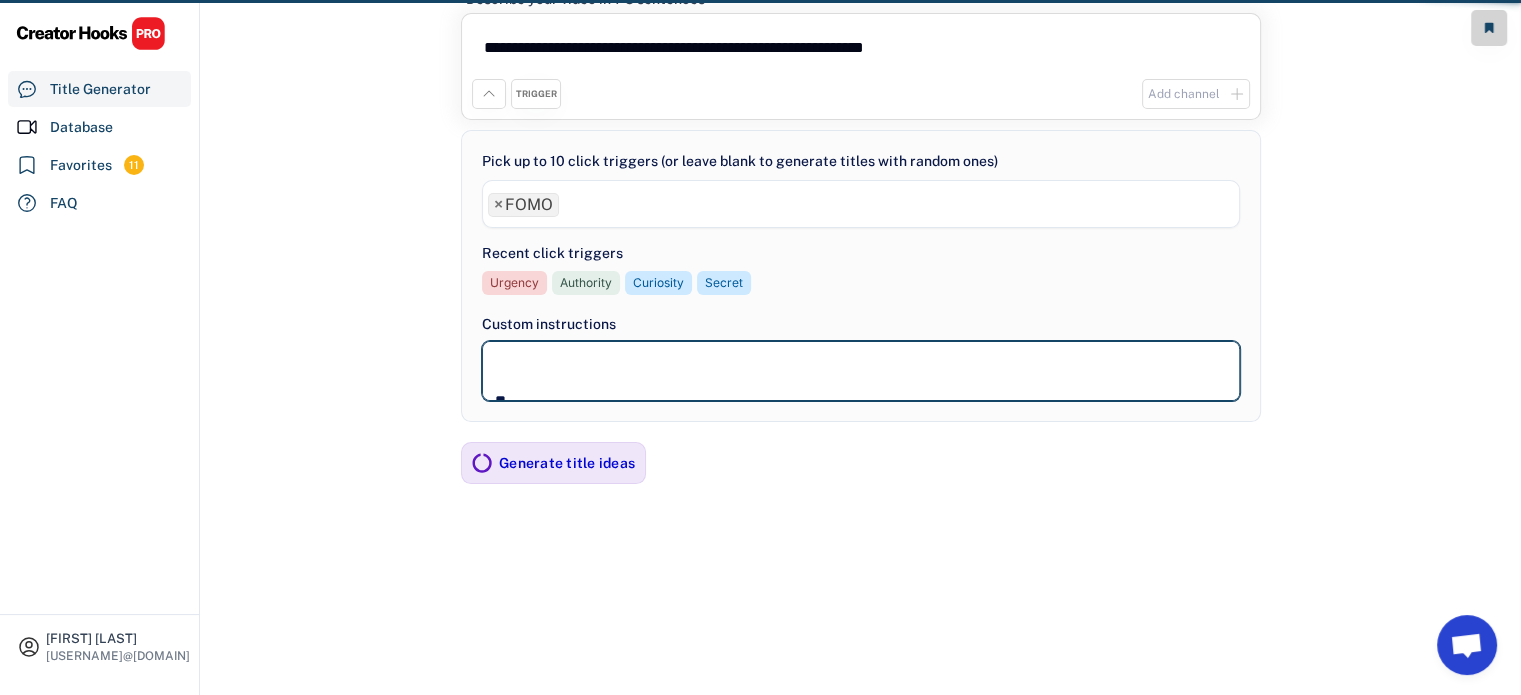 scroll, scrollTop: 11, scrollLeft: 0, axis: vertical 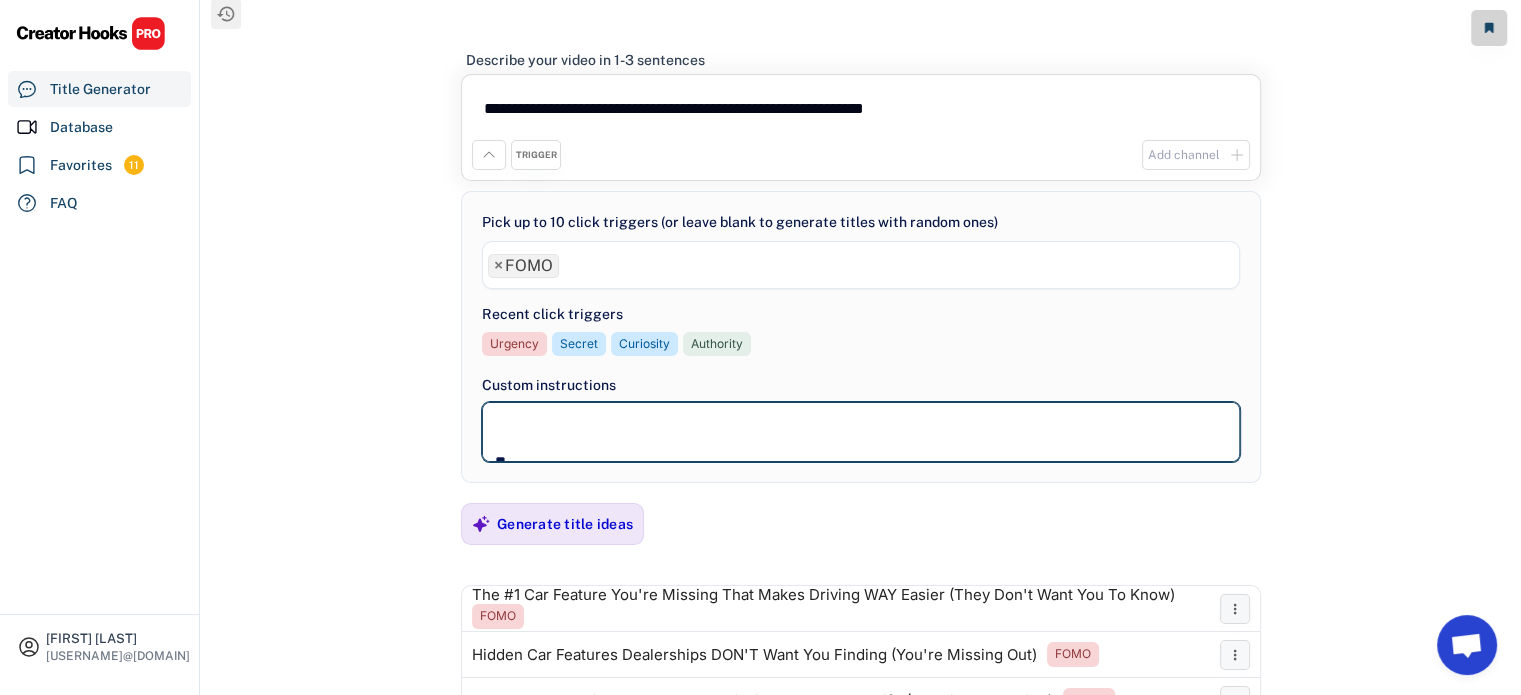 type 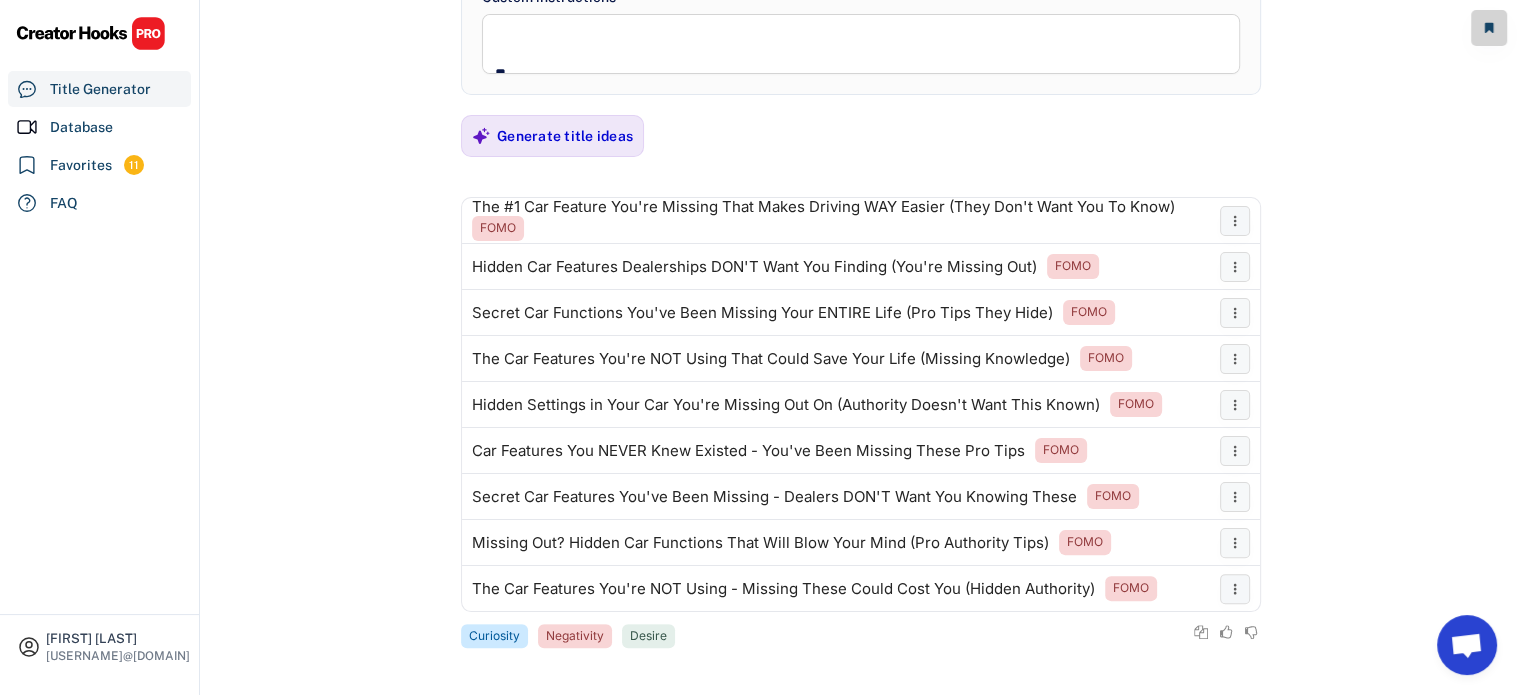scroll, scrollTop: 402, scrollLeft: 0, axis: vertical 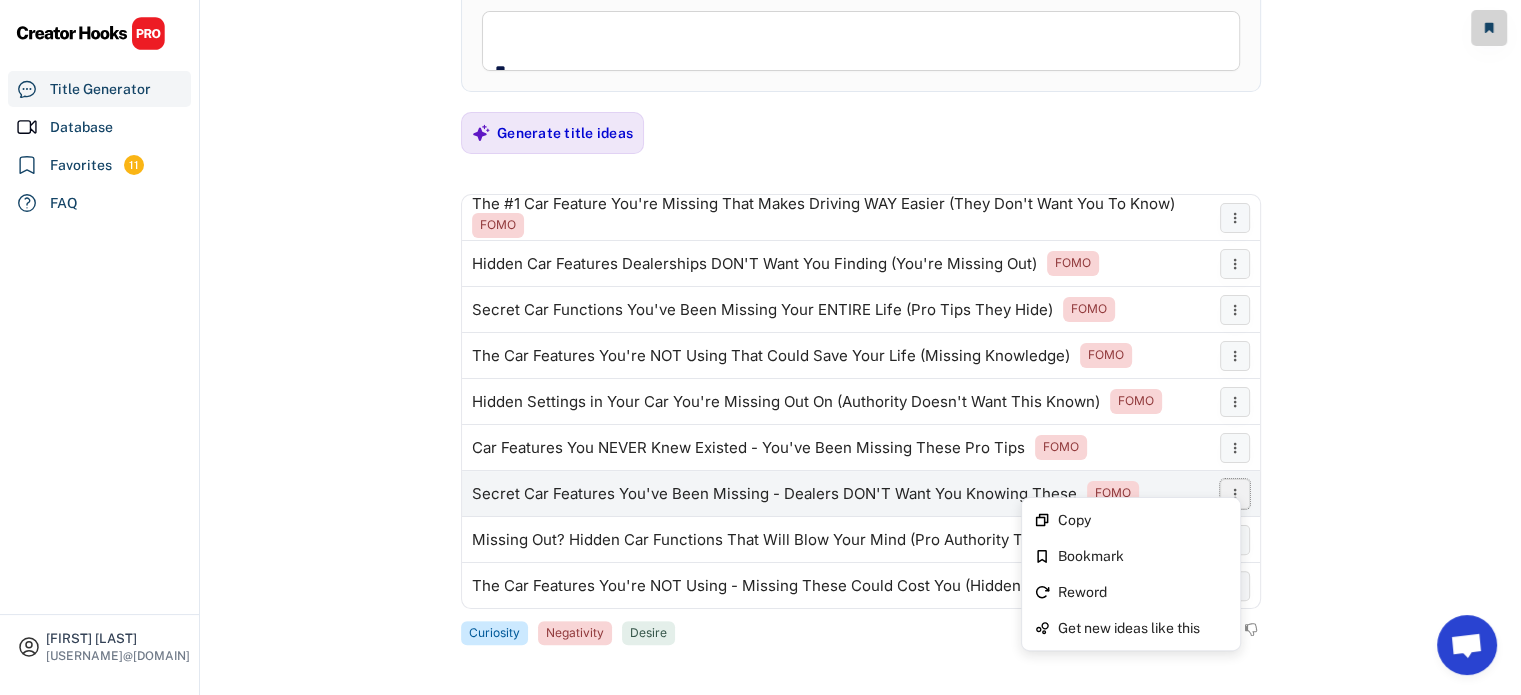 click 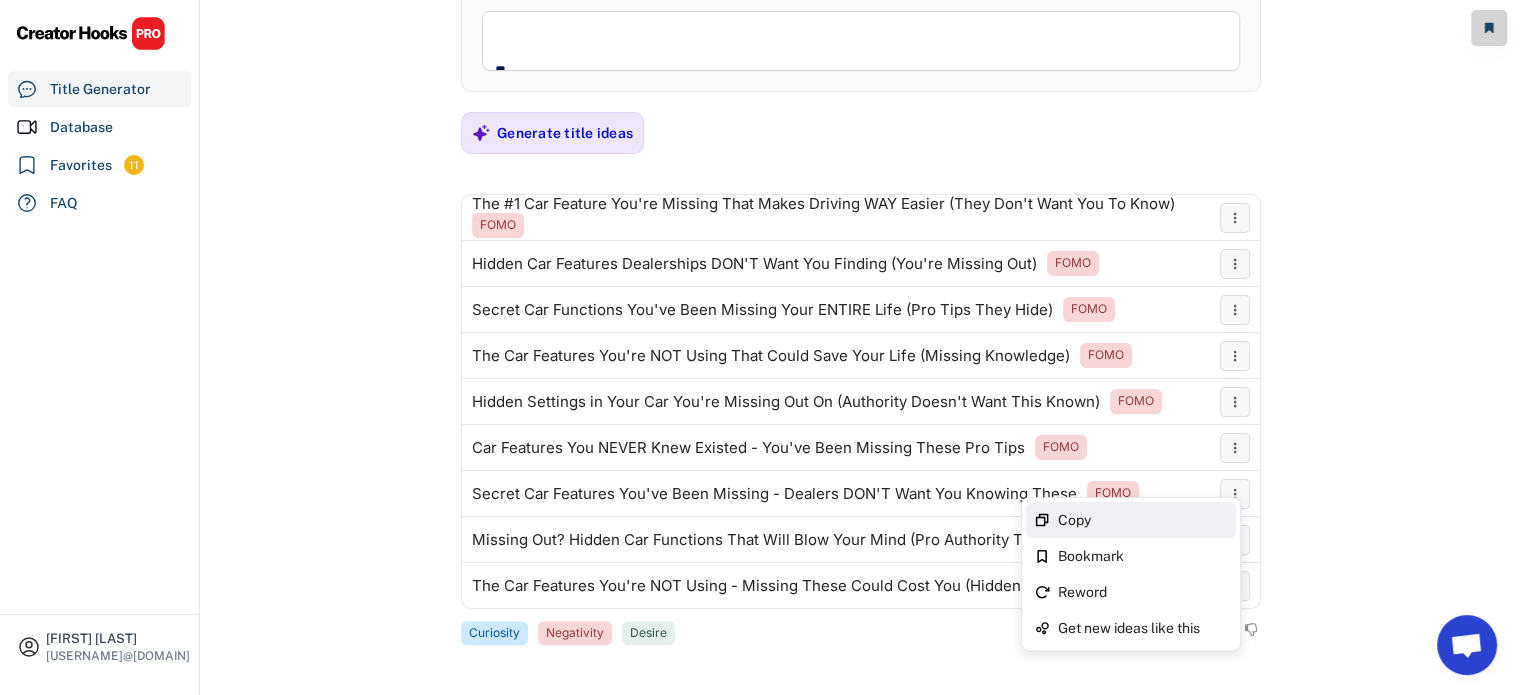 click on "Copy" at bounding box center [1143, 520] 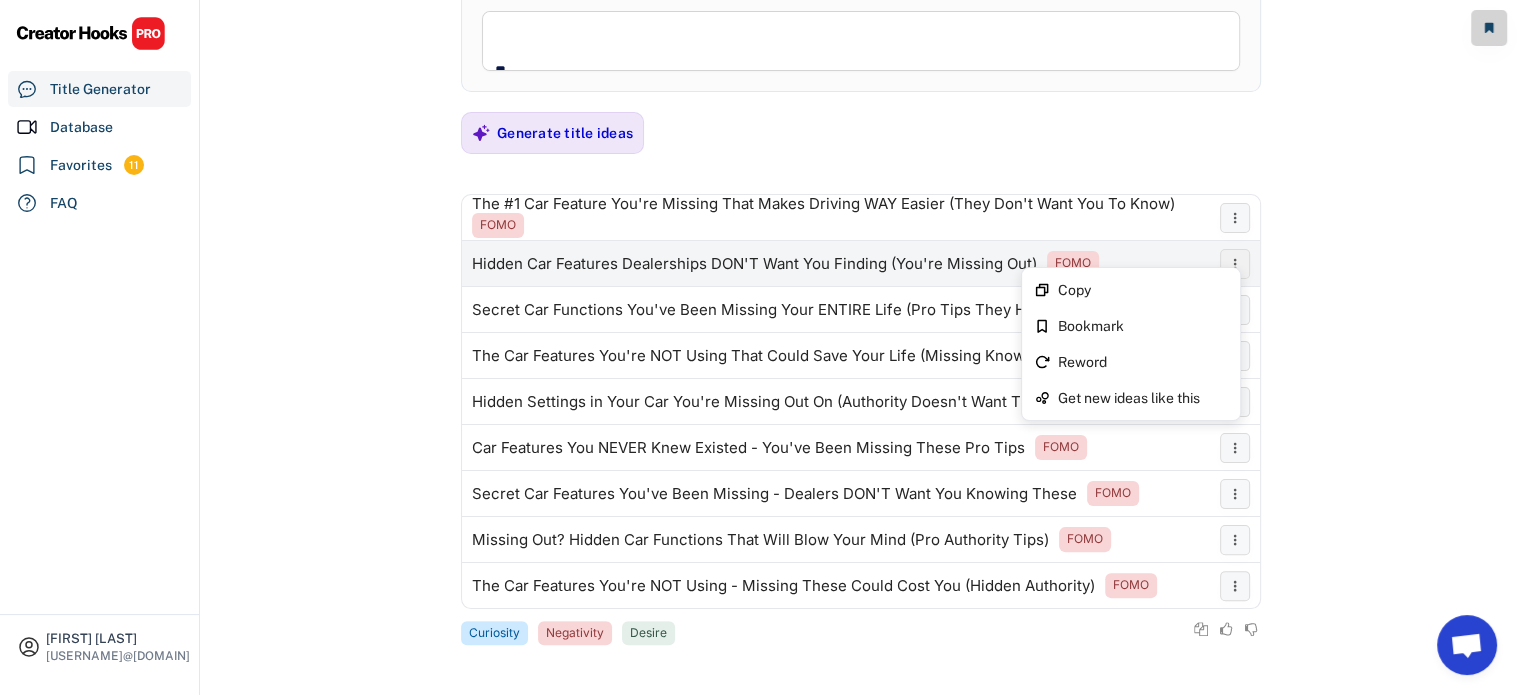 click 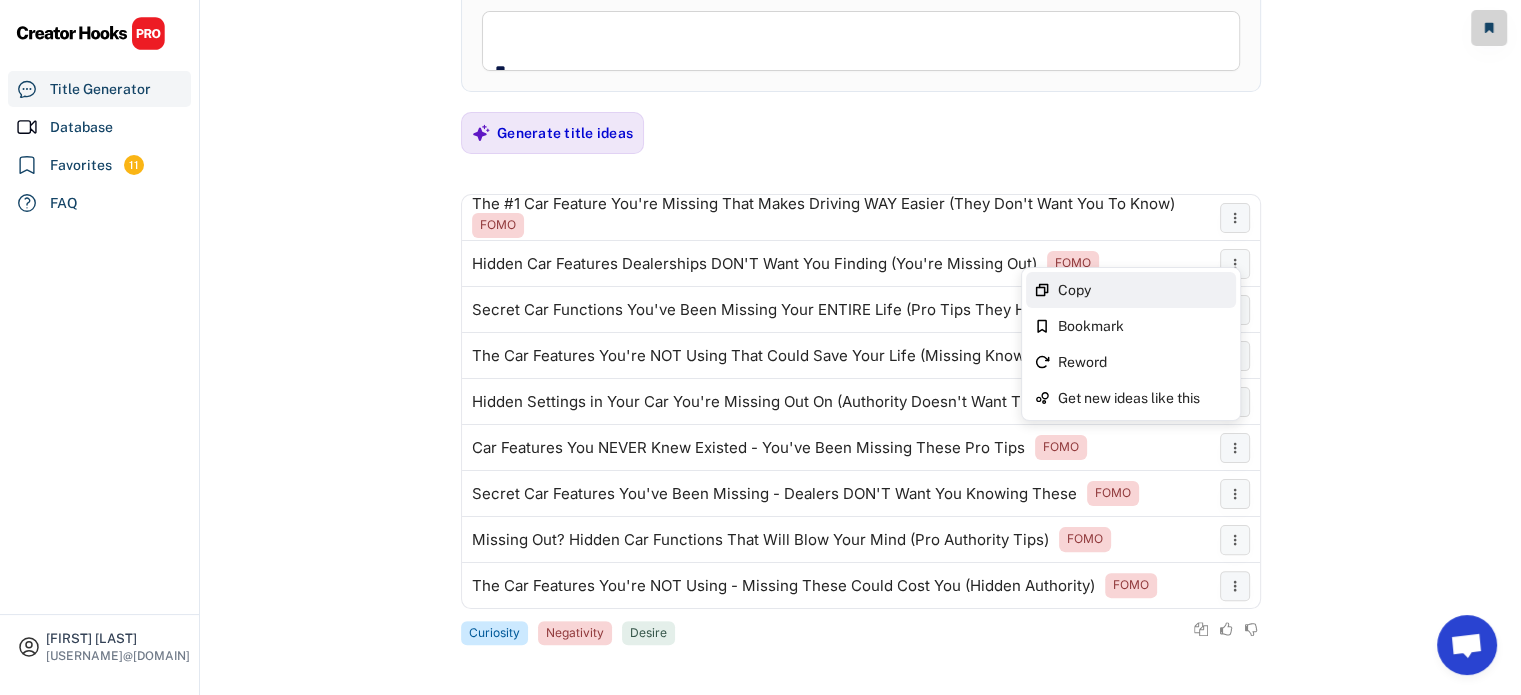click on "Copy" at bounding box center [1143, 290] 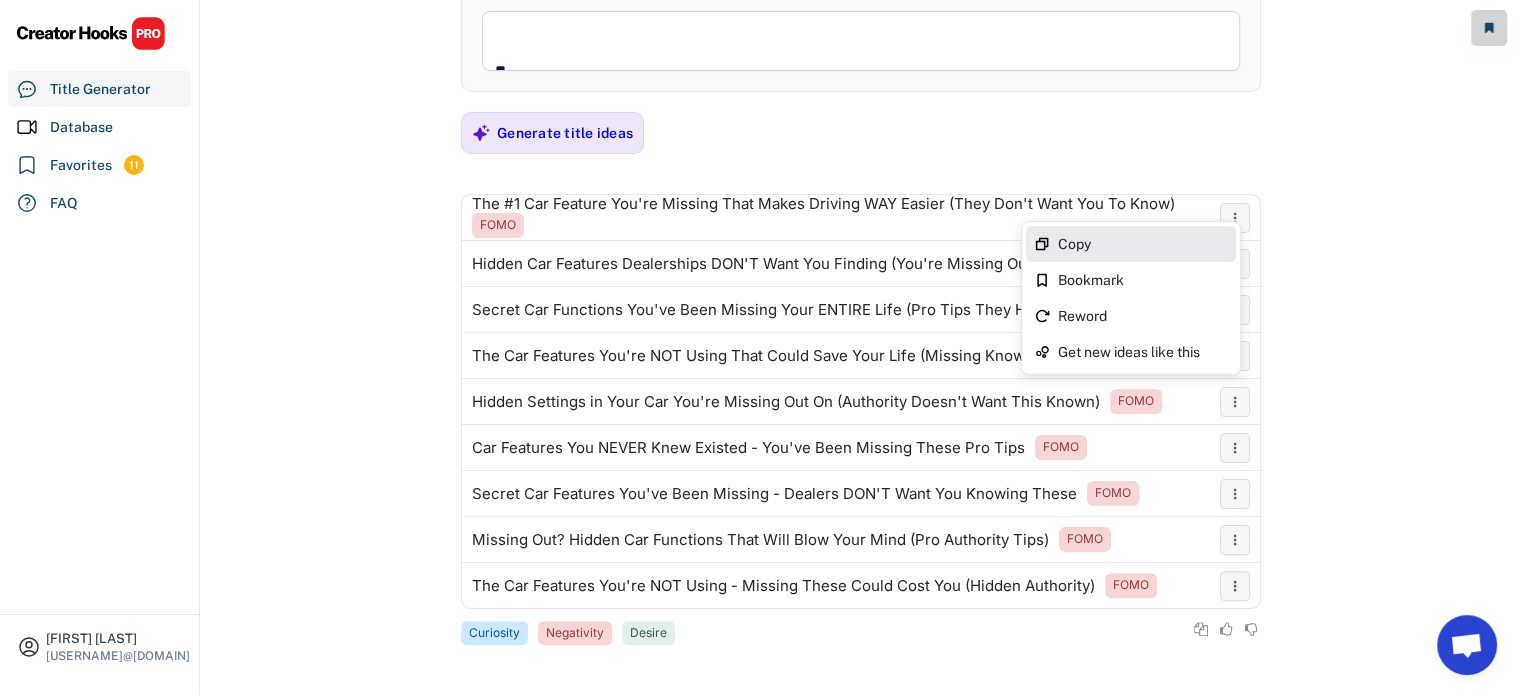 click on "Copy" at bounding box center [1143, 244] 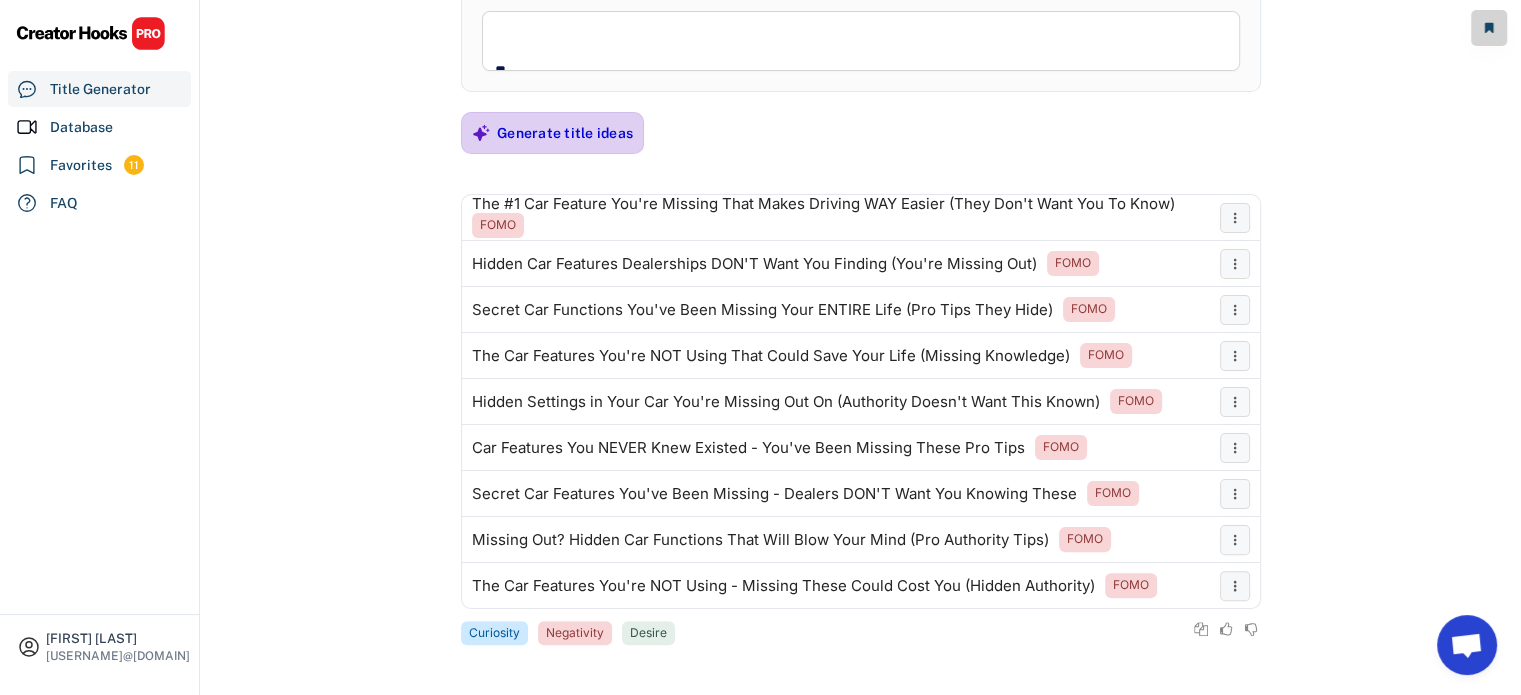 click on "Generate title ideas" at bounding box center (565, 133) 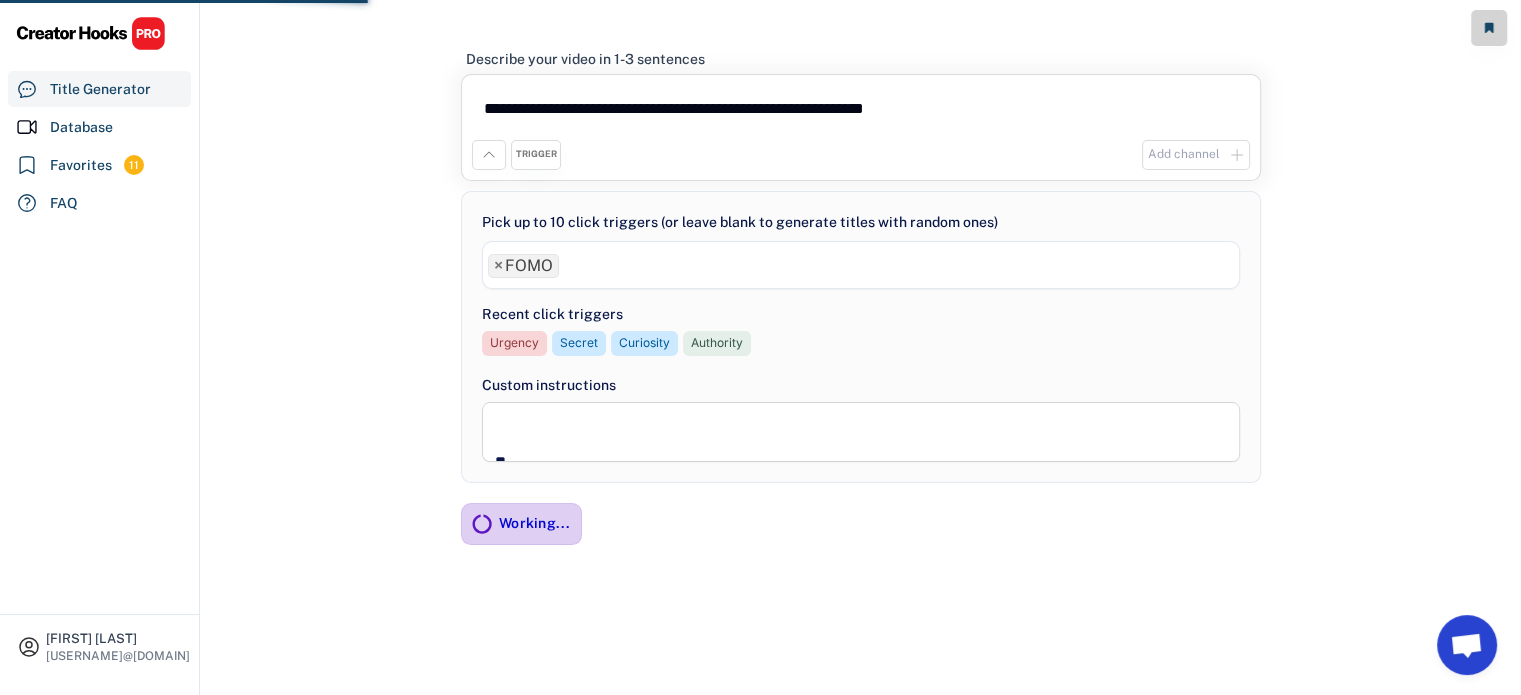 scroll, scrollTop: 402, scrollLeft: 0, axis: vertical 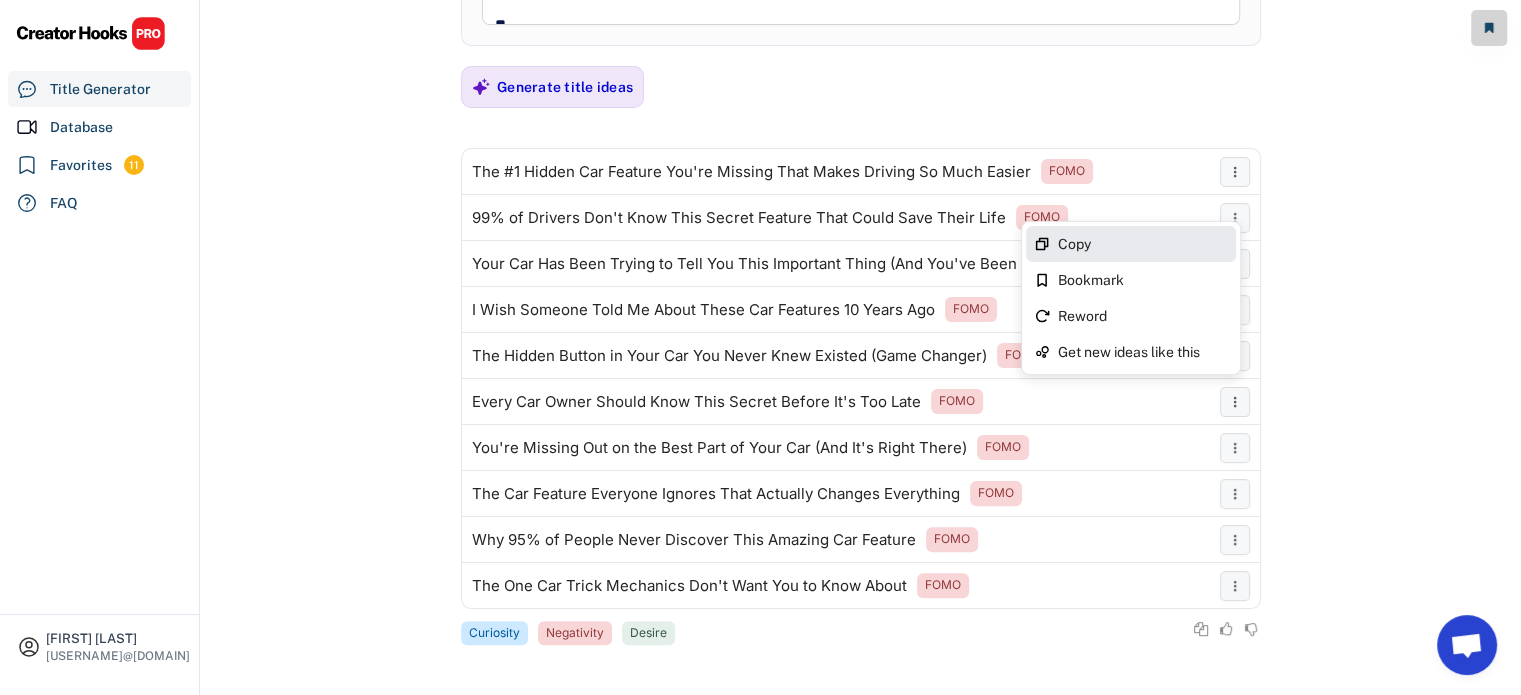 click on "Copy" at bounding box center (1143, 244) 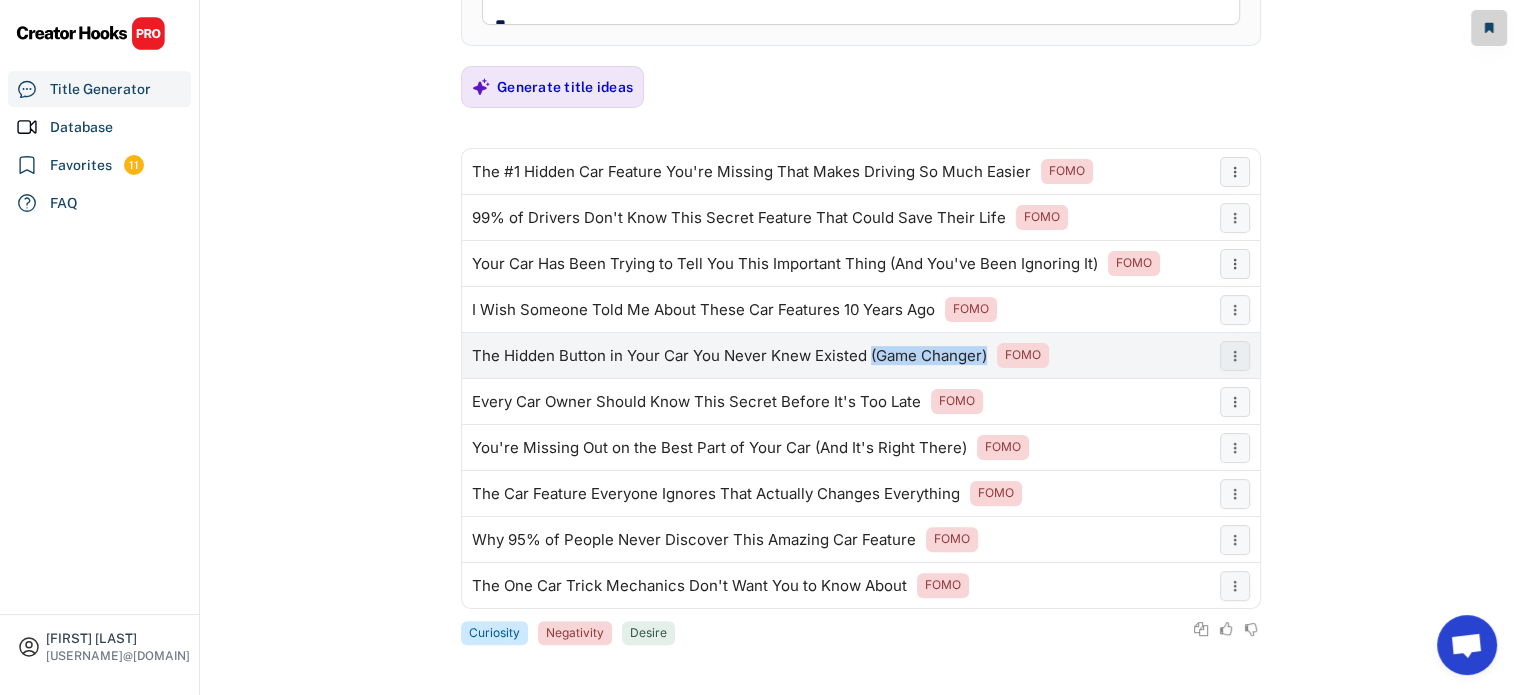 drag, startPoint x: 868, startPoint y: 353, endPoint x: 986, endPoint y: 353, distance: 118 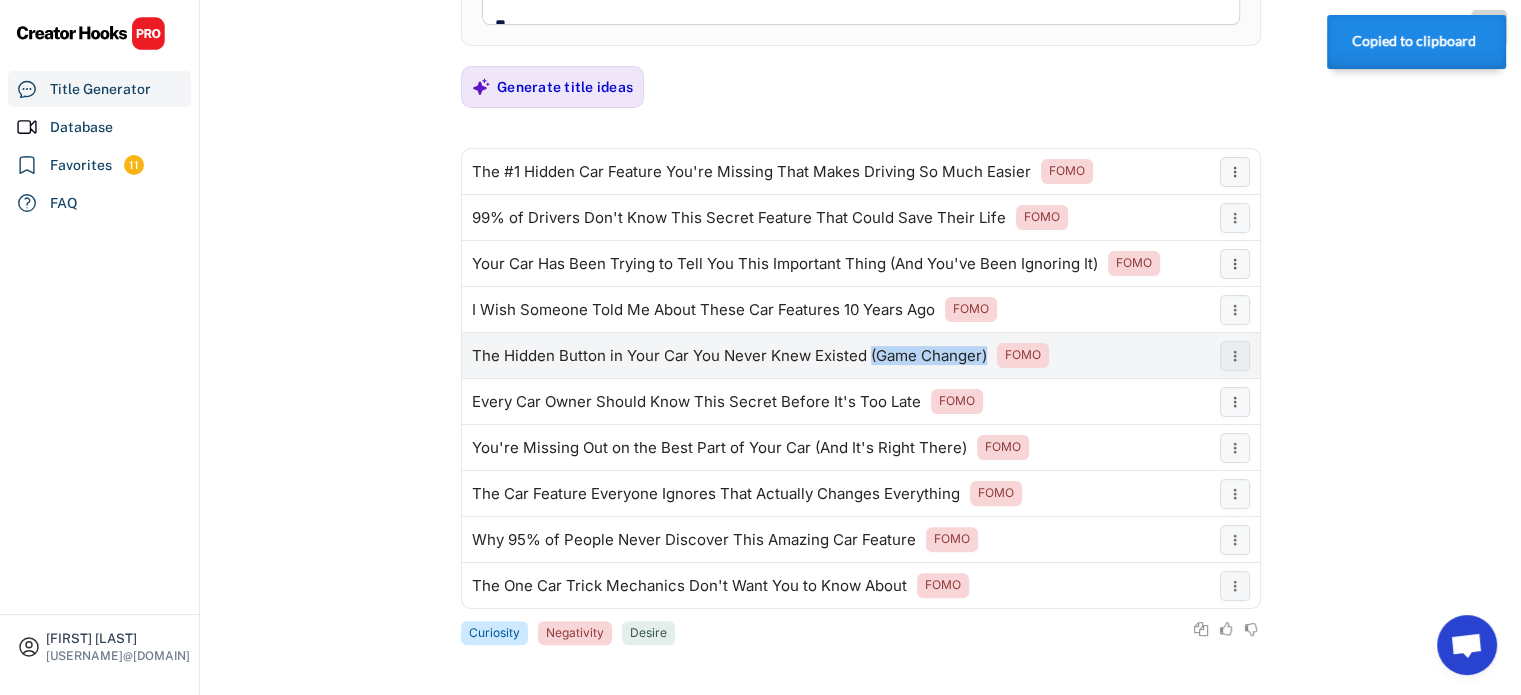 copy on "(Game Changer)" 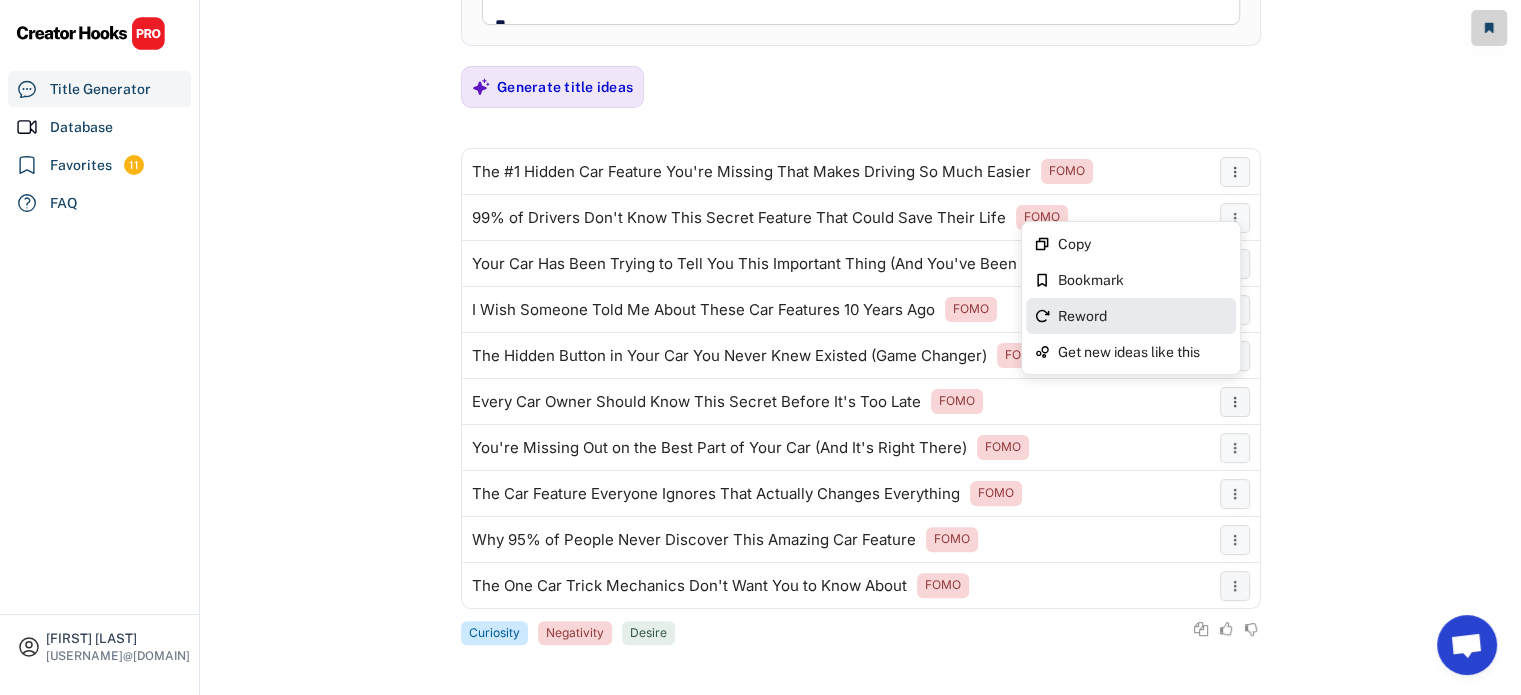click on "Reword" at bounding box center (1143, 316) 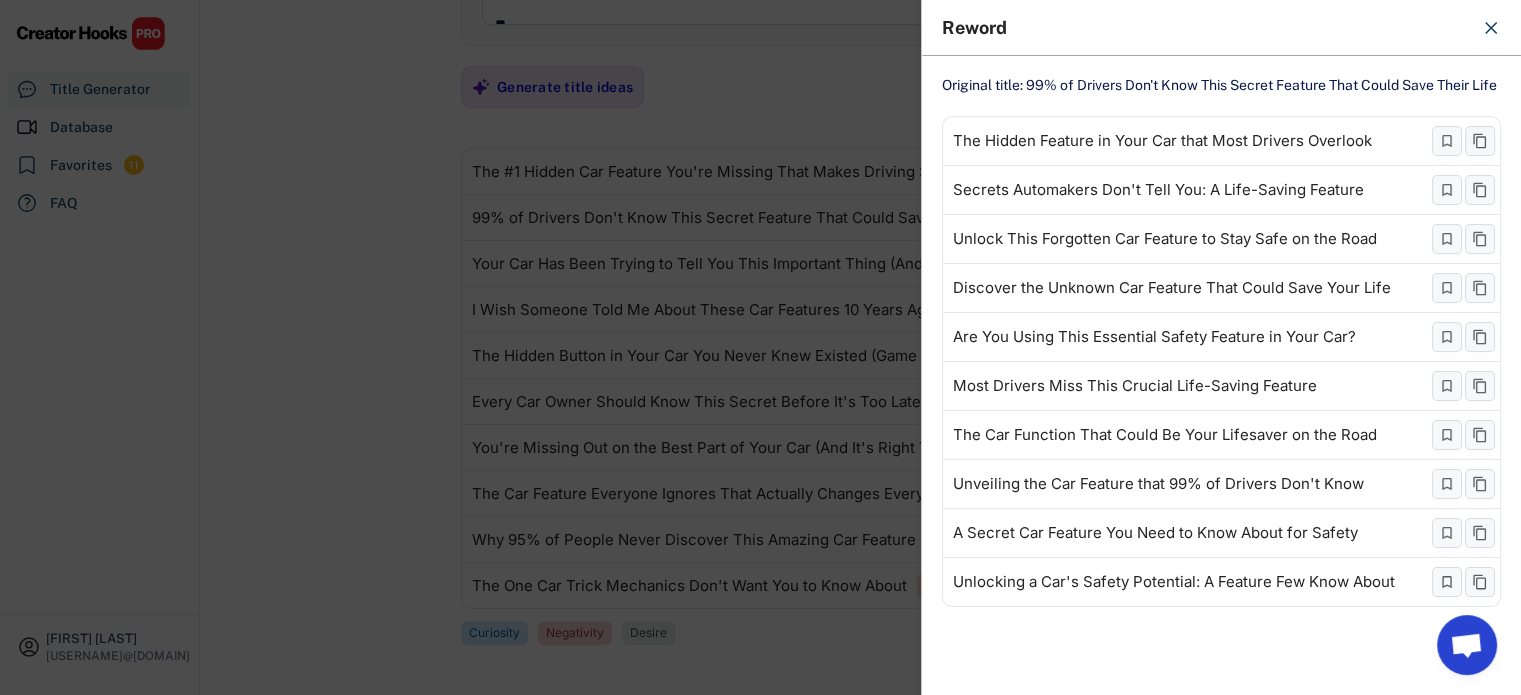 click at bounding box center [760, 347] 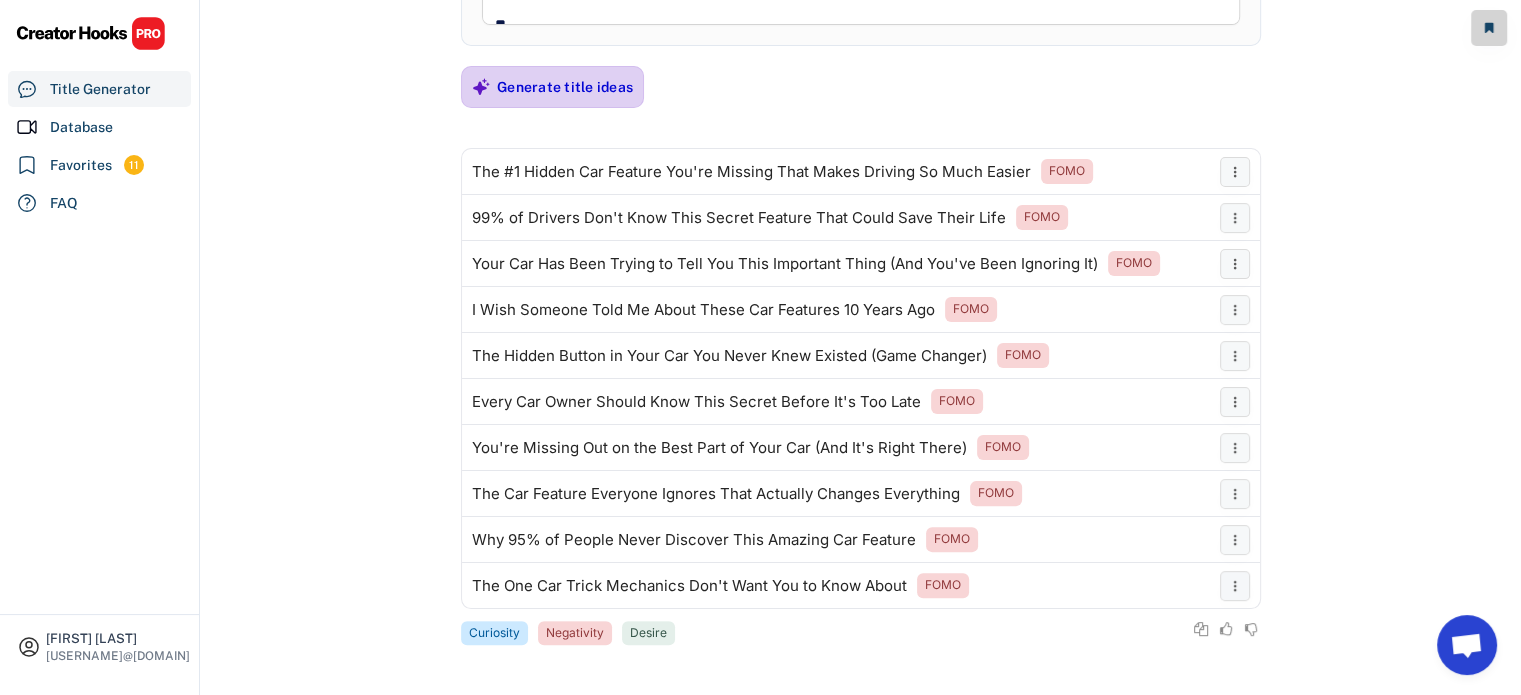 click on "Generate title ideas" at bounding box center [565, 87] 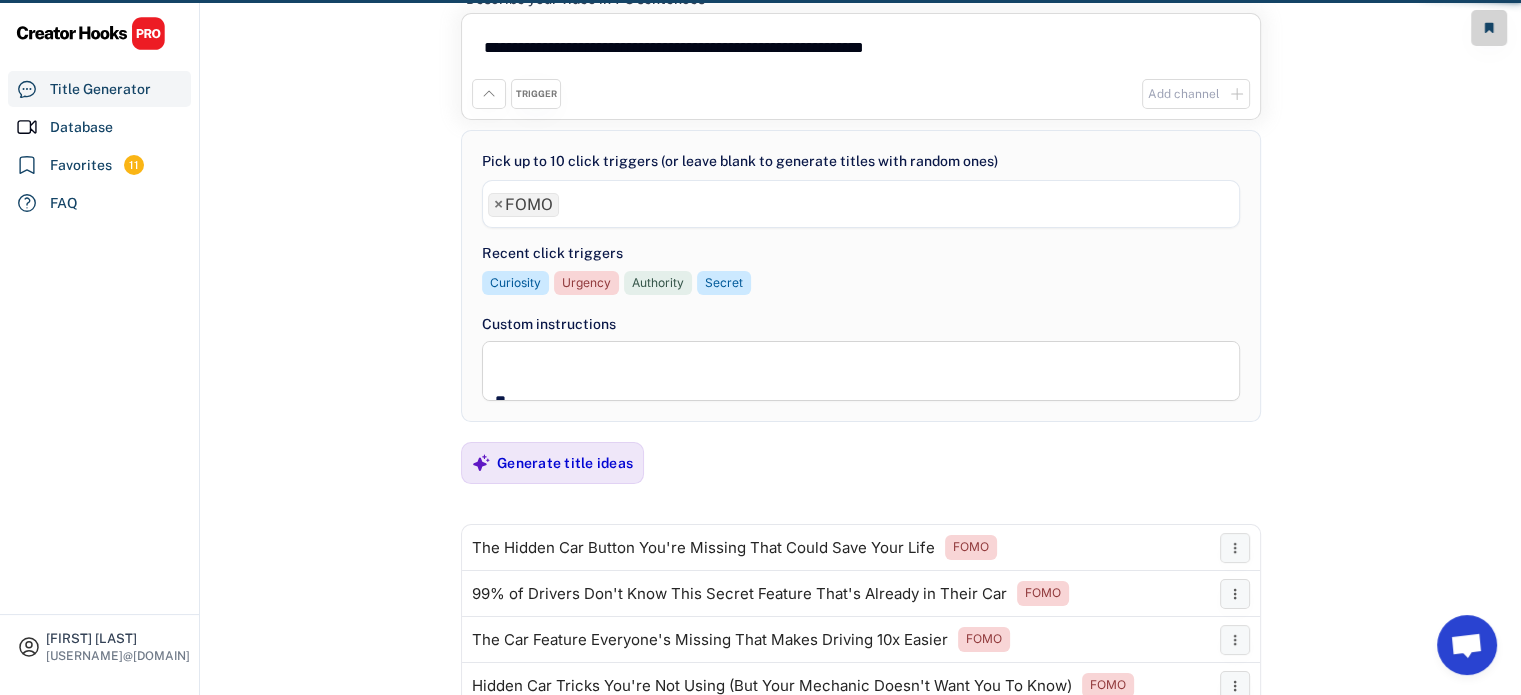 scroll, scrollTop: 448, scrollLeft: 0, axis: vertical 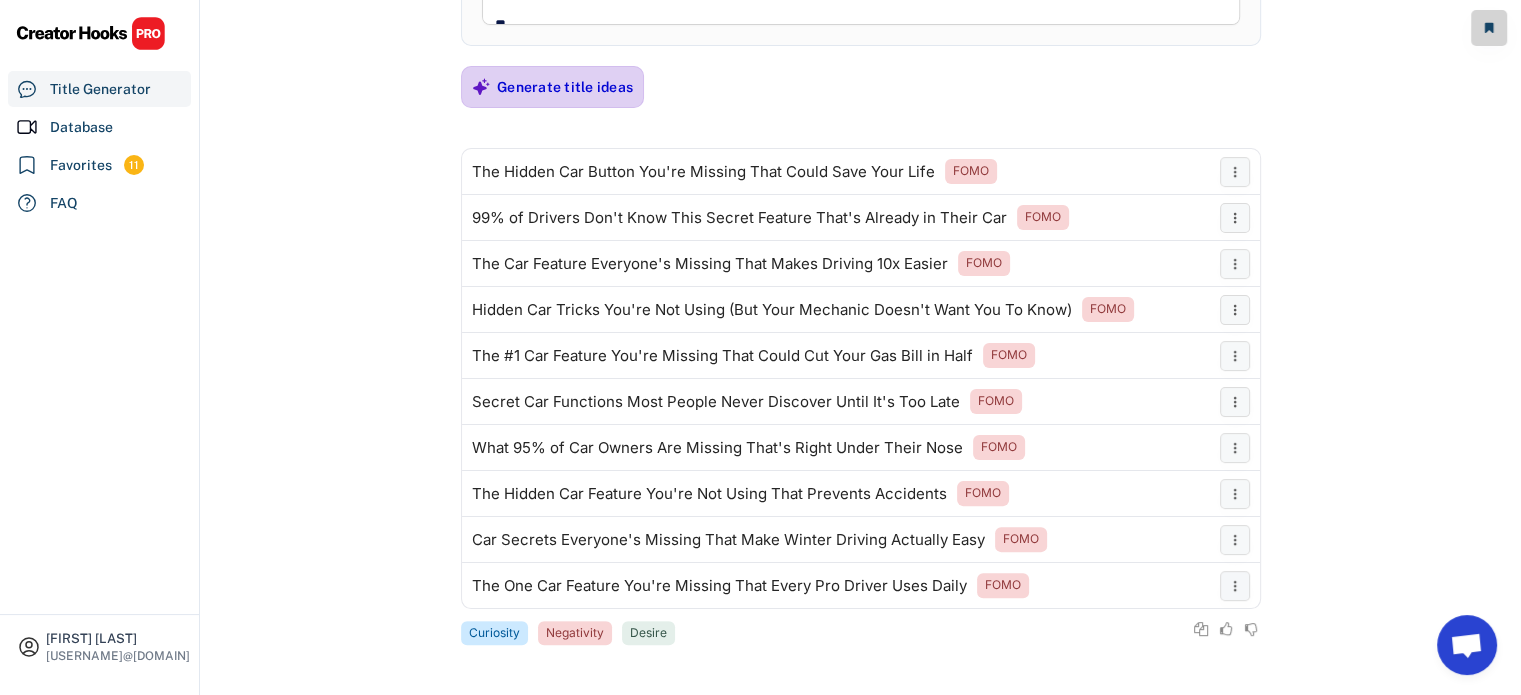 click on "Generate title ideas" at bounding box center (565, 87) 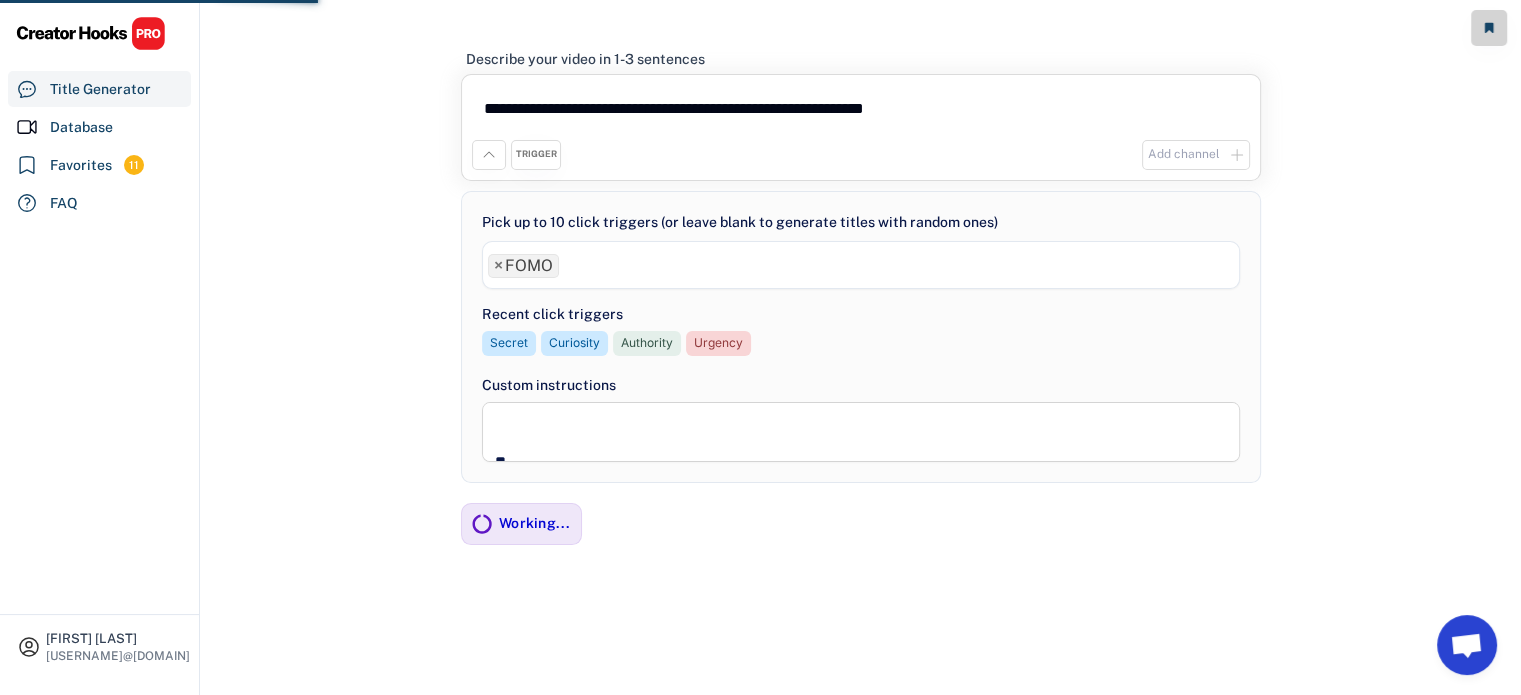 scroll, scrollTop: 448, scrollLeft: 0, axis: vertical 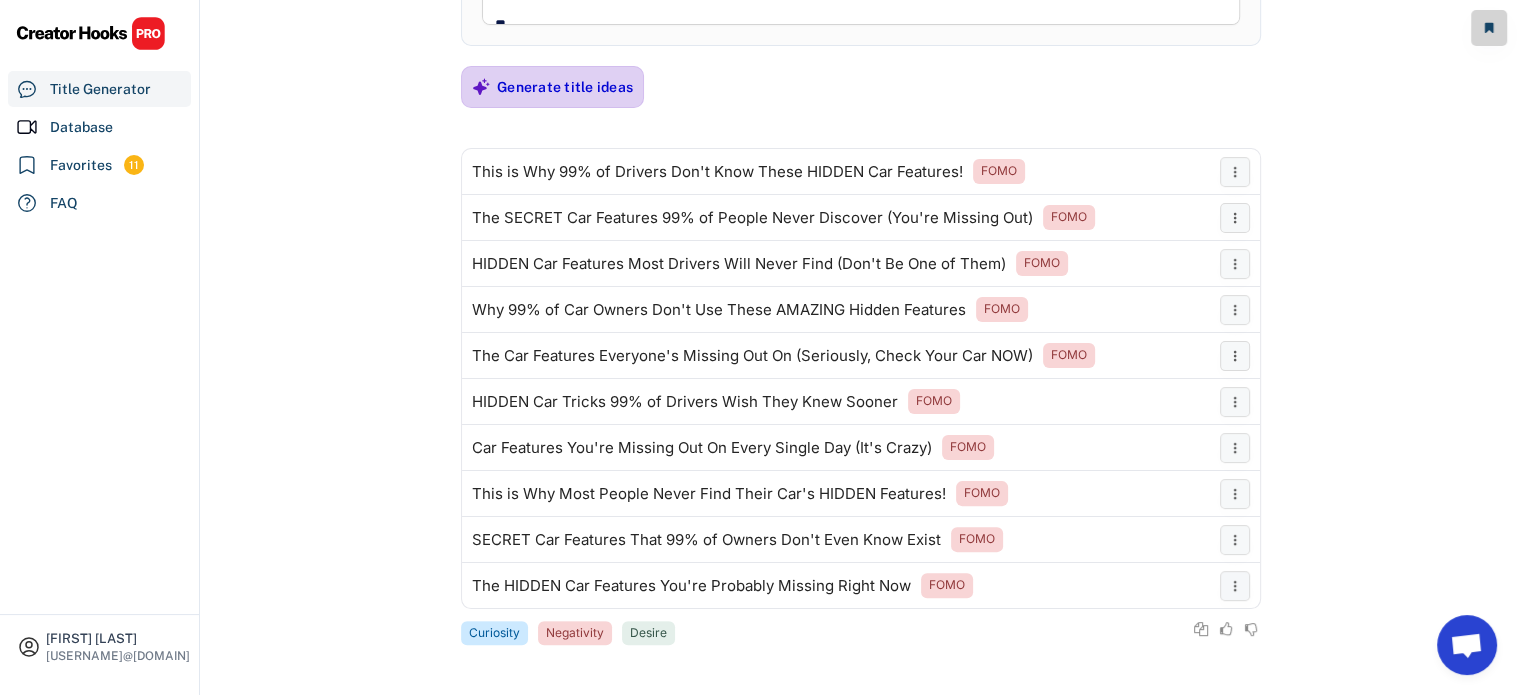 click on "Generate title ideas" at bounding box center [565, 87] 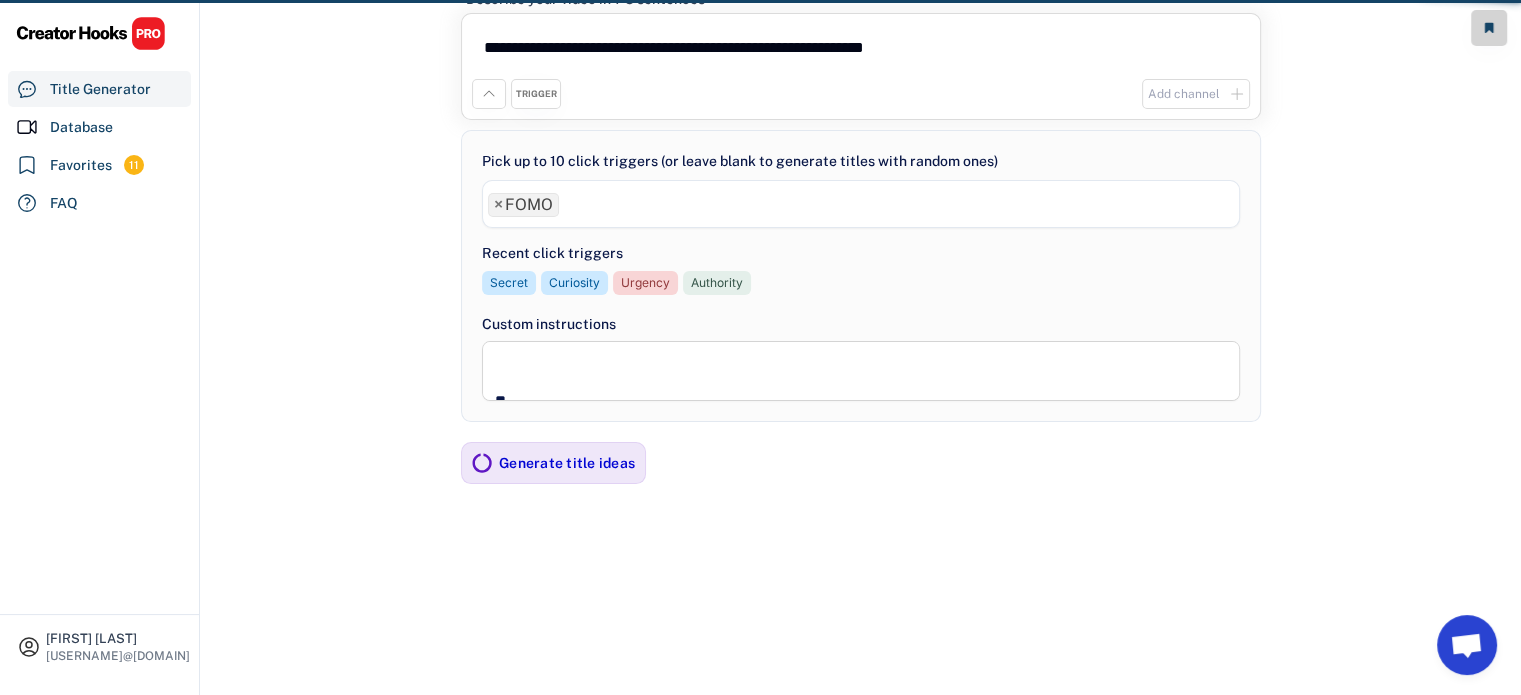scroll, scrollTop: 448, scrollLeft: 0, axis: vertical 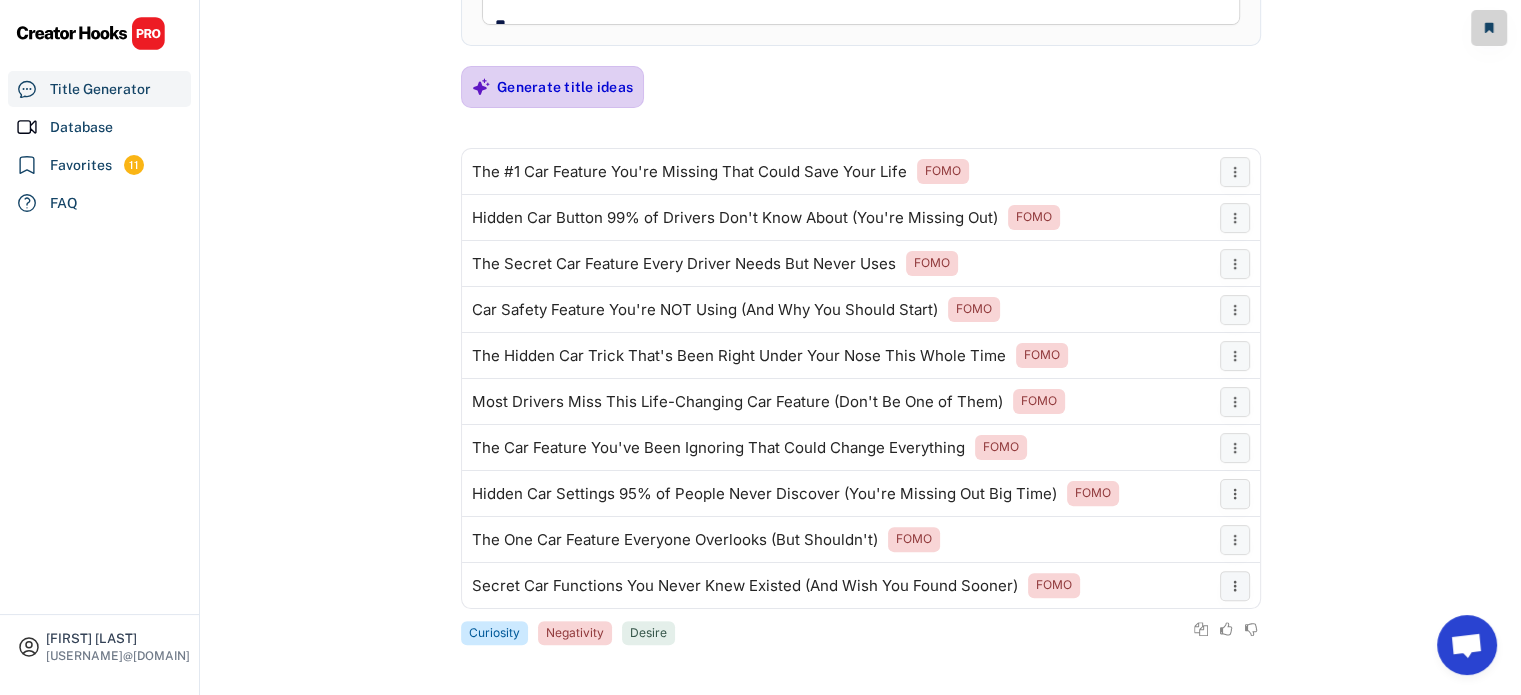 click on "Generate title ideas" at bounding box center (565, 87) 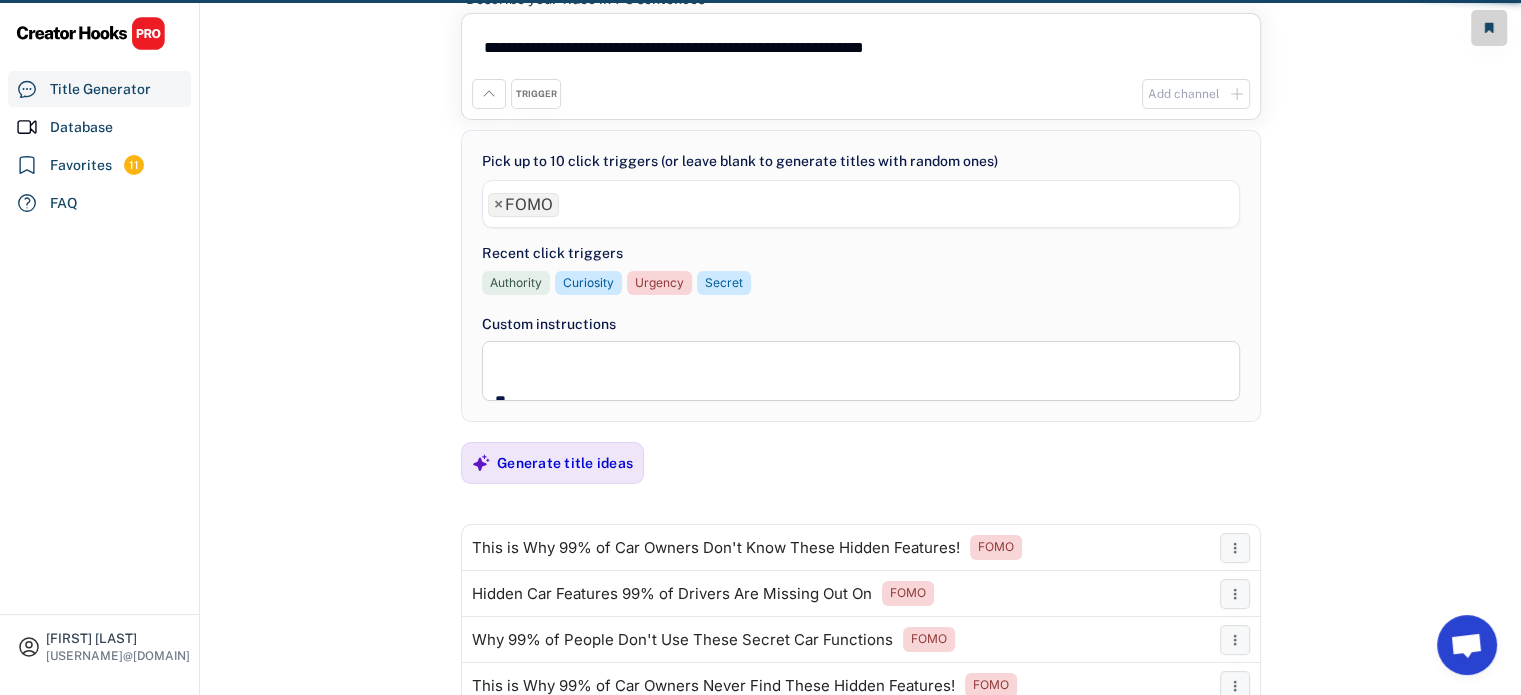 scroll, scrollTop: 448, scrollLeft: 0, axis: vertical 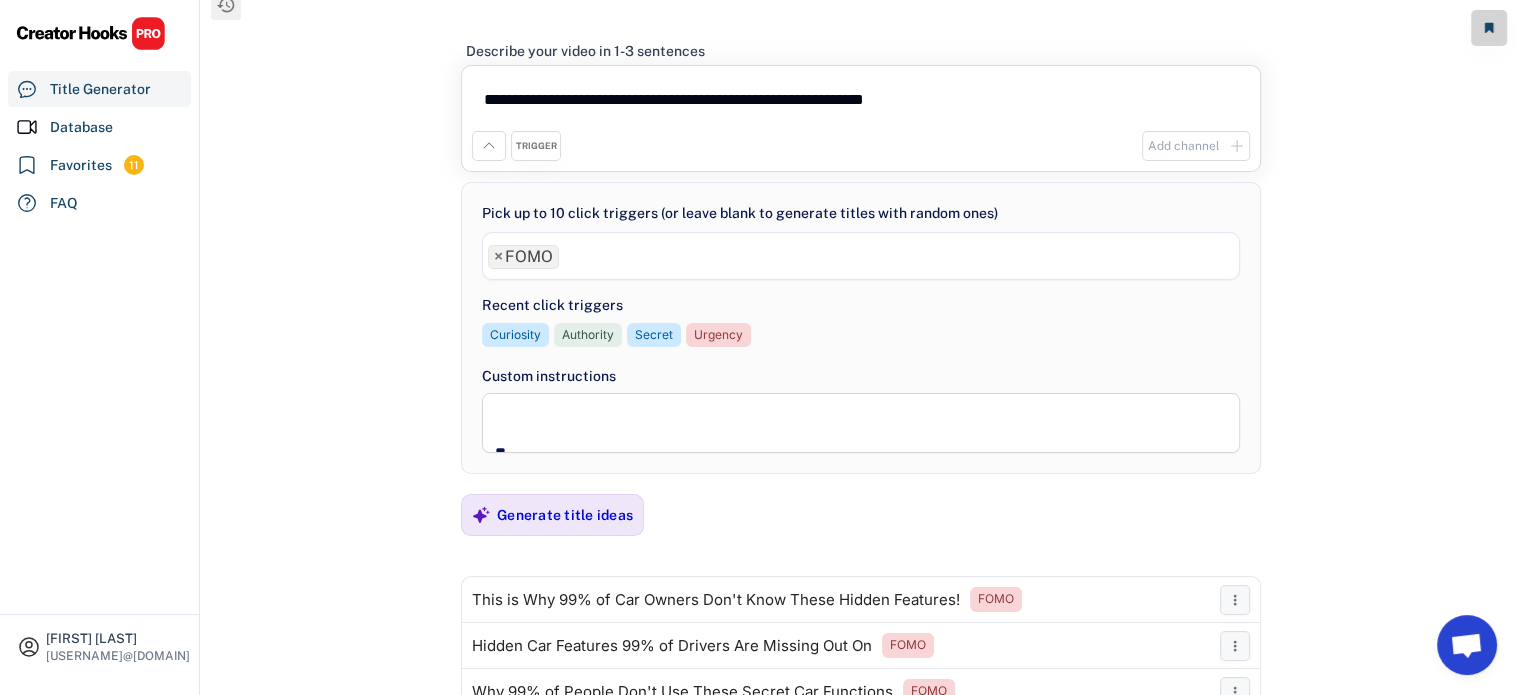click on "×" at bounding box center (498, 257) 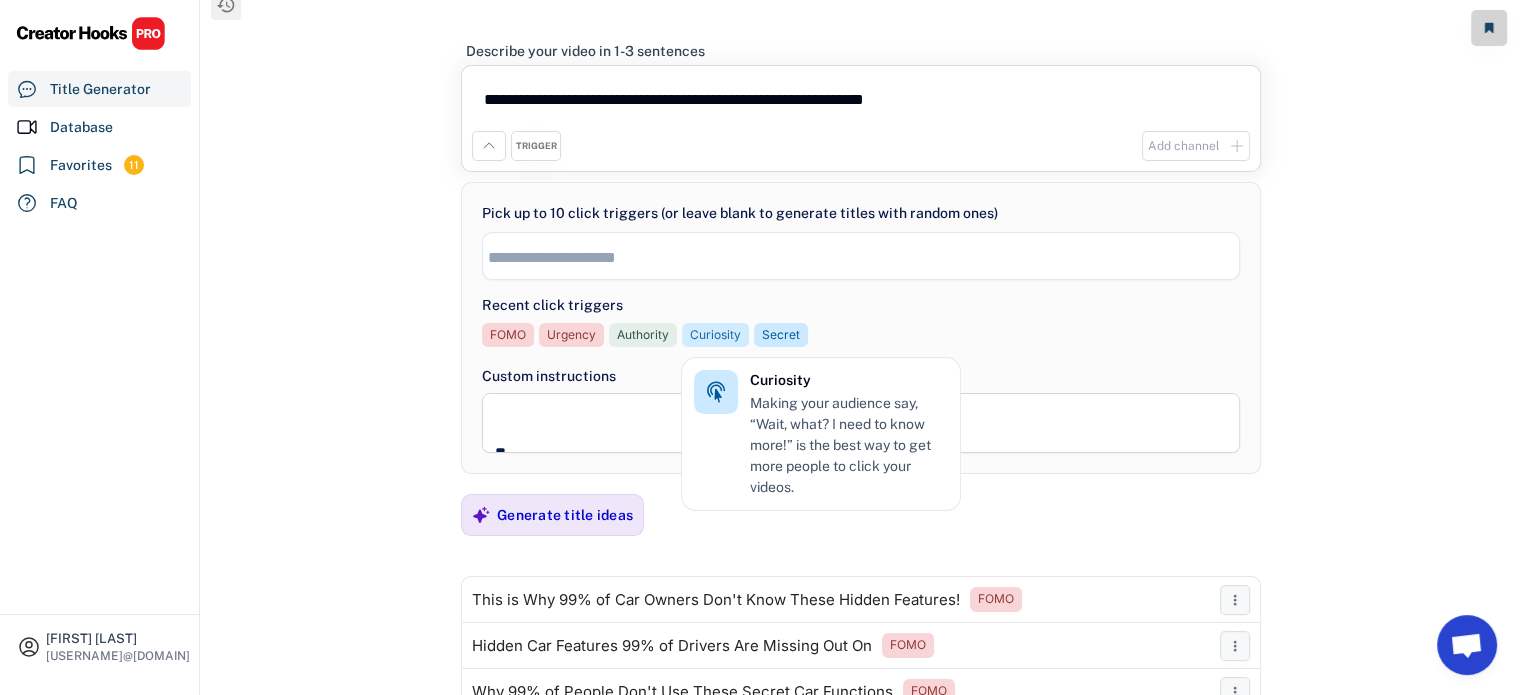 click on "Curiosity" at bounding box center [715, 335] 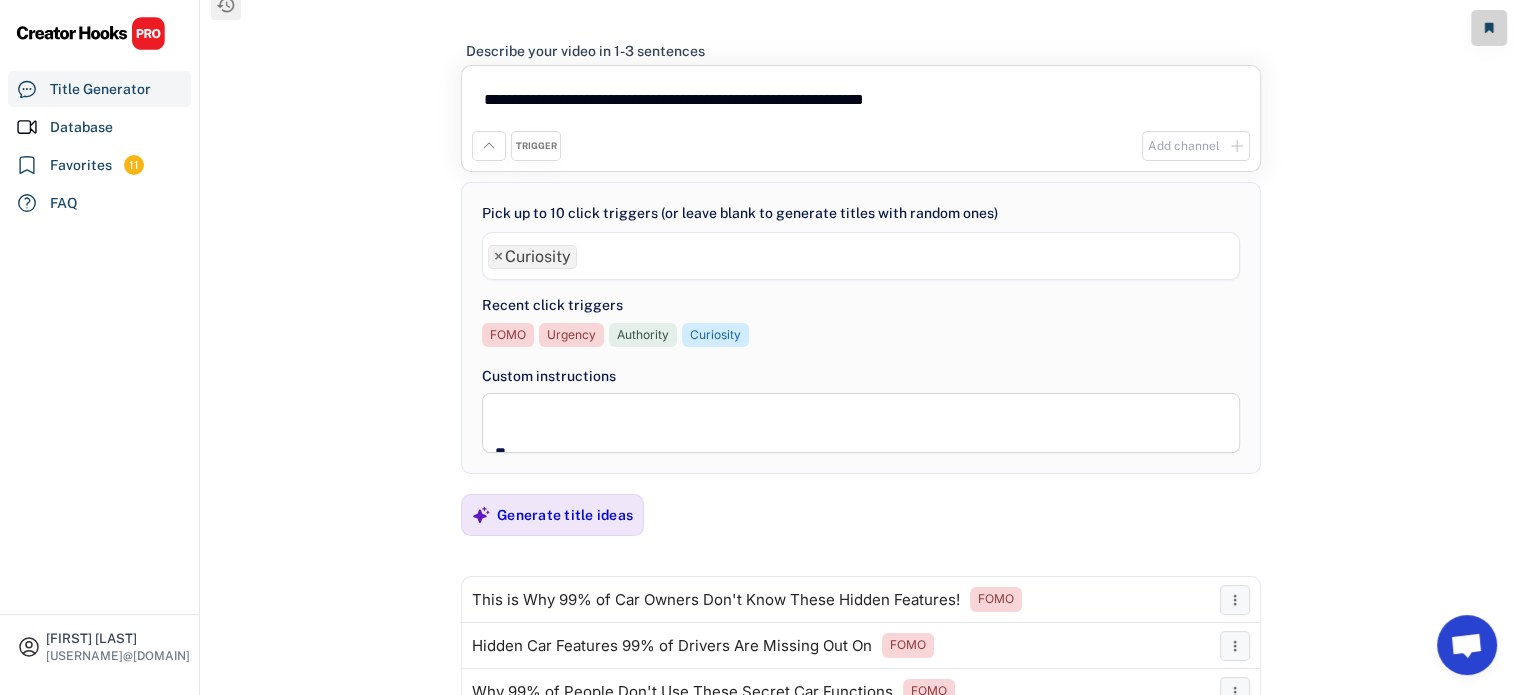 scroll, scrollTop: 186, scrollLeft: 0, axis: vertical 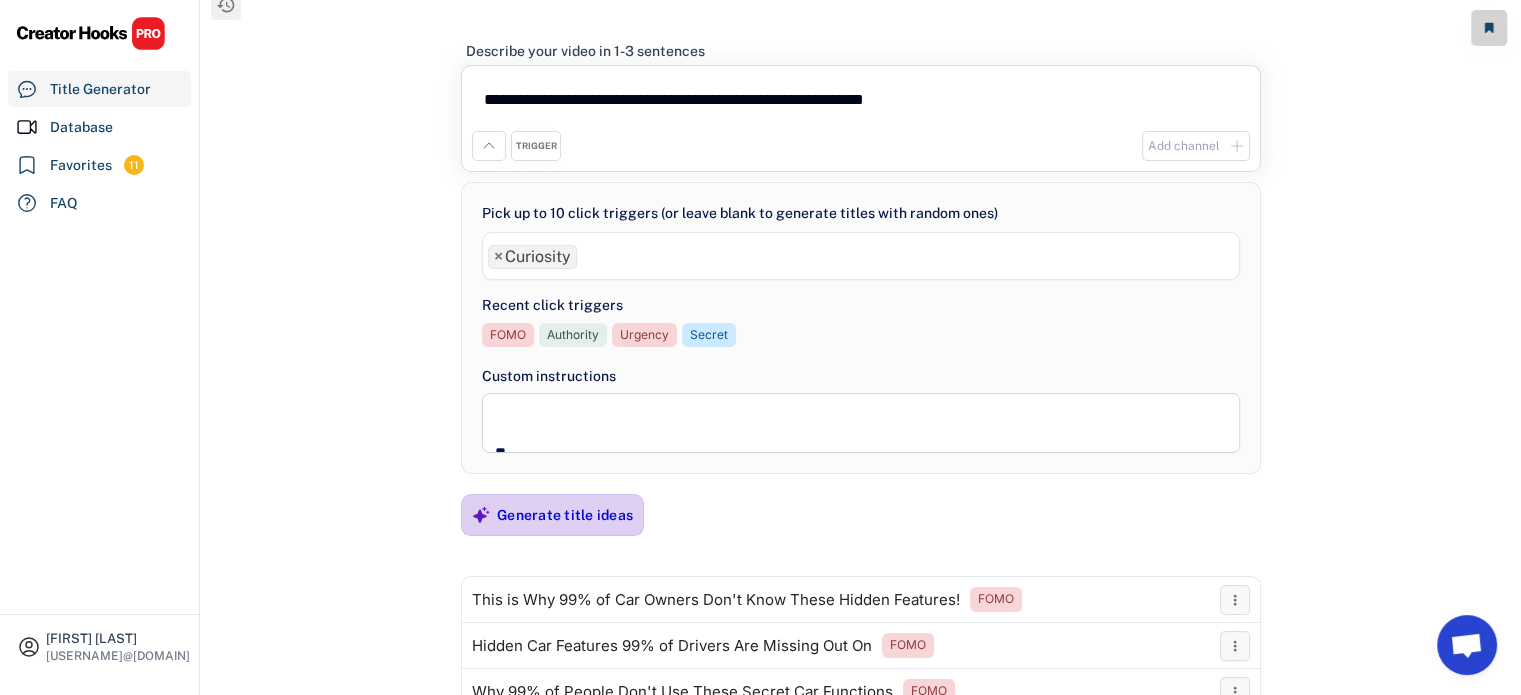 click on "Generate title ideas" at bounding box center (565, 515) 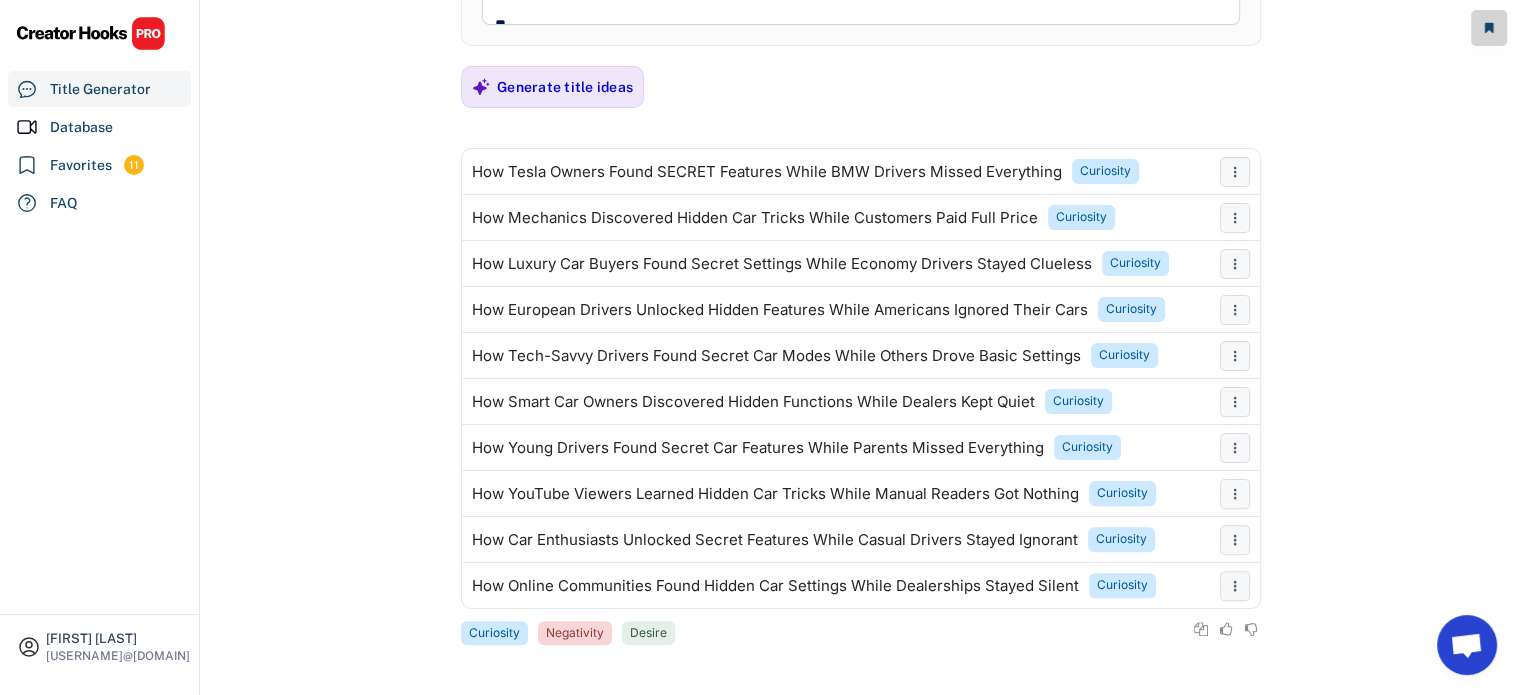 scroll, scrollTop: 0, scrollLeft: 0, axis: both 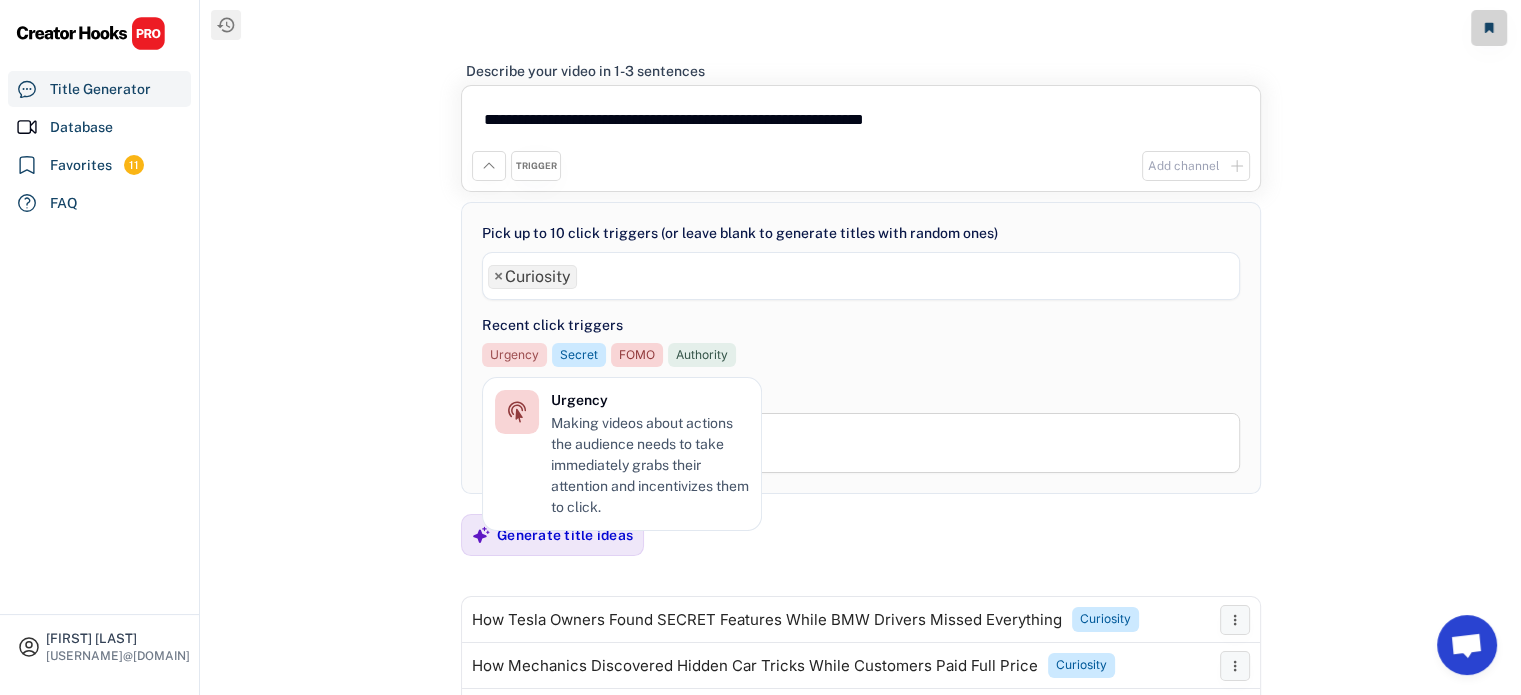 click on "Urgency" at bounding box center (514, 355) 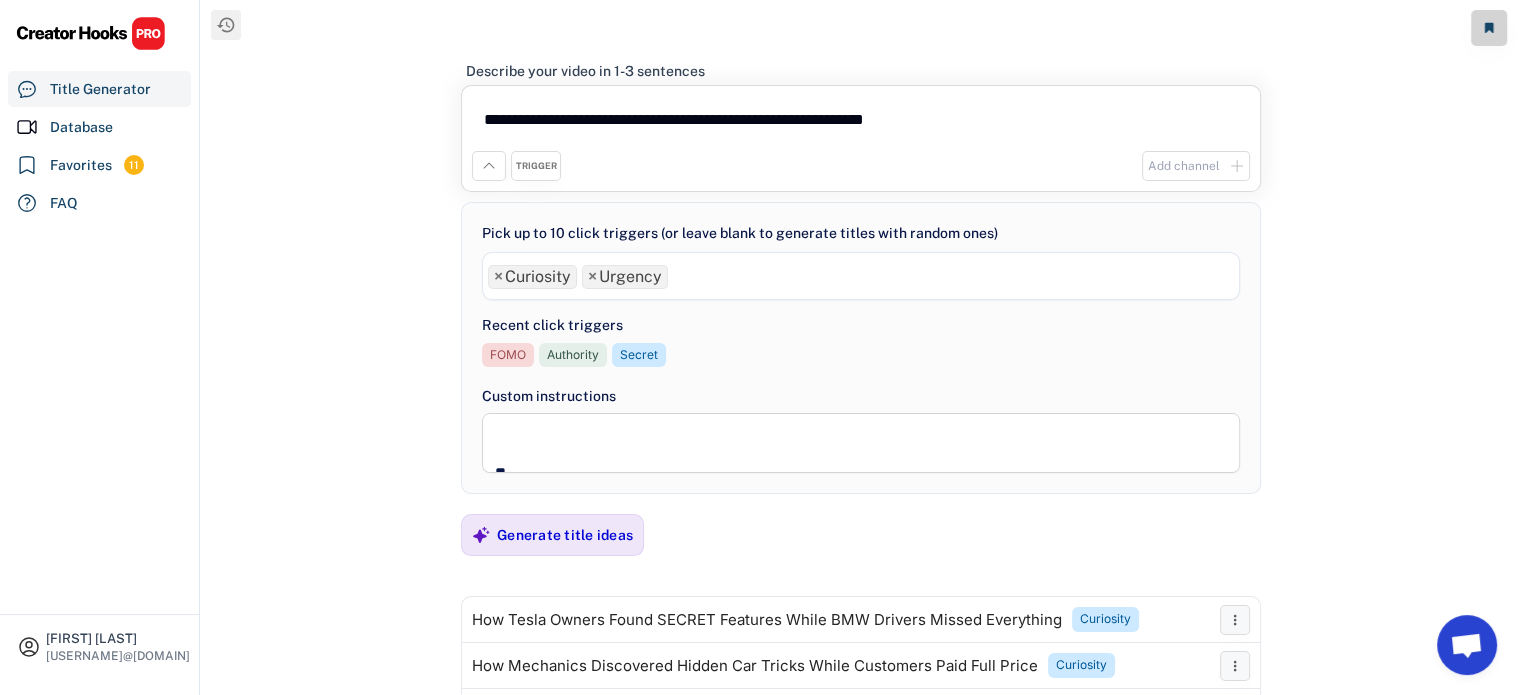 scroll, scrollTop: 680, scrollLeft: 0, axis: vertical 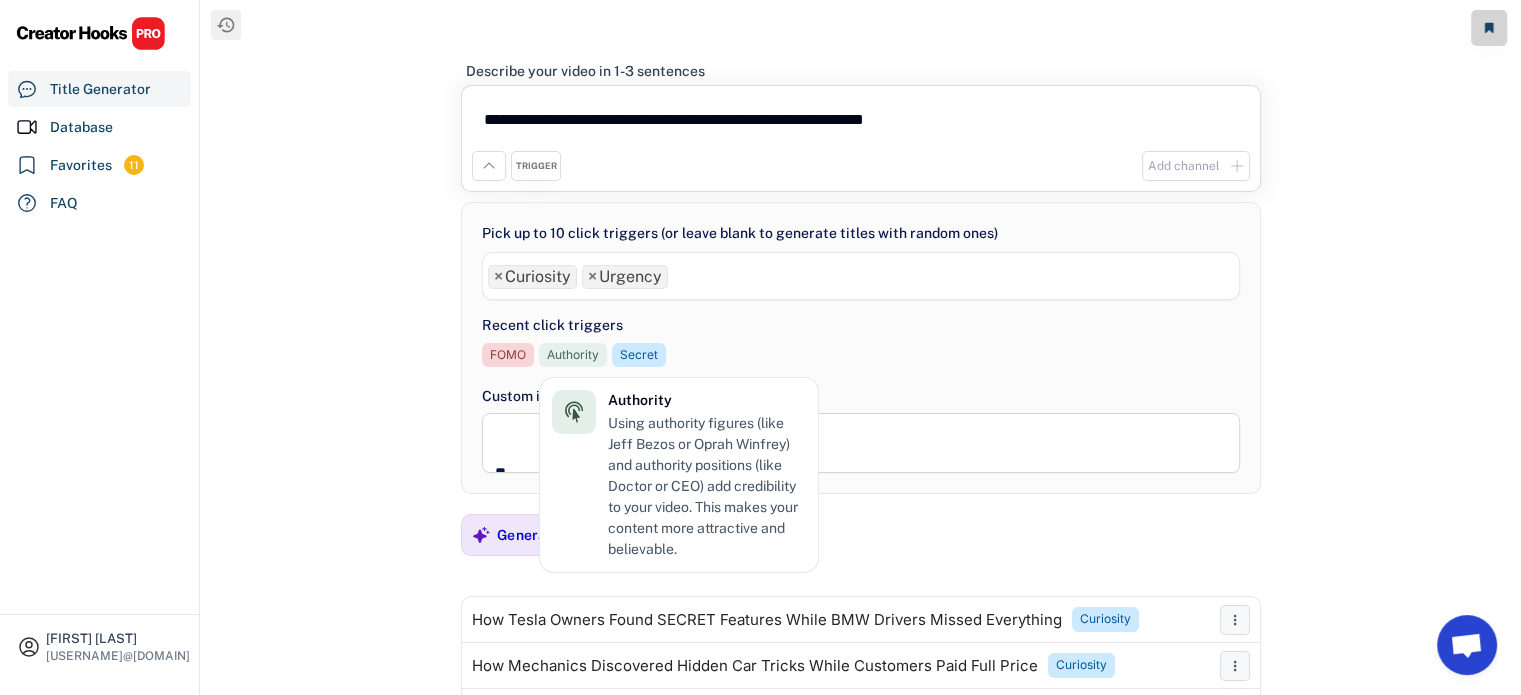 click on "Authority" at bounding box center [573, 355] 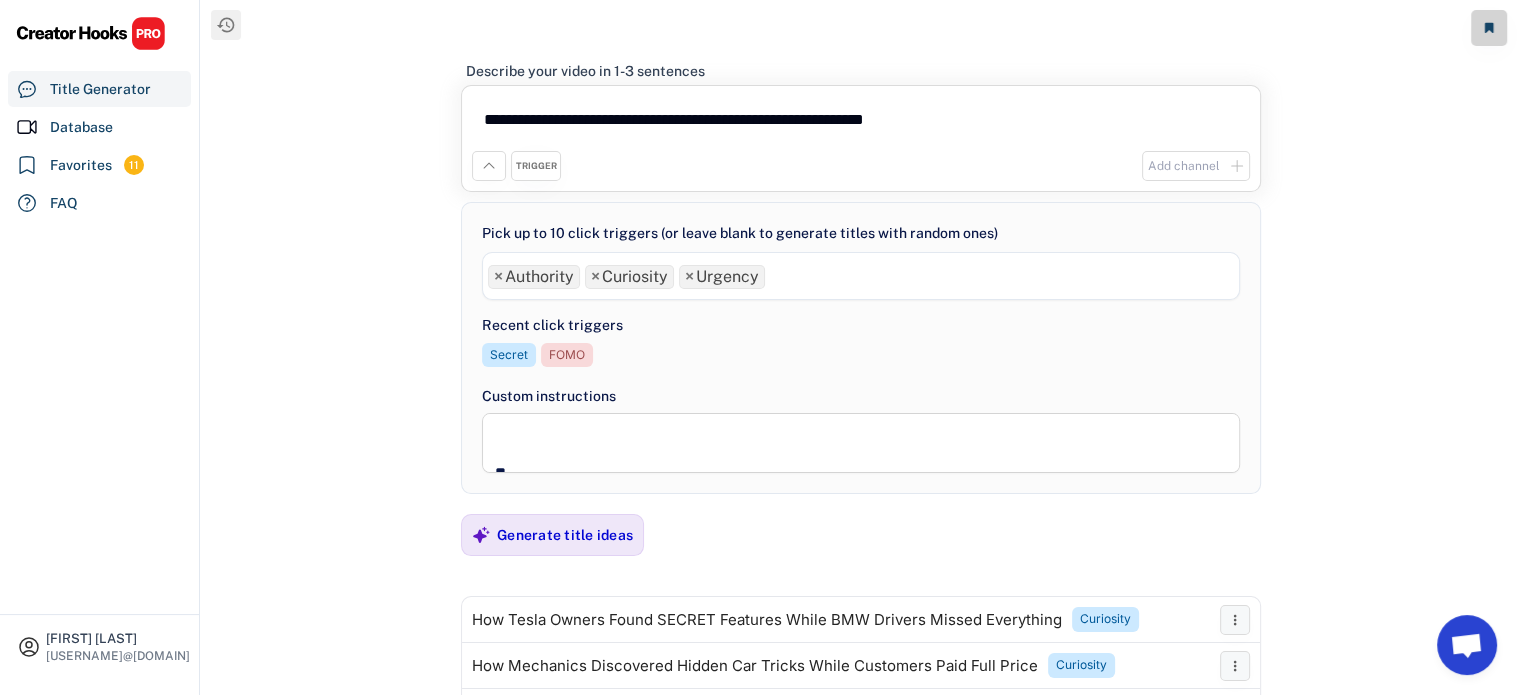 click on "FOMO" at bounding box center (567, 355) 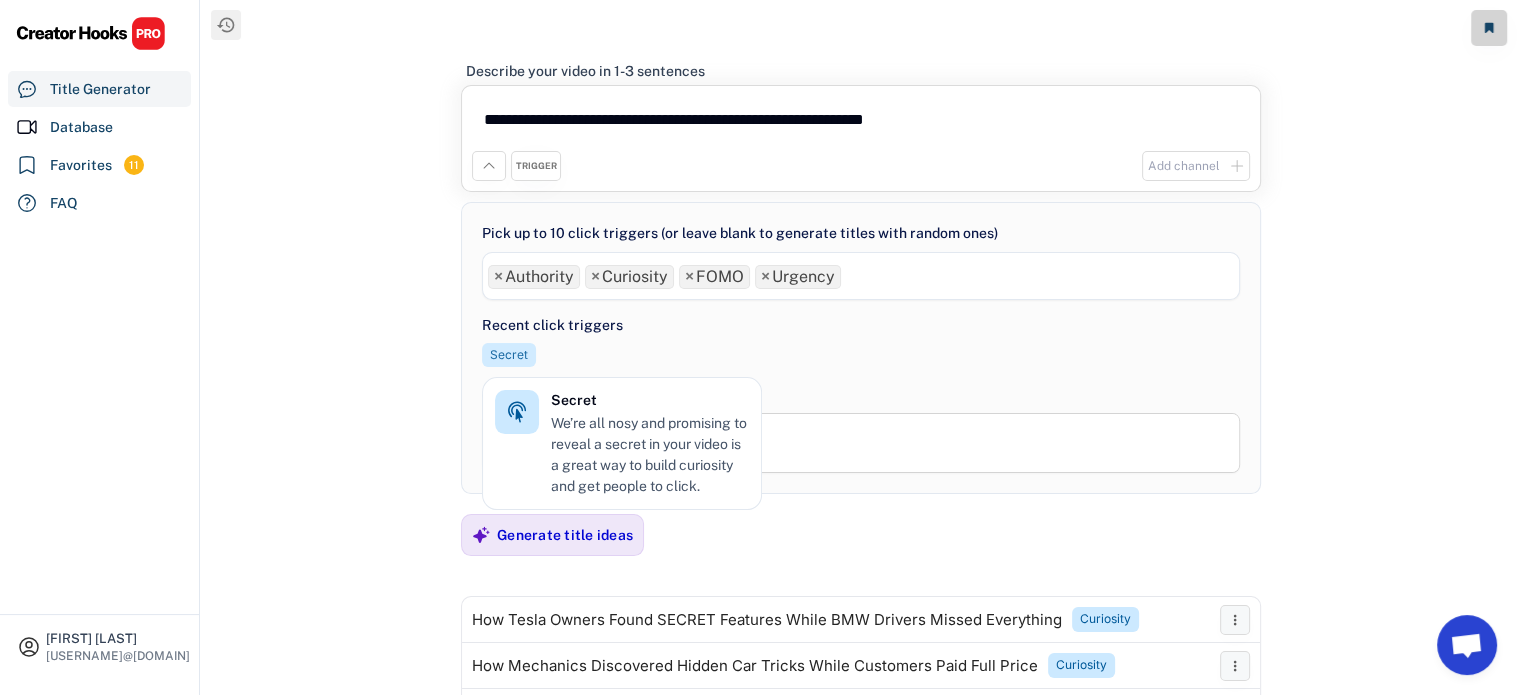 click on "Secret" at bounding box center (509, 355) 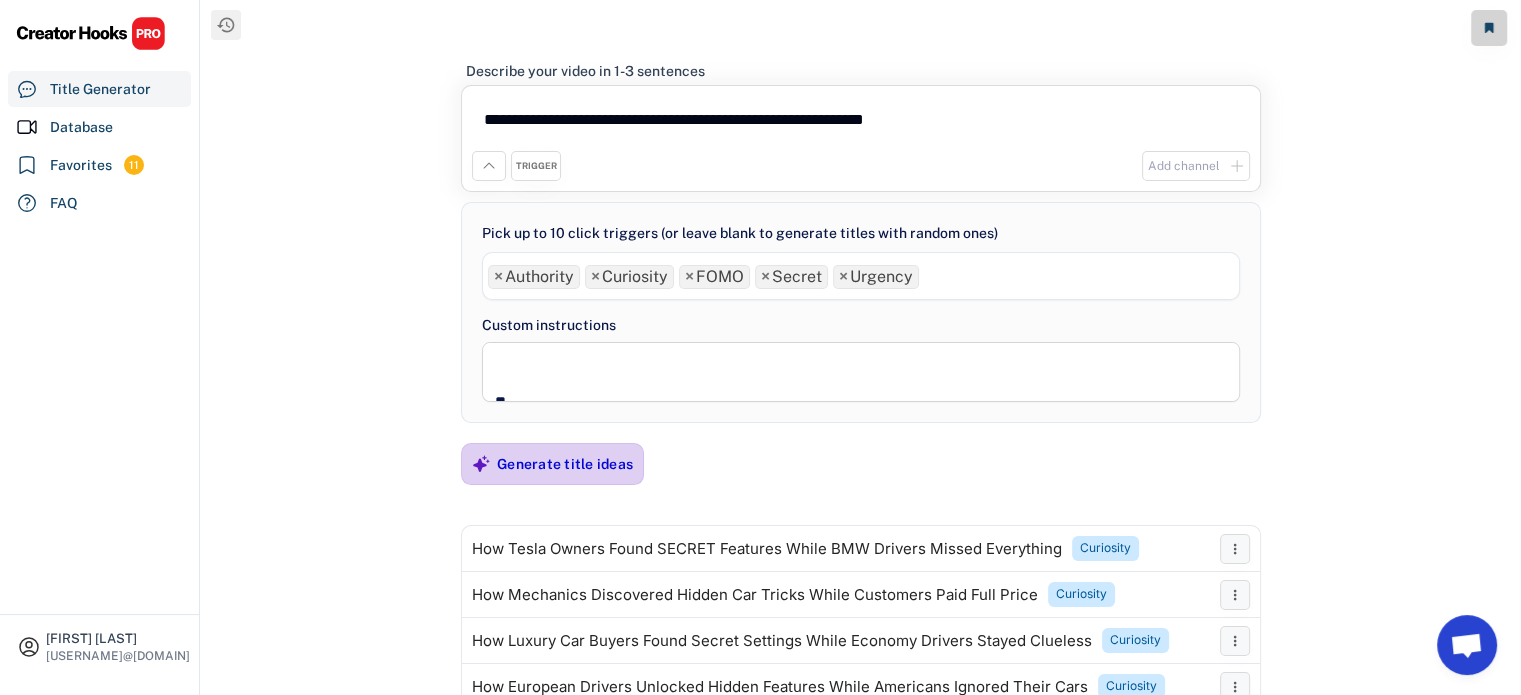 click on "Generate title ideas" at bounding box center (565, 464) 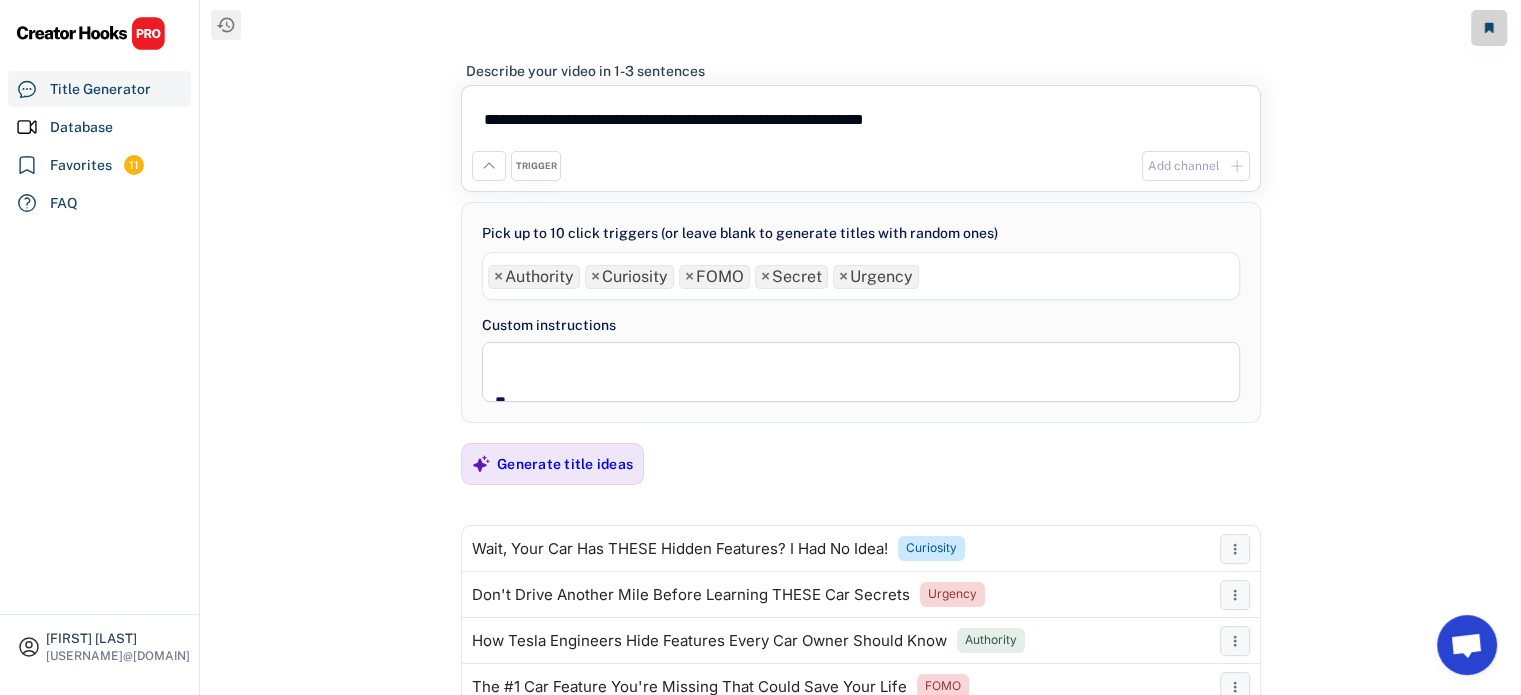 scroll, scrollTop: 147, scrollLeft: 0, axis: vertical 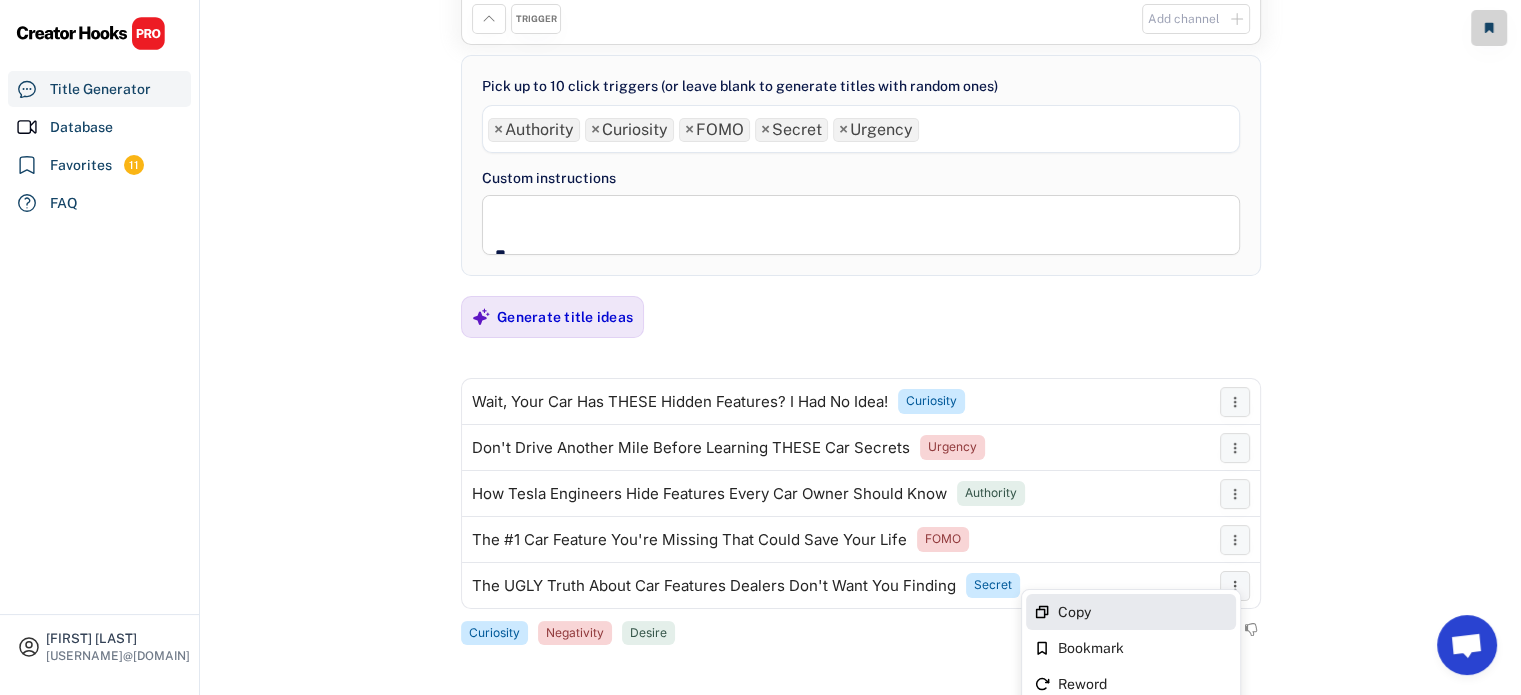click on "Copy" at bounding box center (1143, 612) 